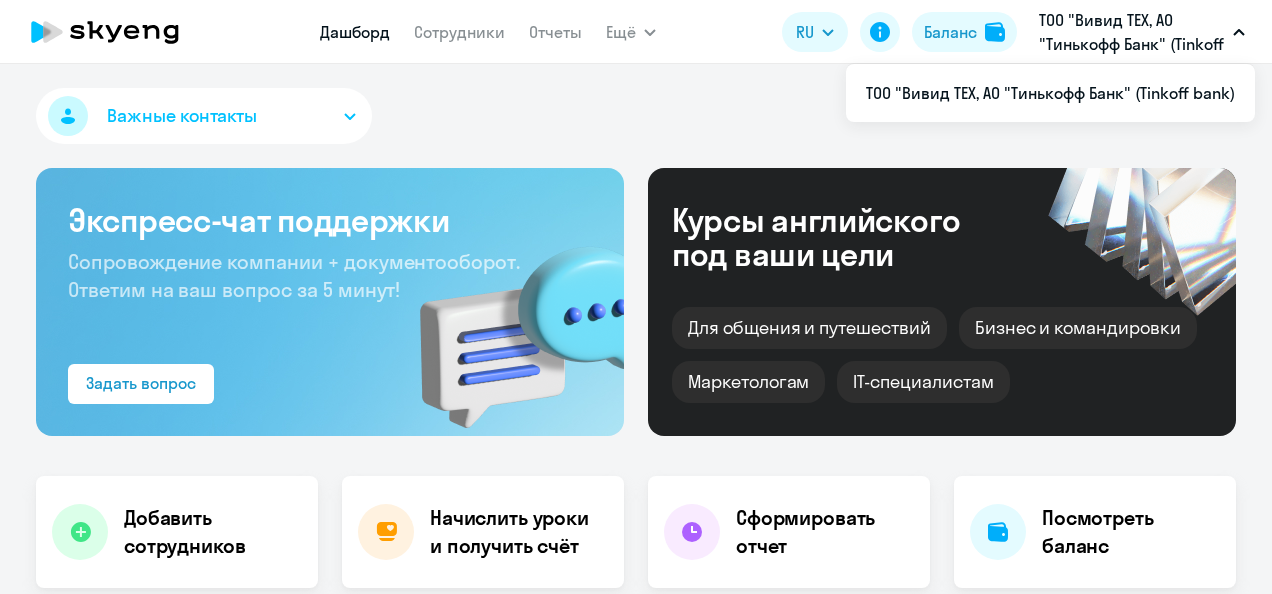 scroll, scrollTop: 0, scrollLeft: 0, axis: both 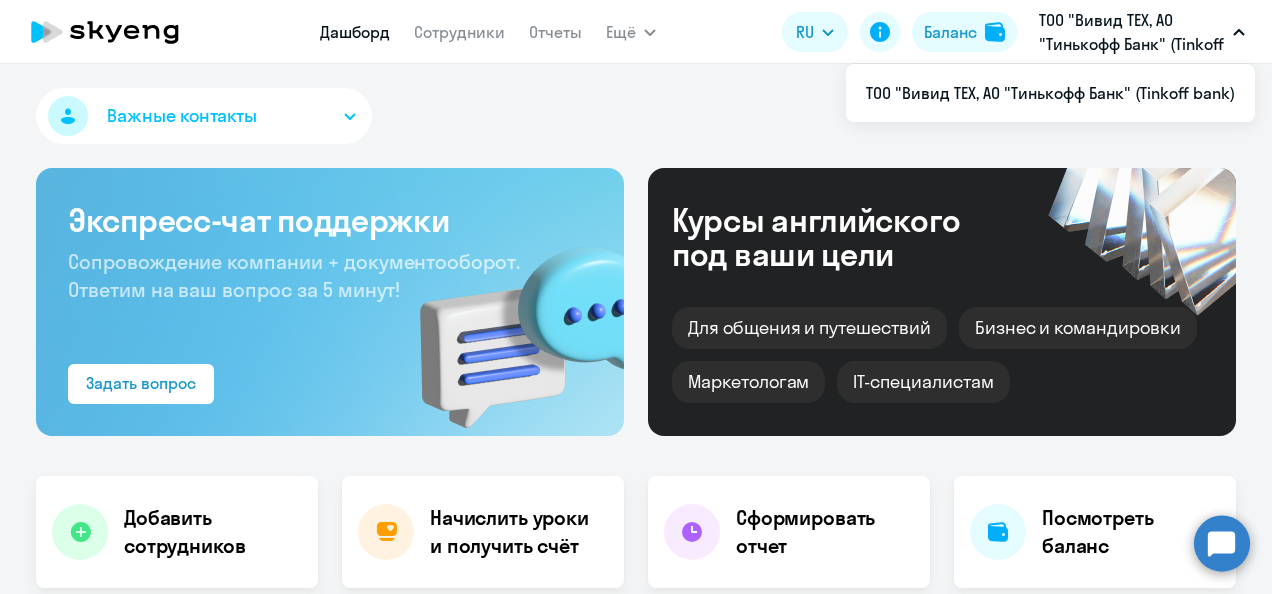 select on "30" 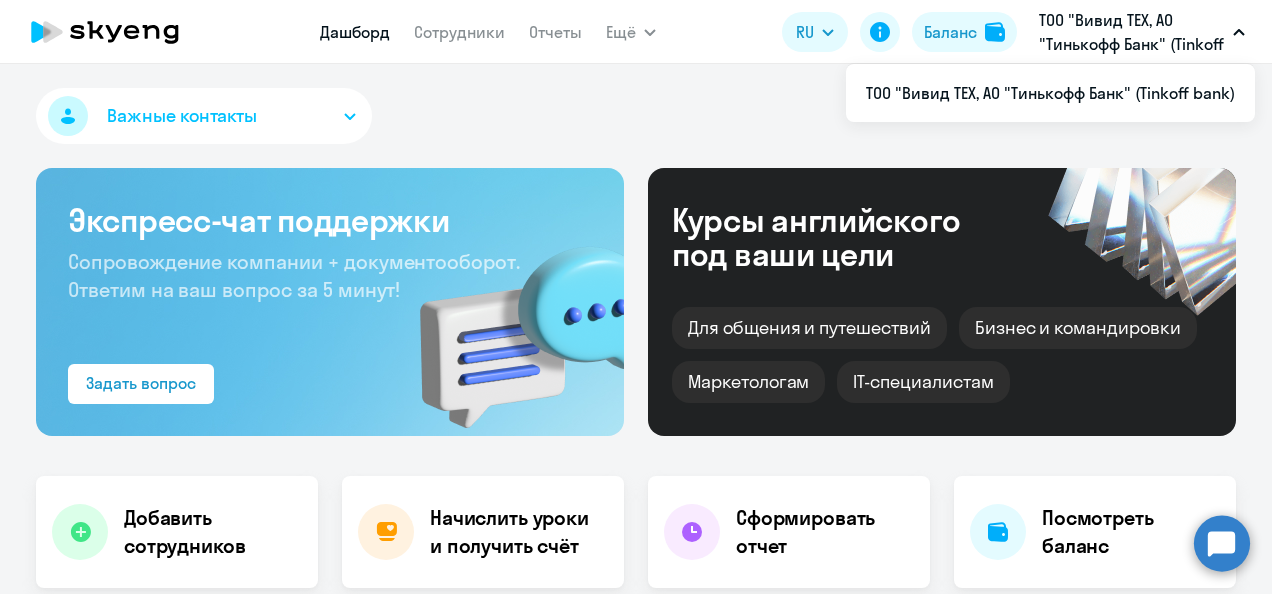 click on "ТОО "Вивид ТЕХ, АО "Тинькофф Банк" (Tinkoff bank)" at bounding box center [1132, 32] 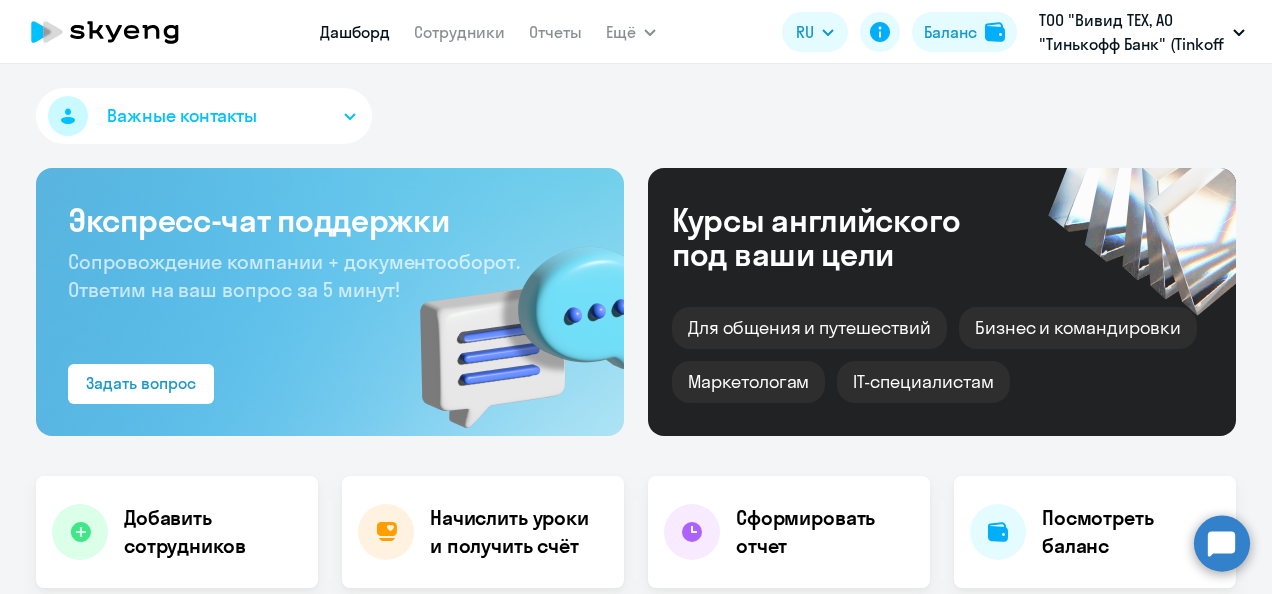 click on "ТОО "Вивид ТЕХ, АО "Тинькофф Банк" (Tinkoff bank)" at bounding box center (1132, 32) 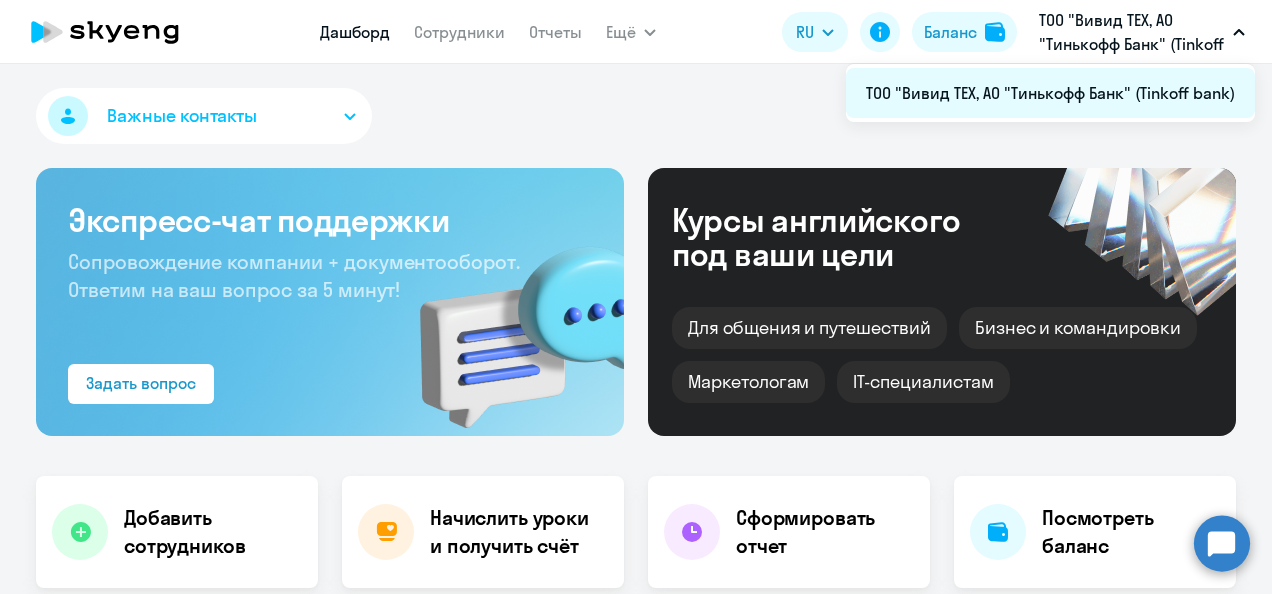 click on "ТОО "Вивид ТЕХ, АО "Тинькофф Банк" (Tinkoff bank)" at bounding box center [1050, 93] 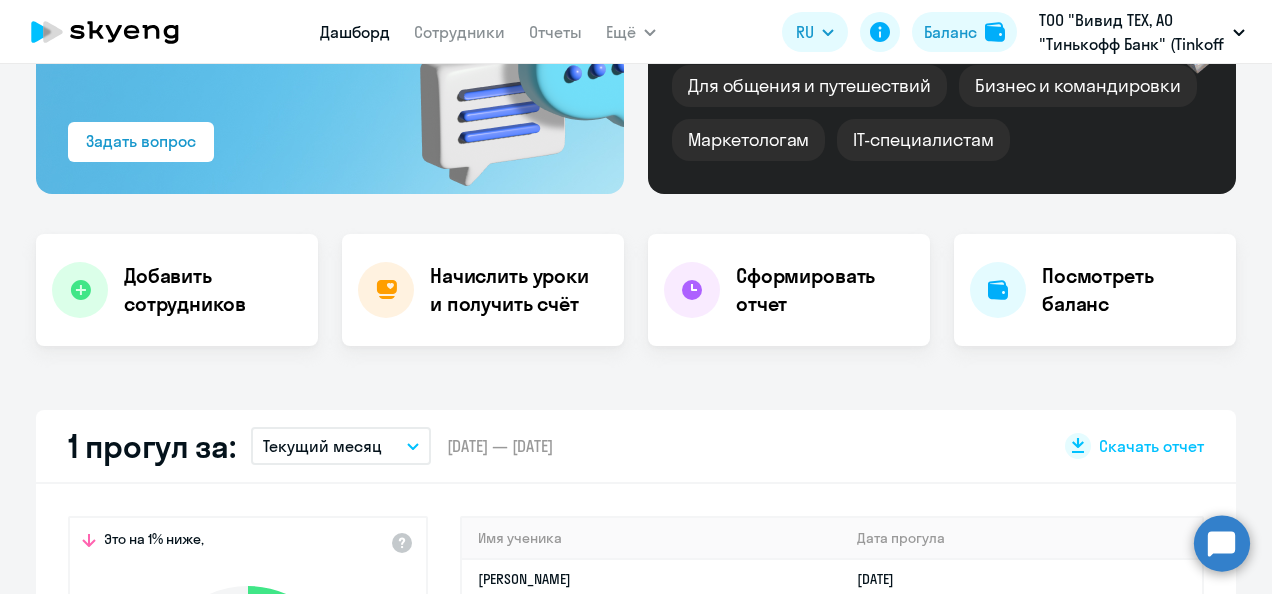 select on "30" 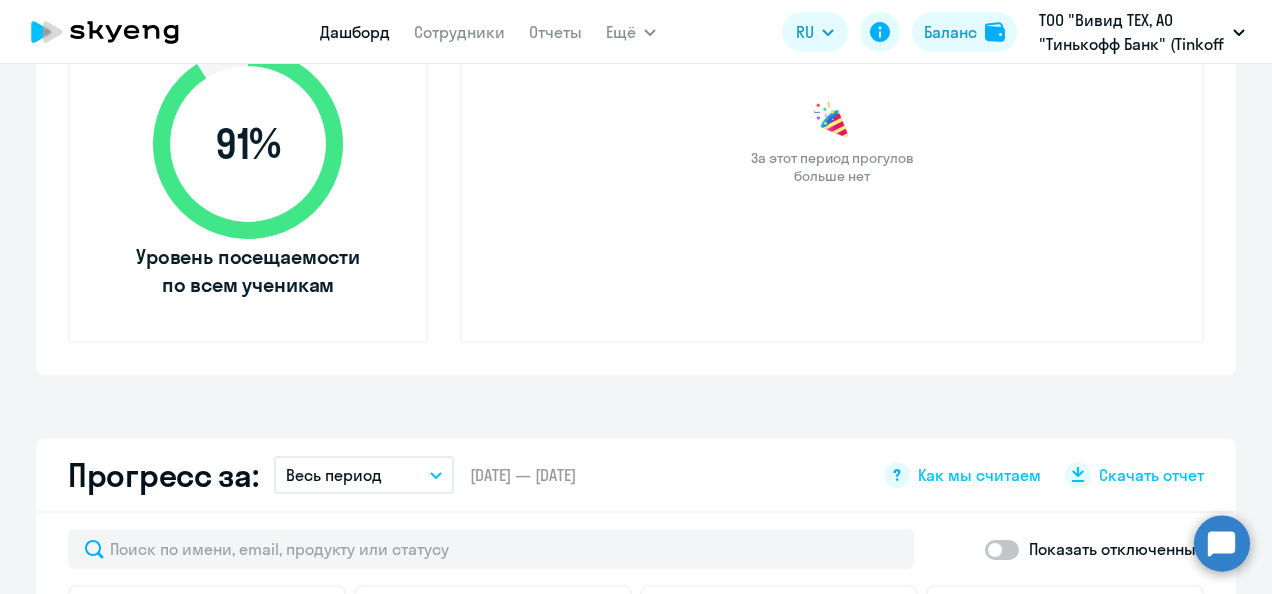 scroll, scrollTop: 0, scrollLeft: 0, axis: both 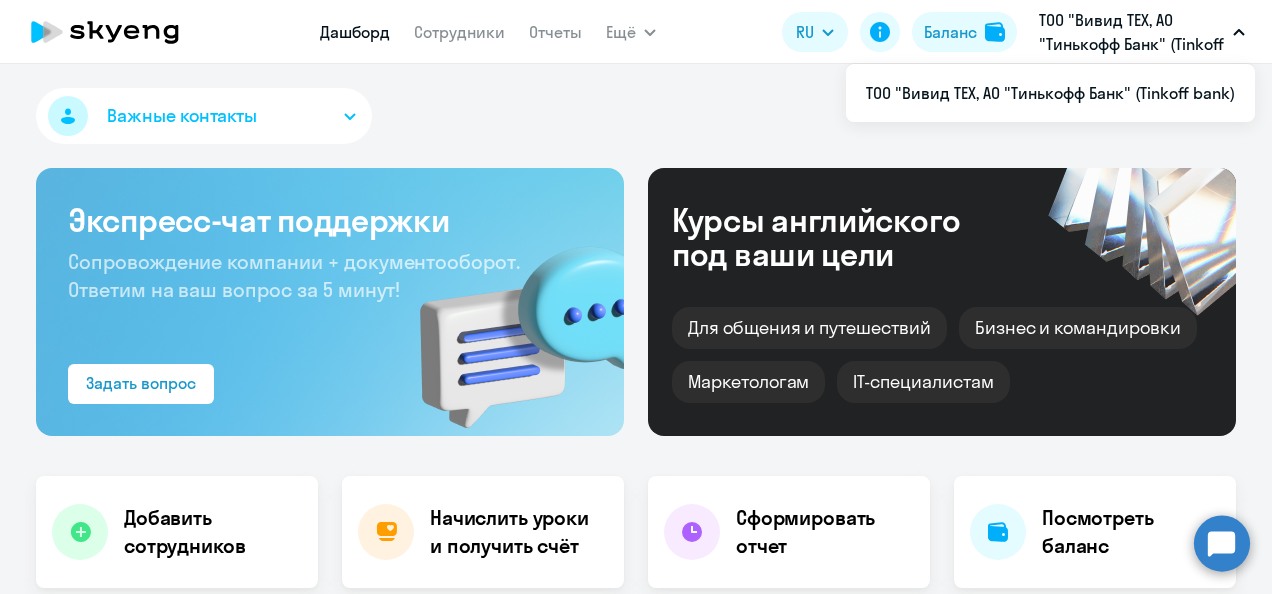 click on "ТОО "Вивид ТЕХ, АО "Тинькофф Банк" (Tinkoff bank)" at bounding box center (1132, 32) 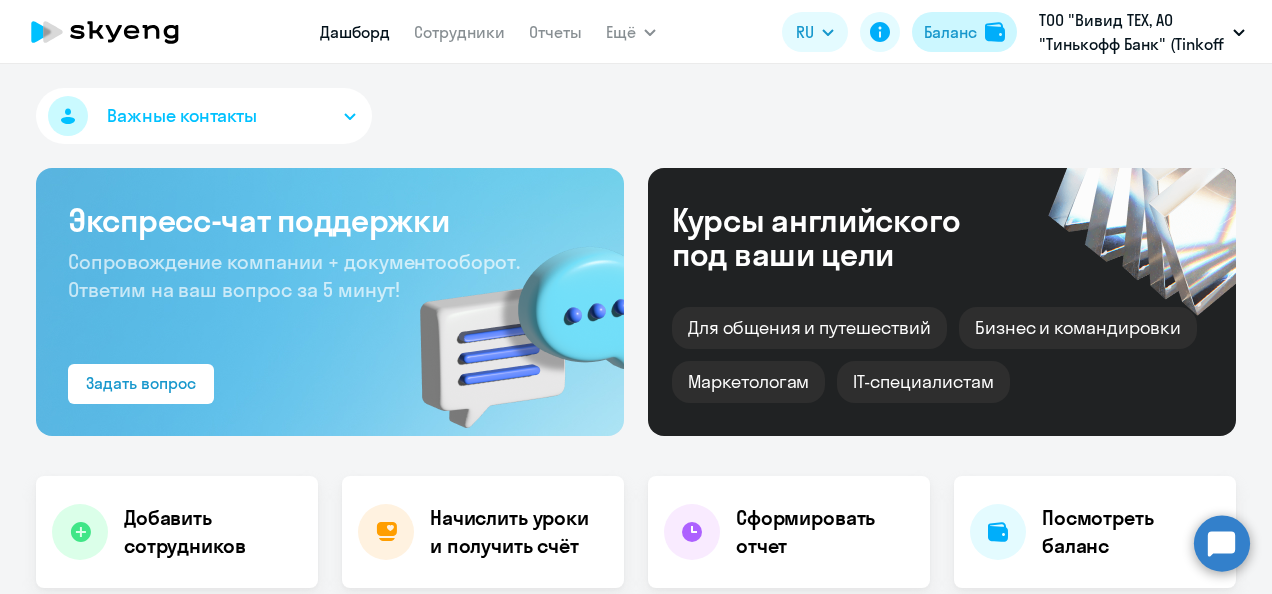 click on "Баланс" 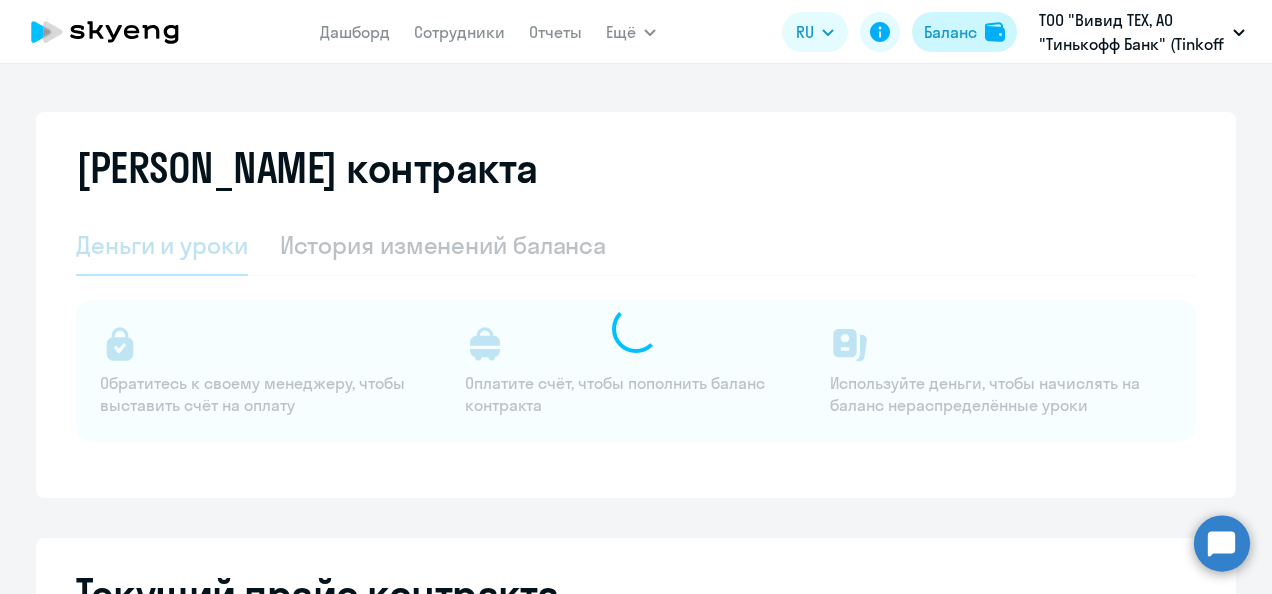 select on "english_adult_not_native_speaker" 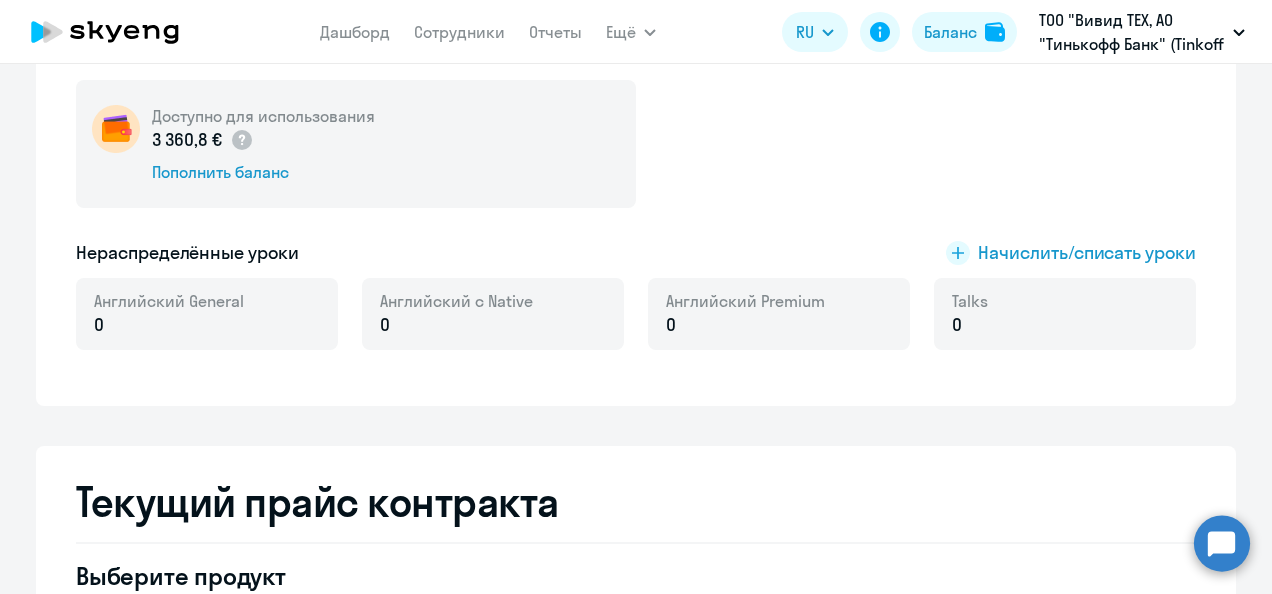 scroll, scrollTop: 0, scrollLeft: 0, axis: both 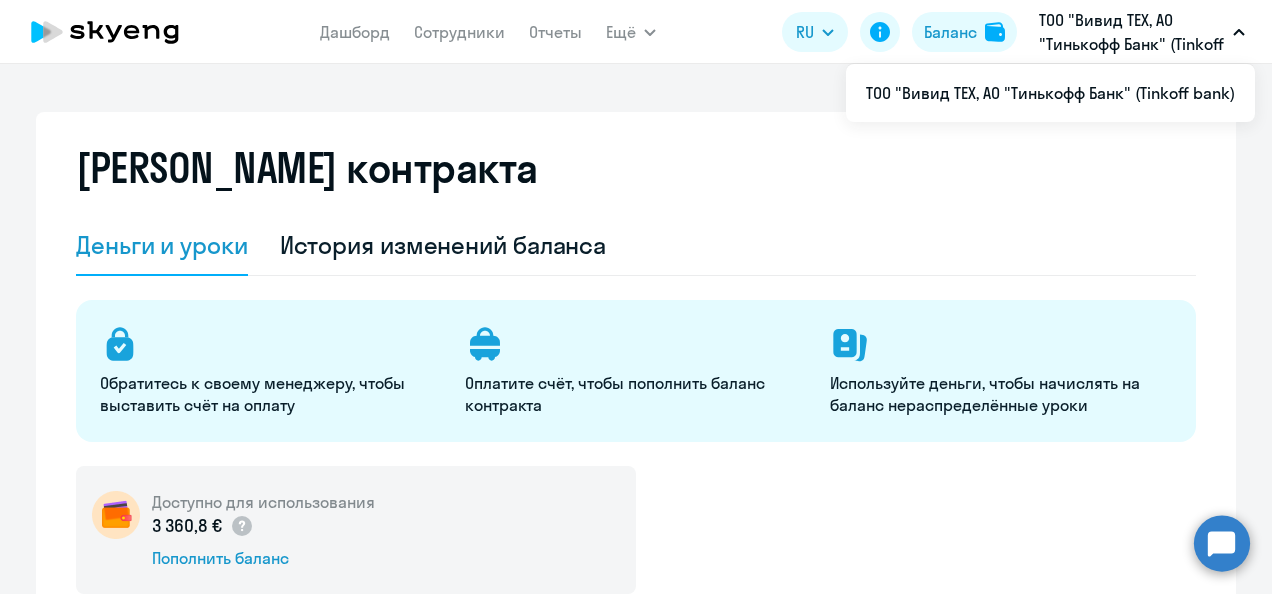 click 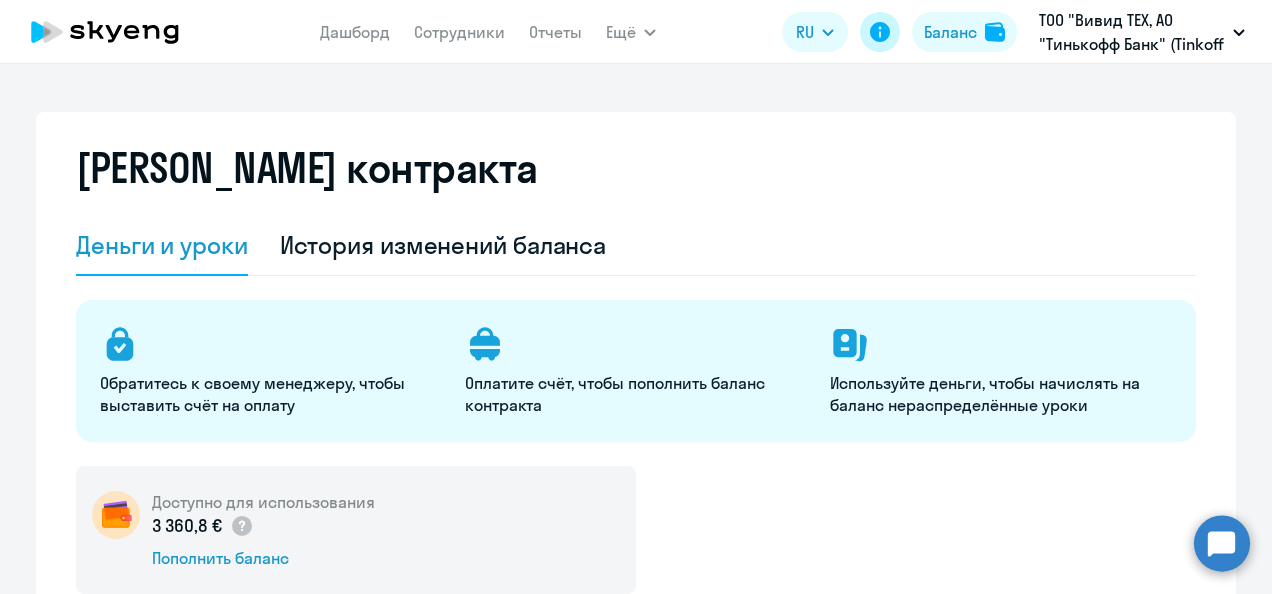 click 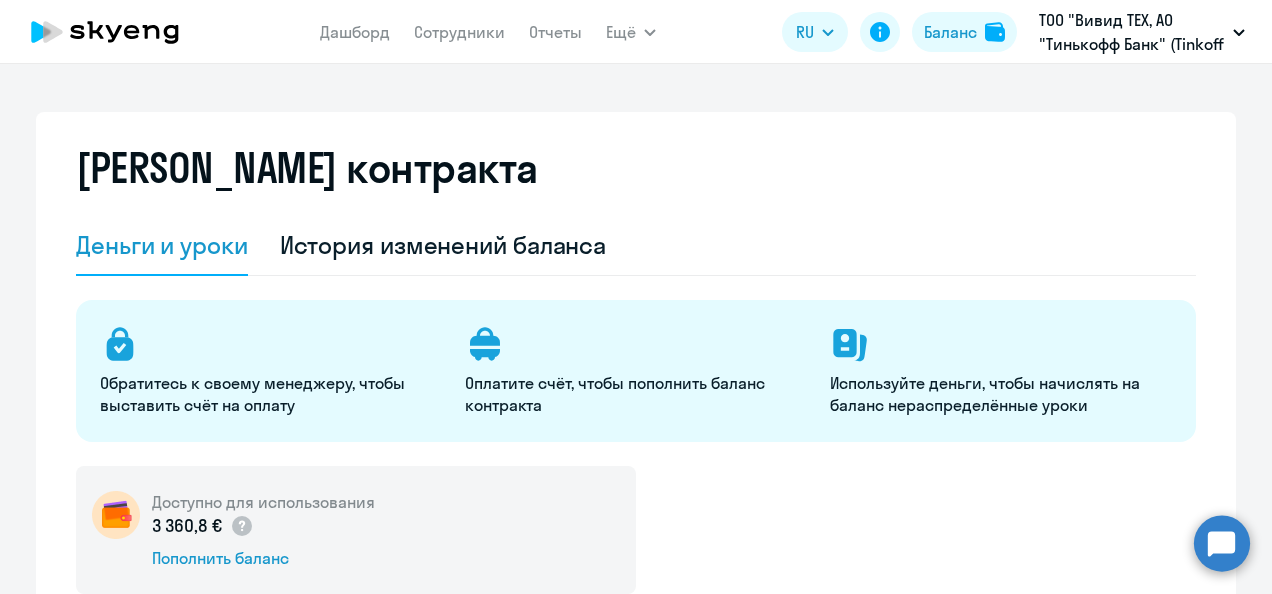 click 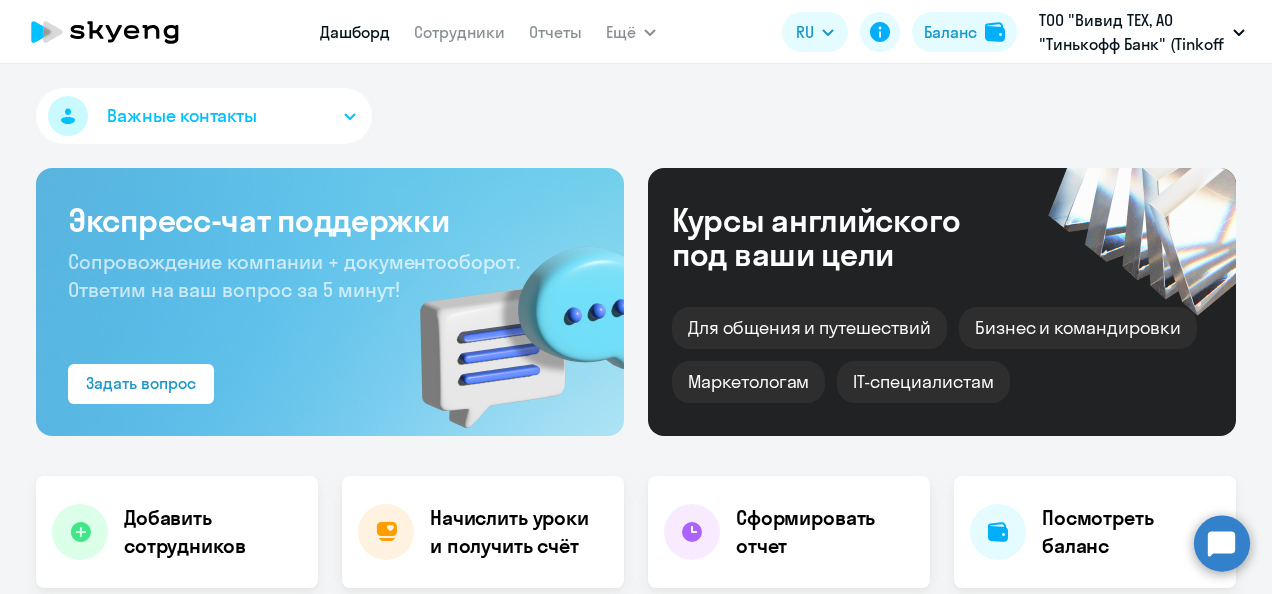 select on "30" 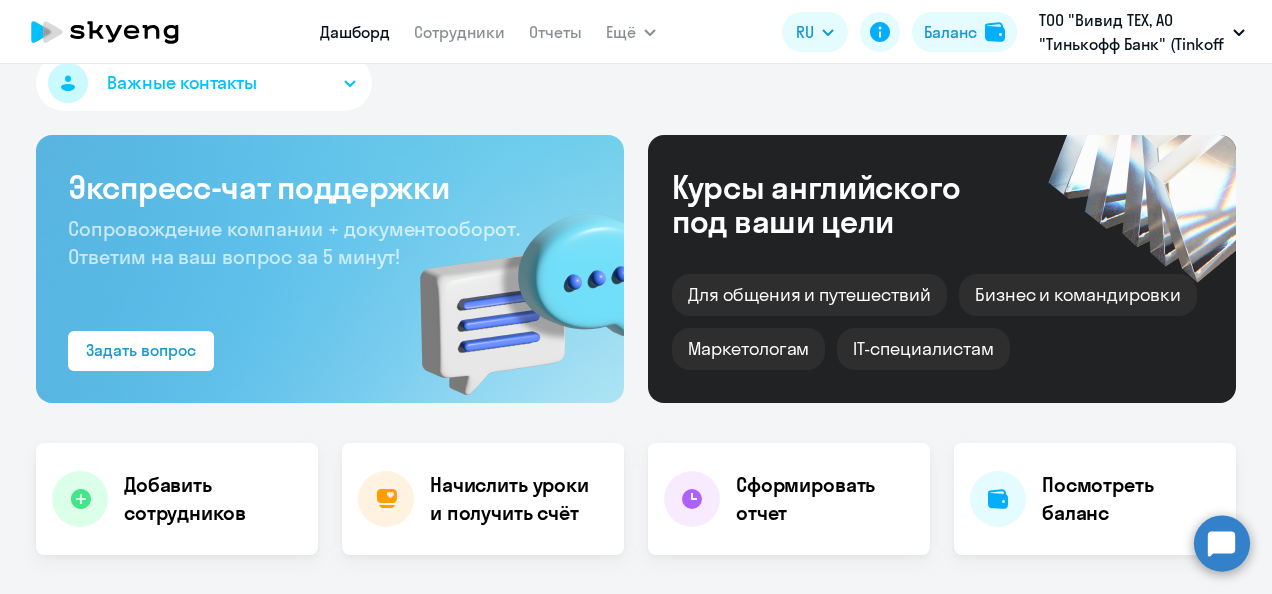 scroll, scrollTop: 0, scrollLeft: 0, axis: both 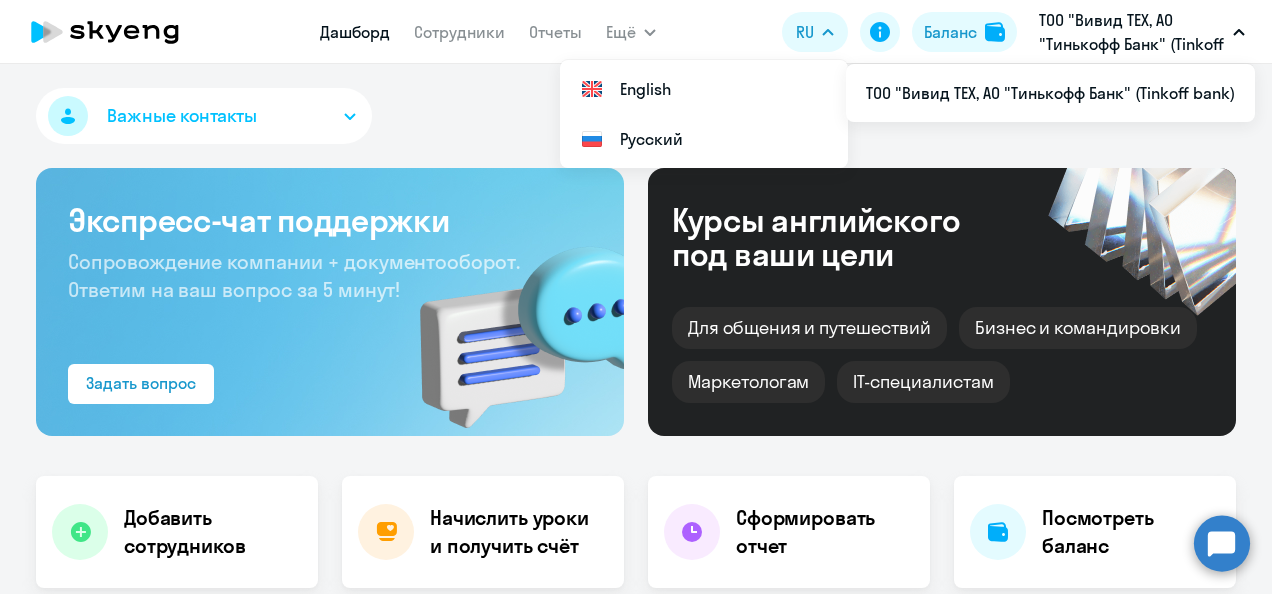click 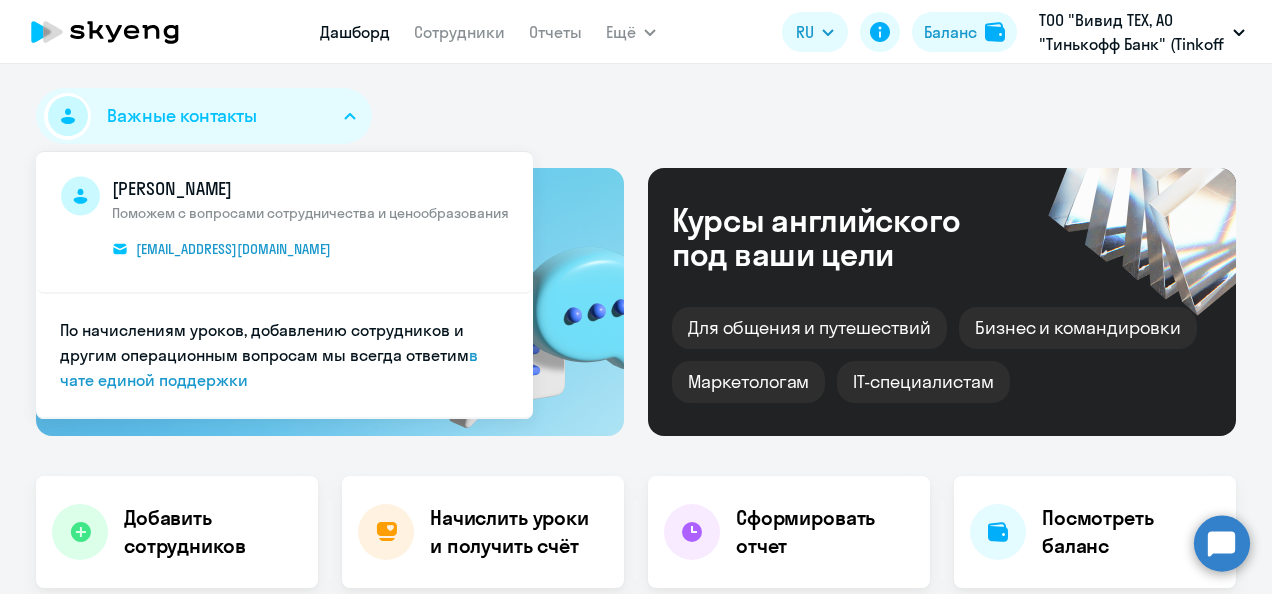 click on "[PERSON_NAME]  Поможем с вопросами сотрудничества и ценообразования
[EMAIL_ADDRESS][DOMAIN_NAME]" at bounding box center [284, 223] 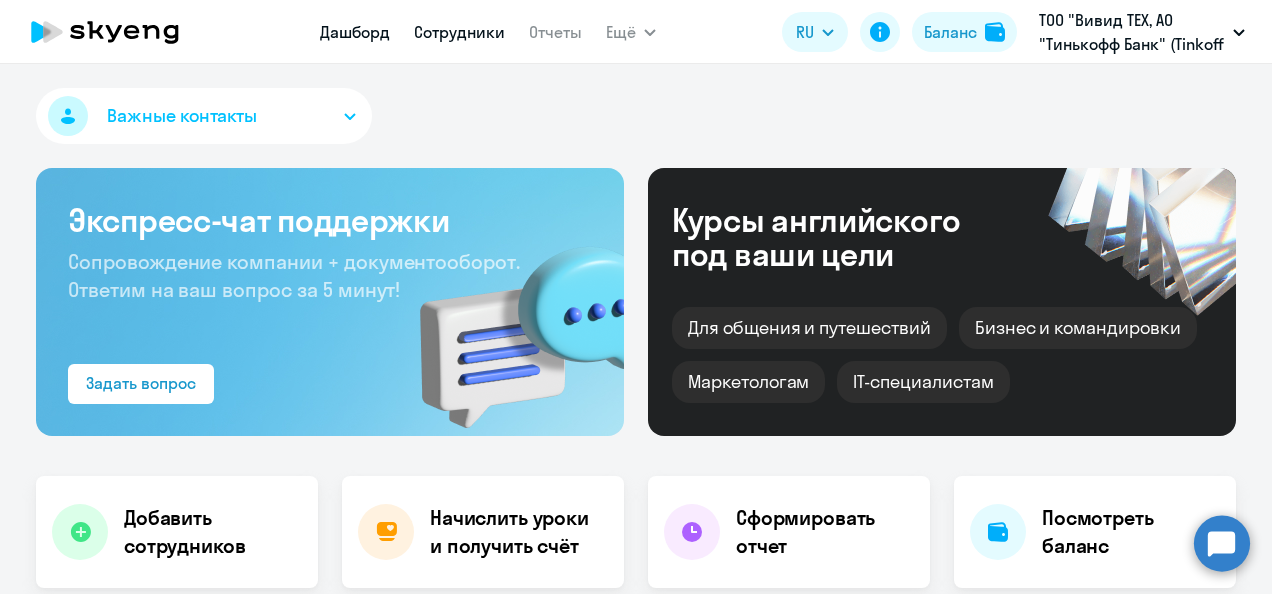 click on "Сотрудники" at bounding box center [459, 32] 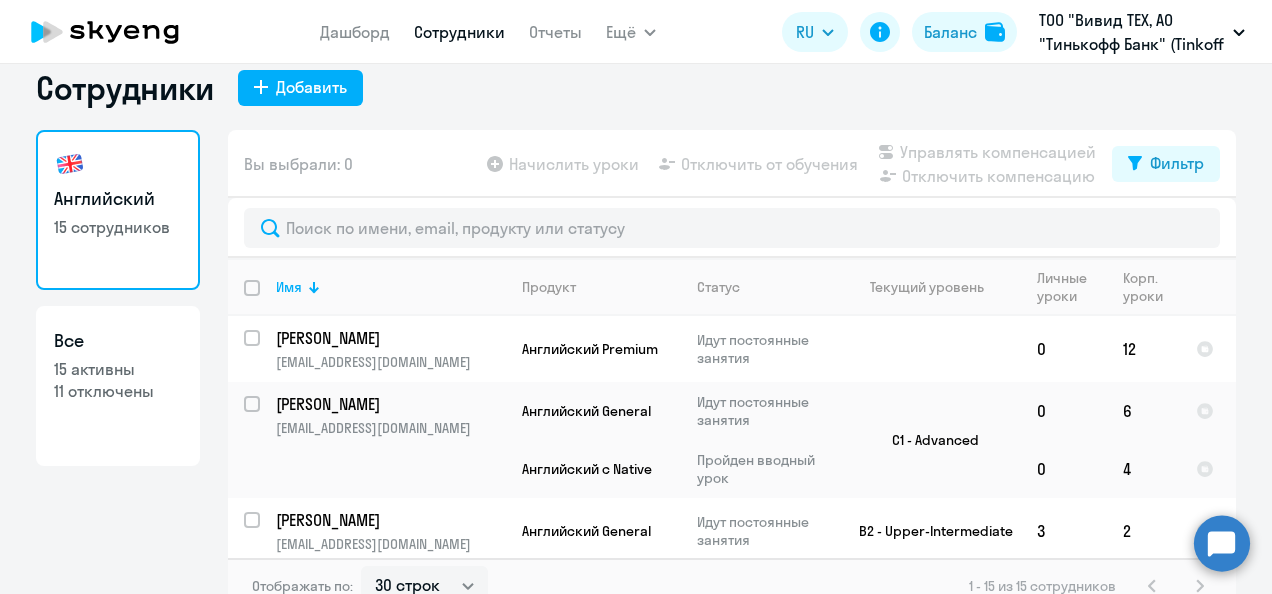 scroll, scrollTop: 46, scrollLeft: 0, axis: vertical 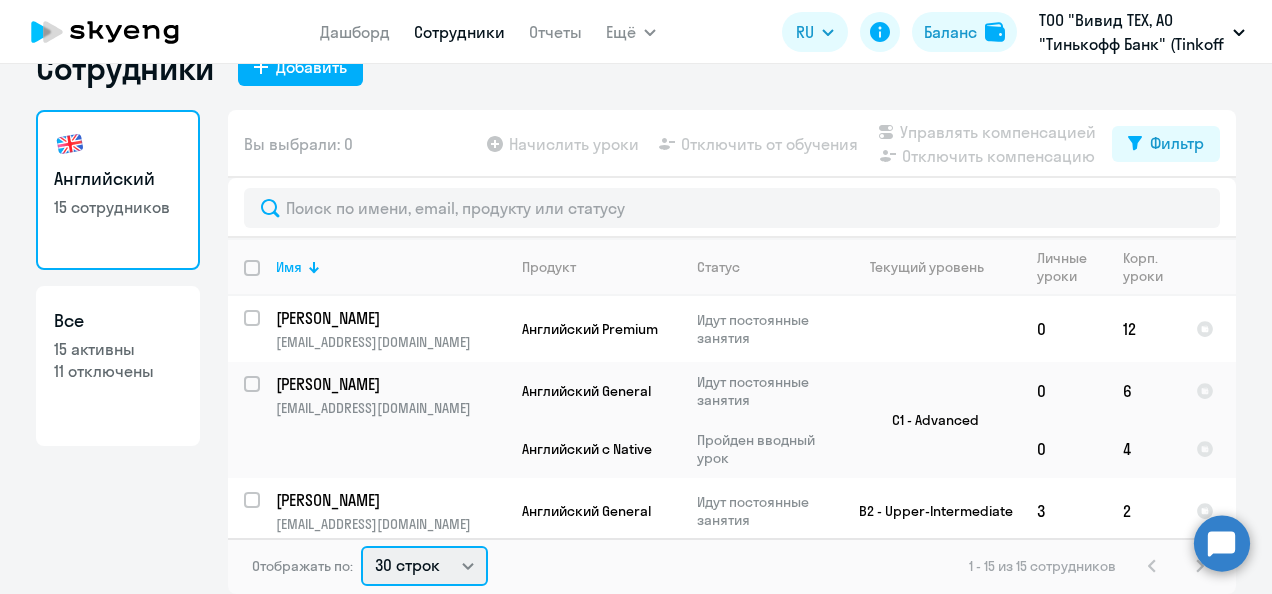click on "30 строк   50 строк   100 строк" 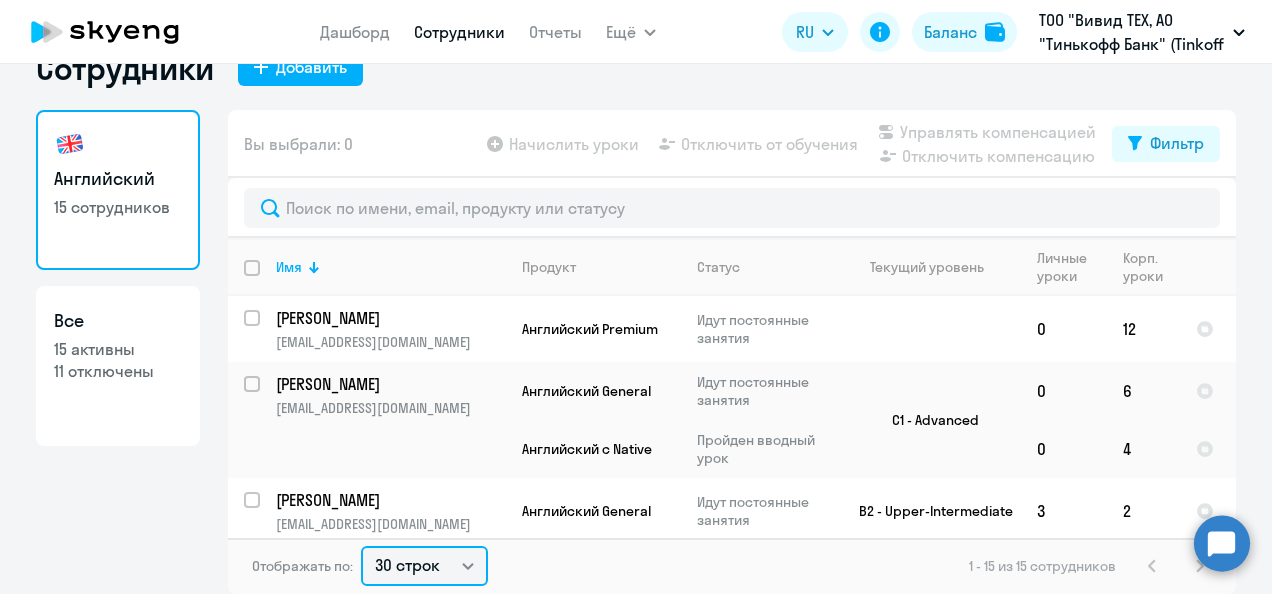select on "50" 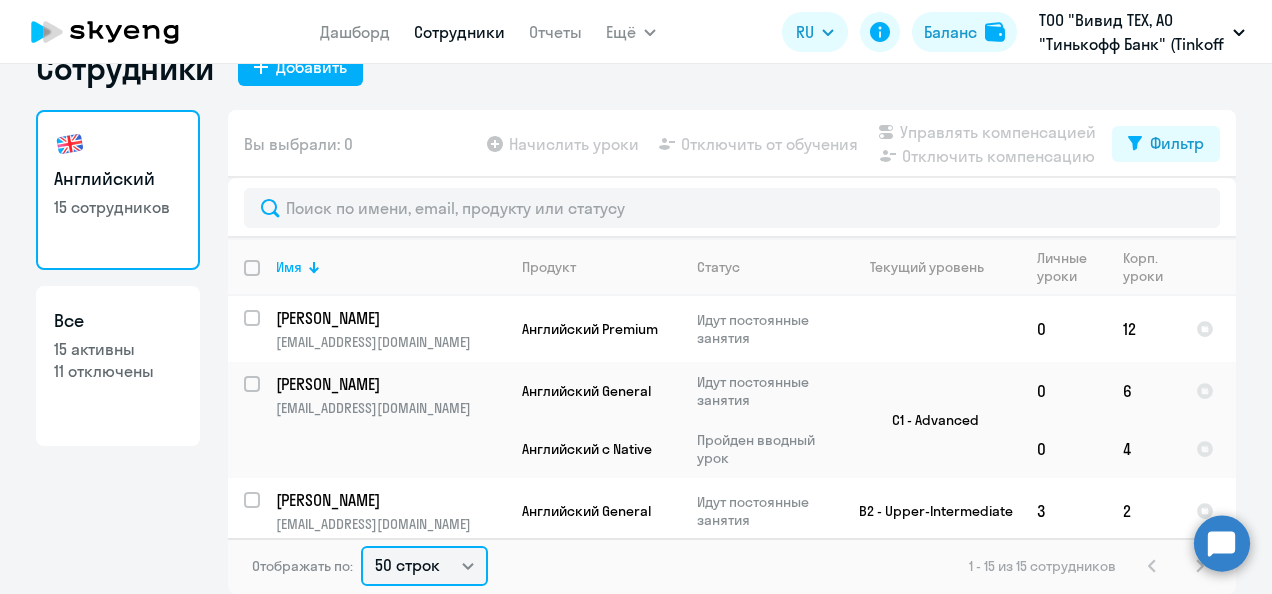 click on "30 строк   50 строк   100 строк" 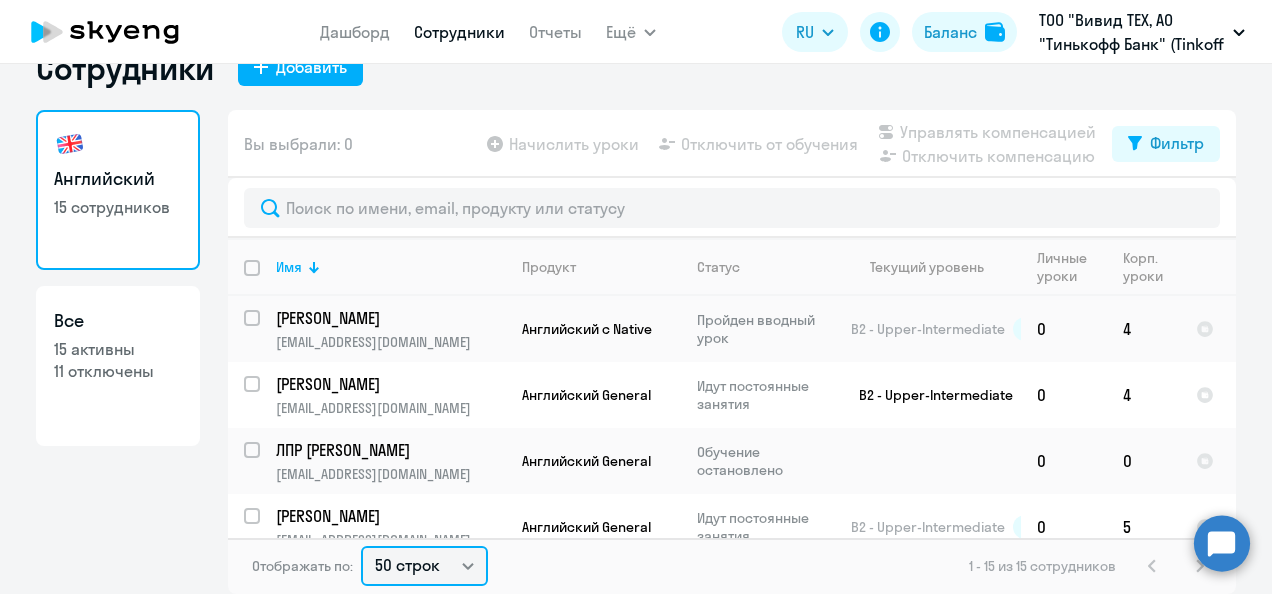 scroll, scrollTop: 0, scrollLeft: 0, axis: both 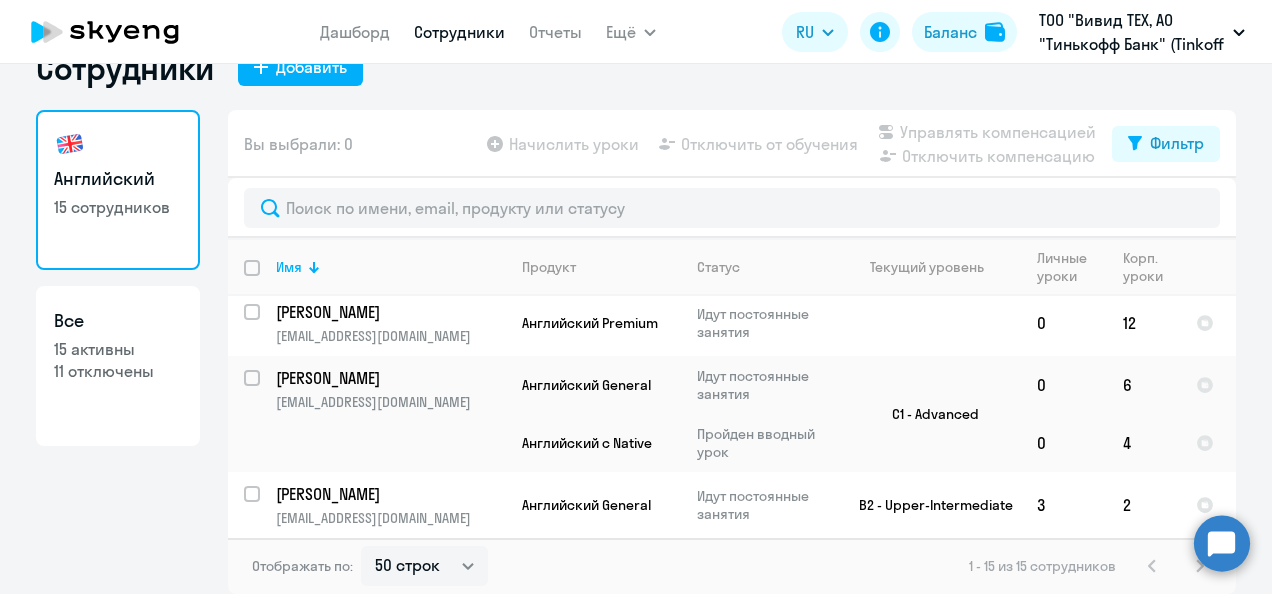 drag, startPoint x: 1222, startPoint y: 279, endPoint x: 1250, endPoint y: 206, distance: 78.18568 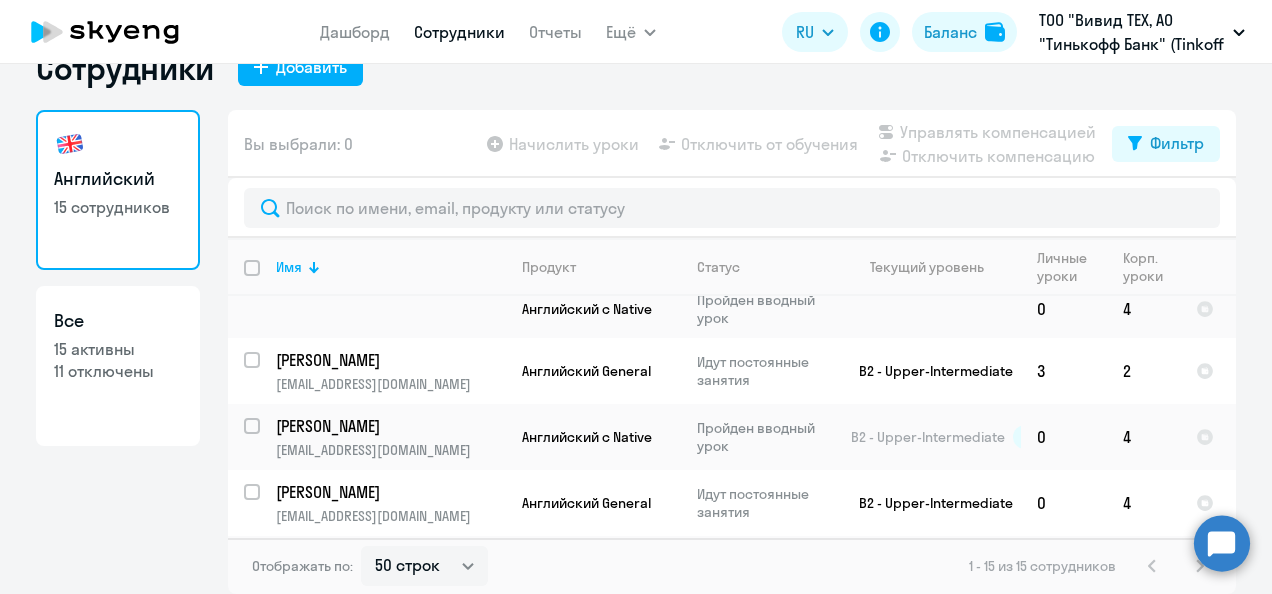 scroll, scrollTop: 0, scrollLeft: 0, axis: both 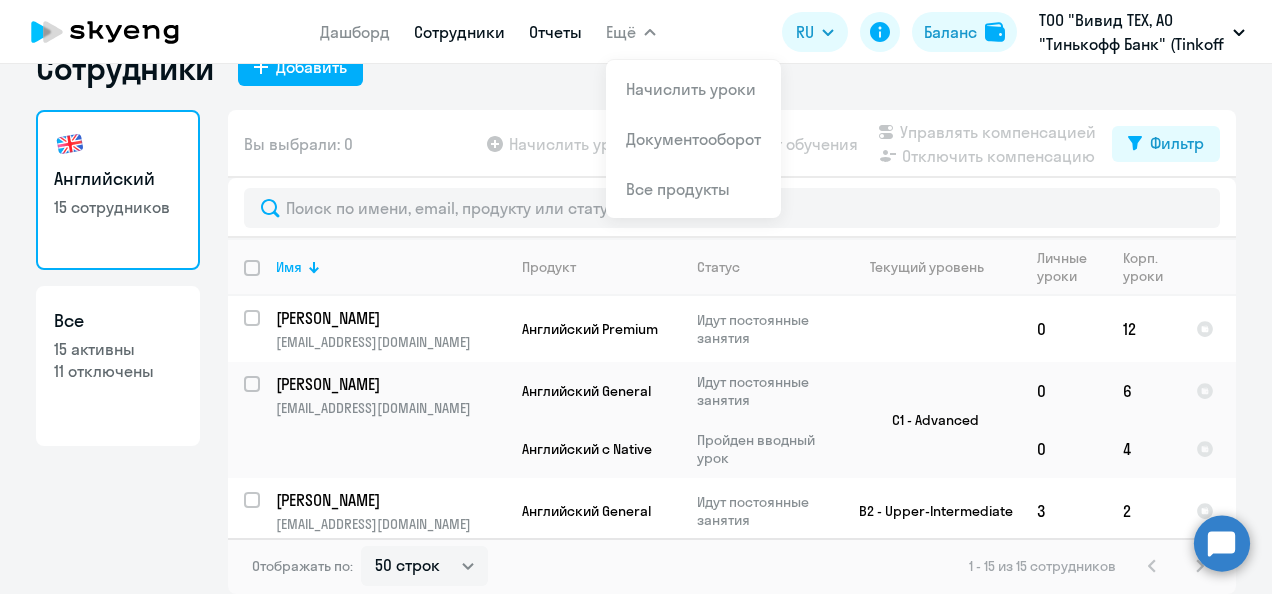 click on "Отчеты" at bounding box center (555, 32) 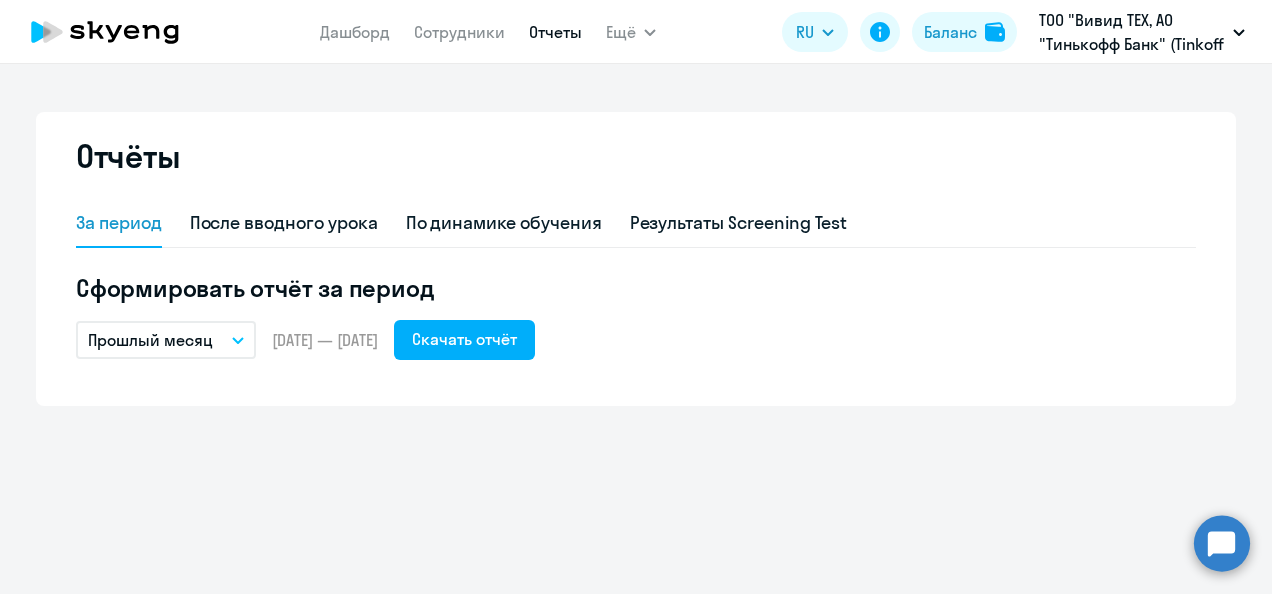 scroll, scrollTop: 0, scrollLeft: 0, axis: both 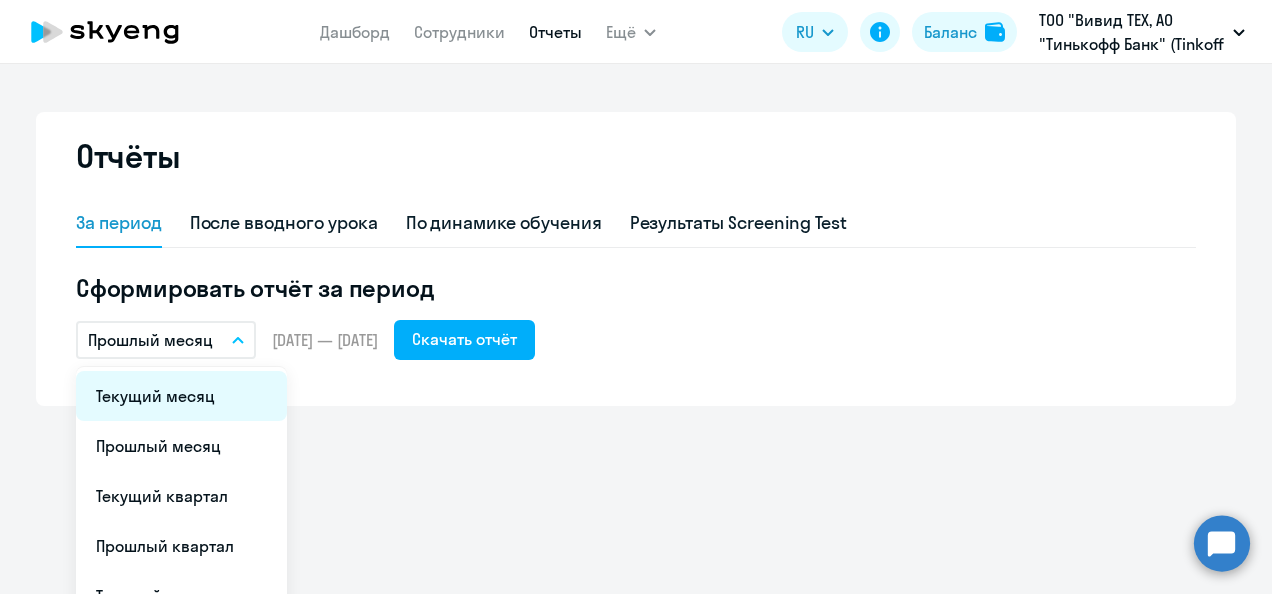 click on "Текущий месяц" at bounding box center (181, 396) 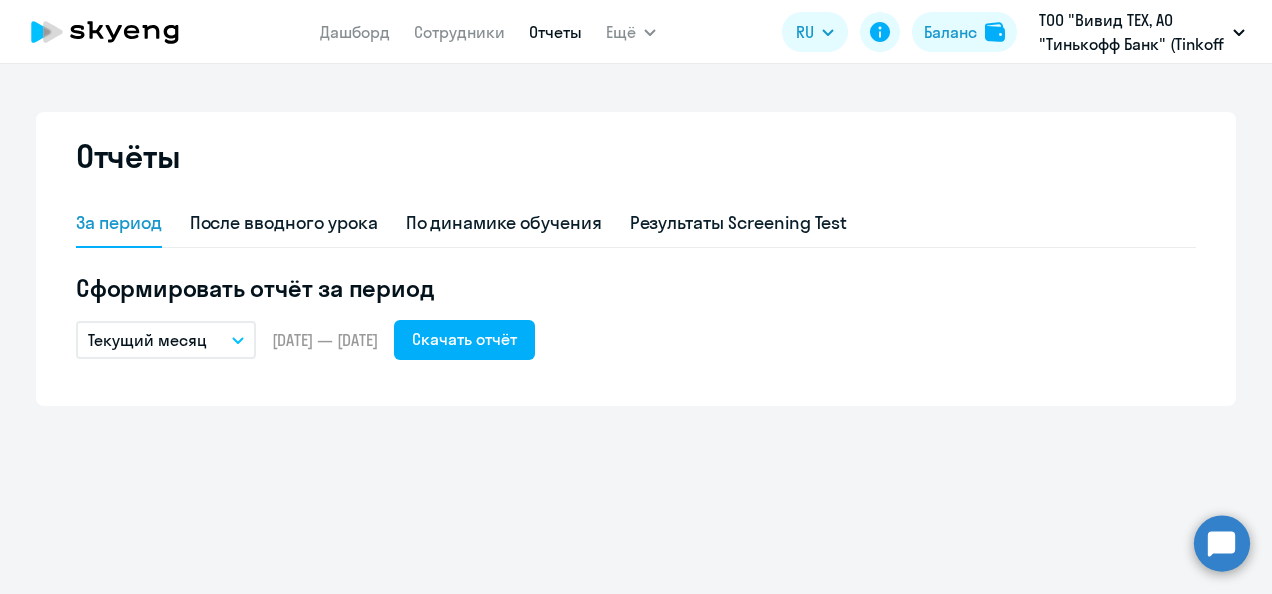 click on "[DATE] — [DATE]" 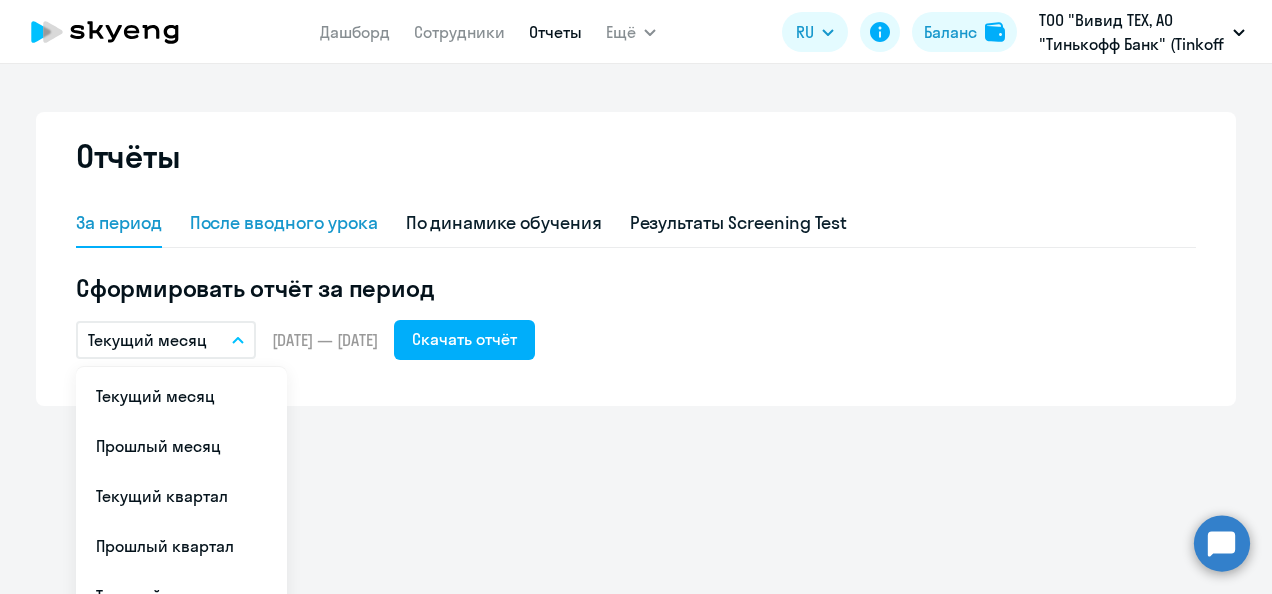 click on "После вводного урока" 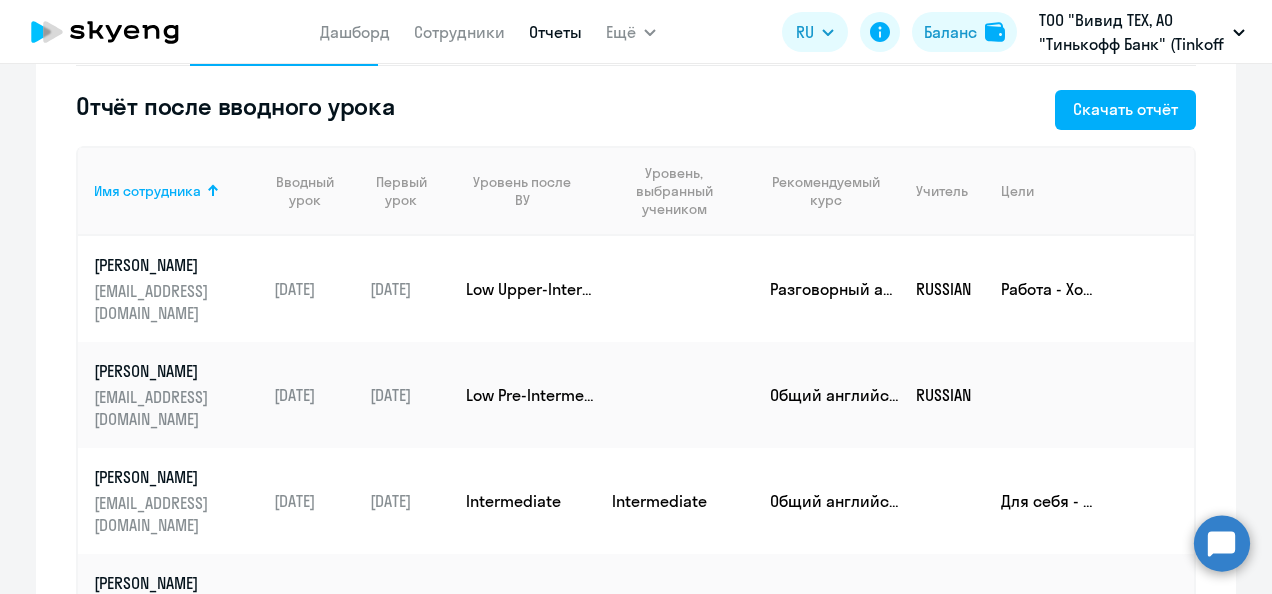 scroll, scrollTop: 15, scrollLeft: 0, axis: vertical 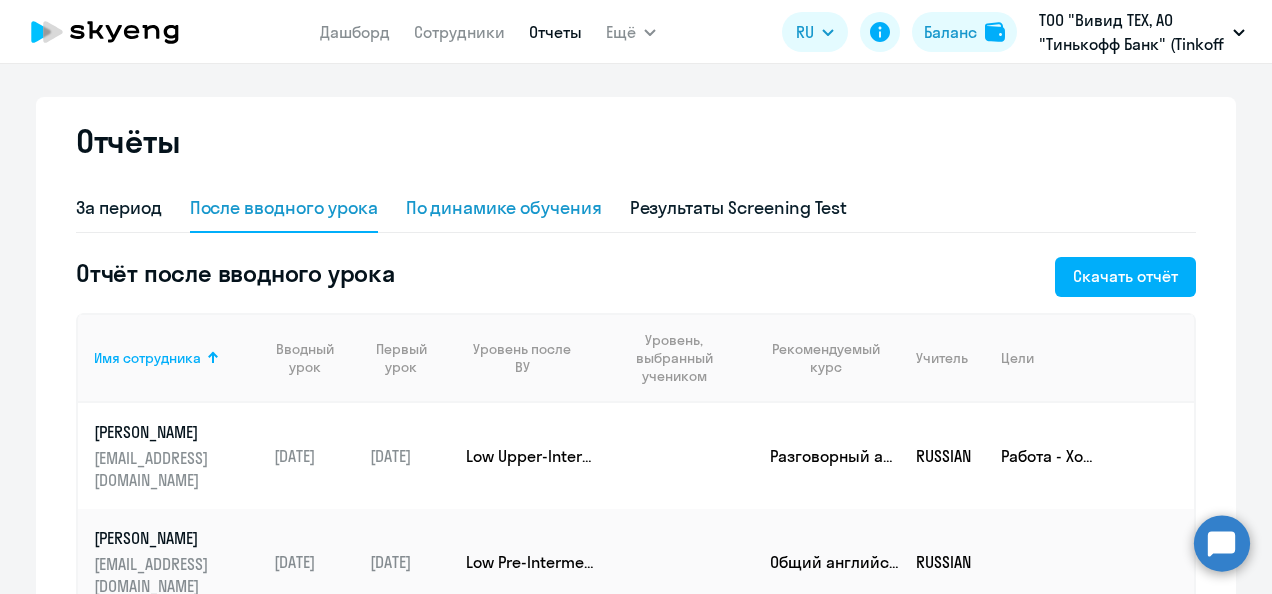 click on "По динамике обучения" 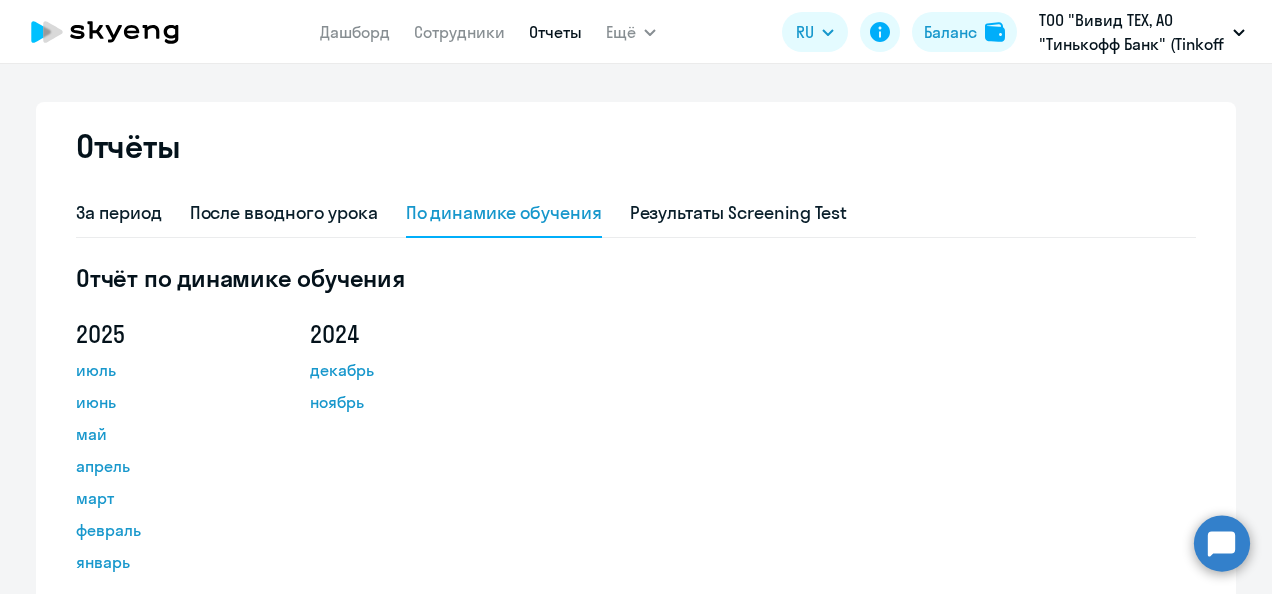 scroll, scrollTop: 8, scrollLeft: 0, axis: vertical 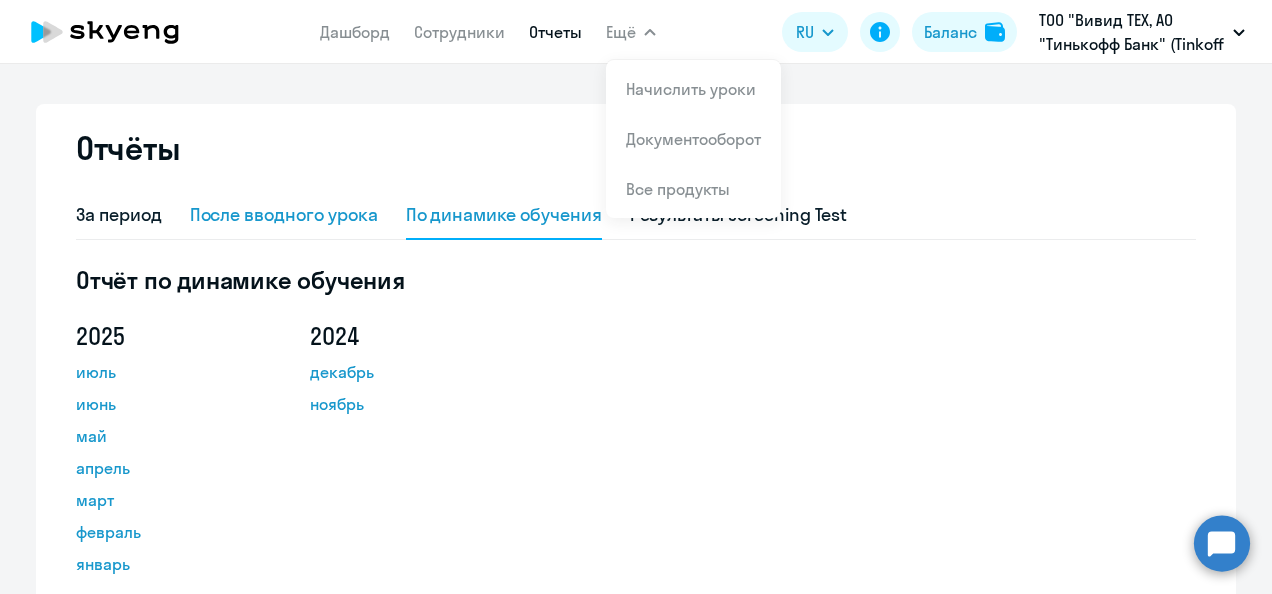 click on "После вводного урока" 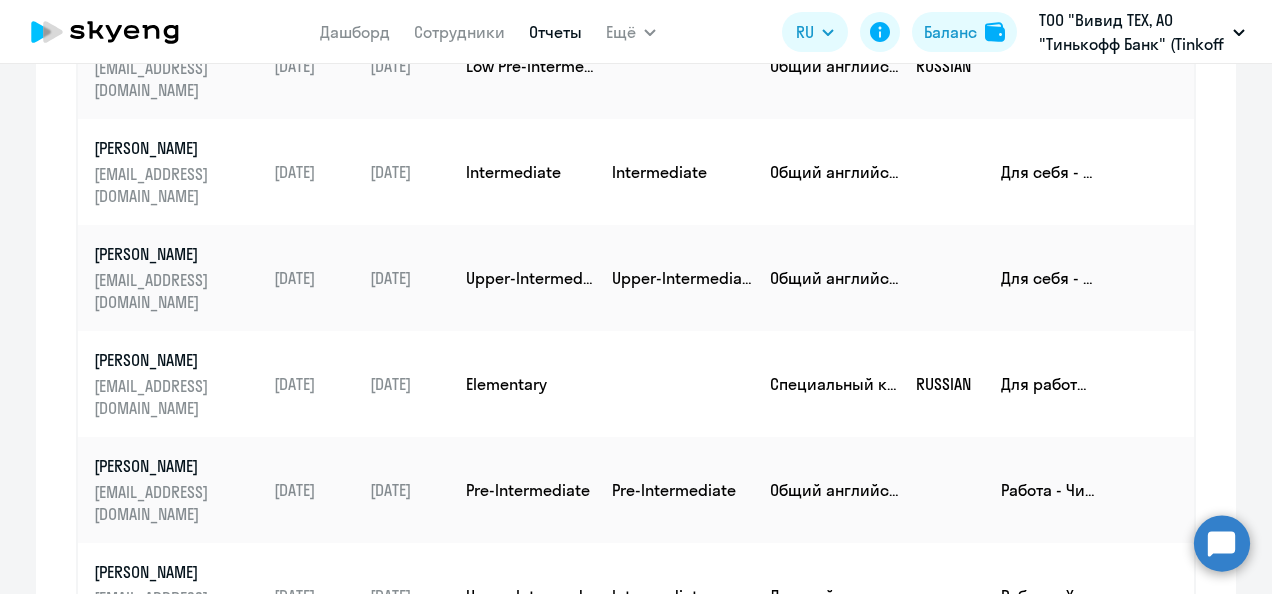 scroll, scrollTop: 514, scrollLeft: 0, axis: vertical 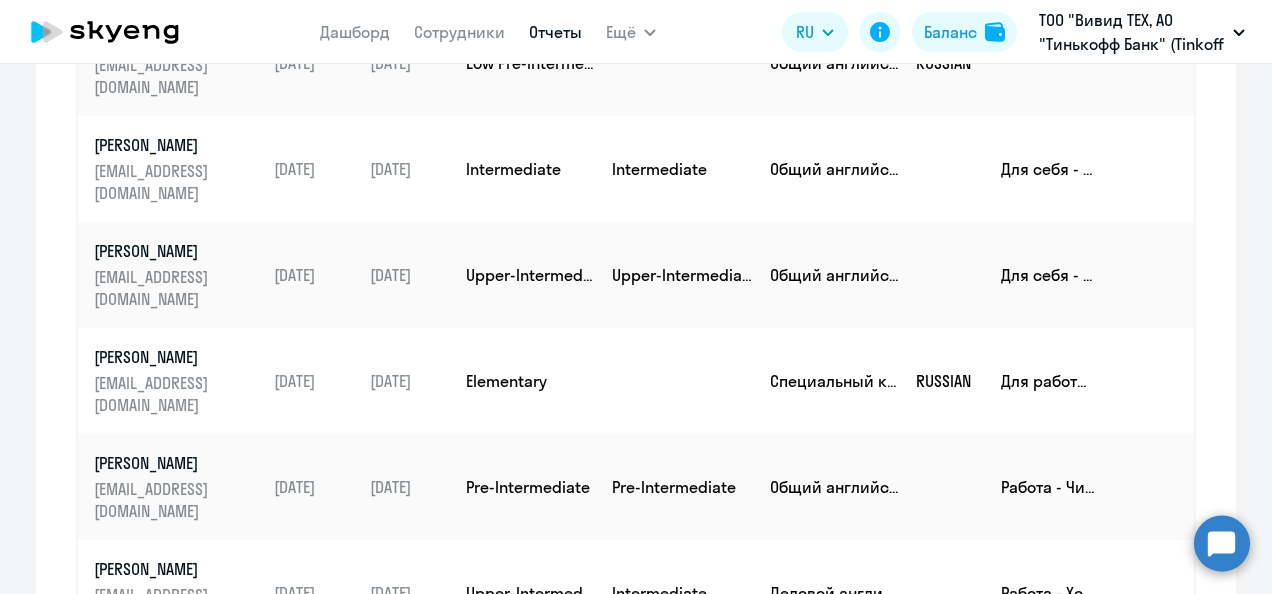click on "10 строк   30 строк   50 строк" 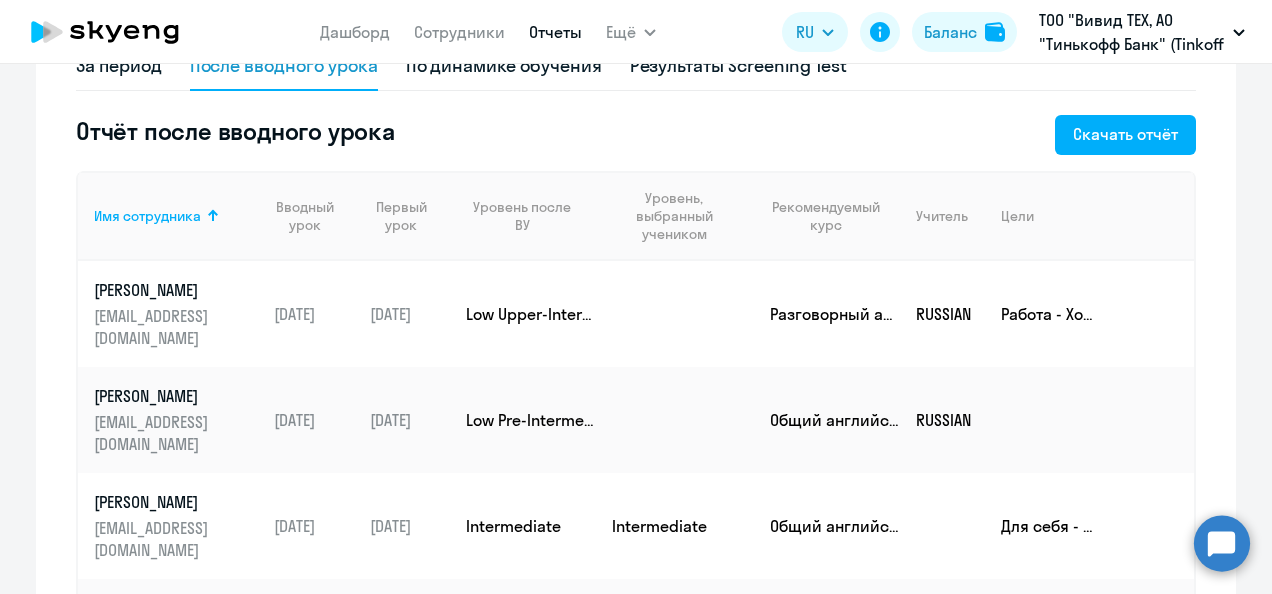 scroll, scrollTop: 28, scrollLeft: 0, axis: vertical 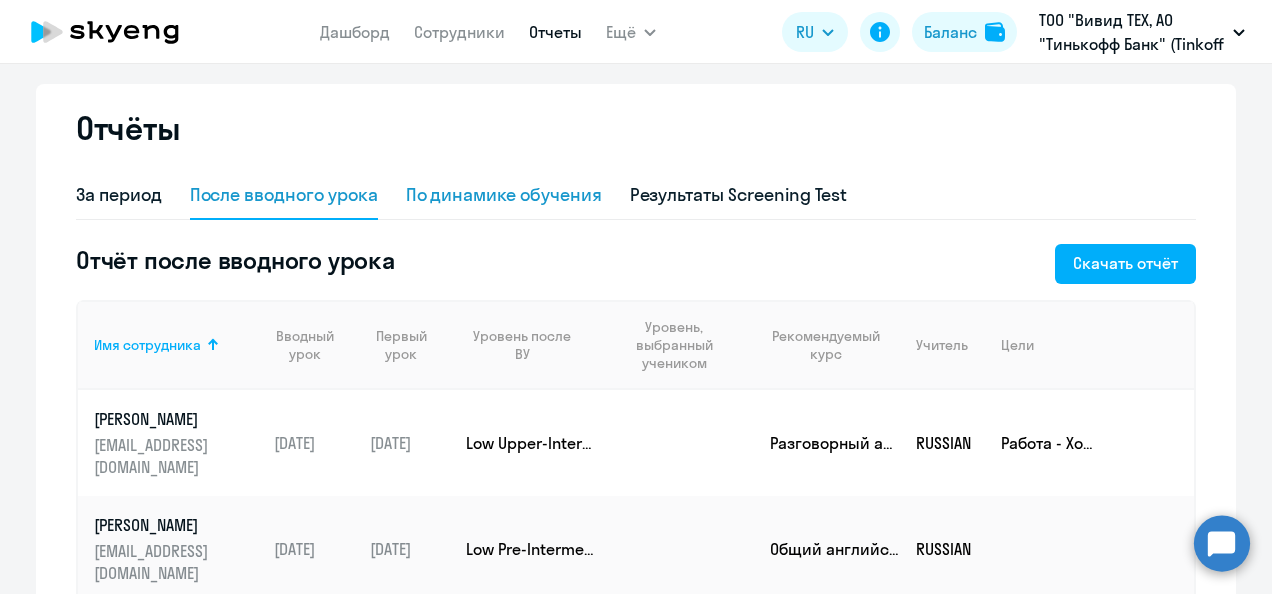 click on "По динамике обучения" 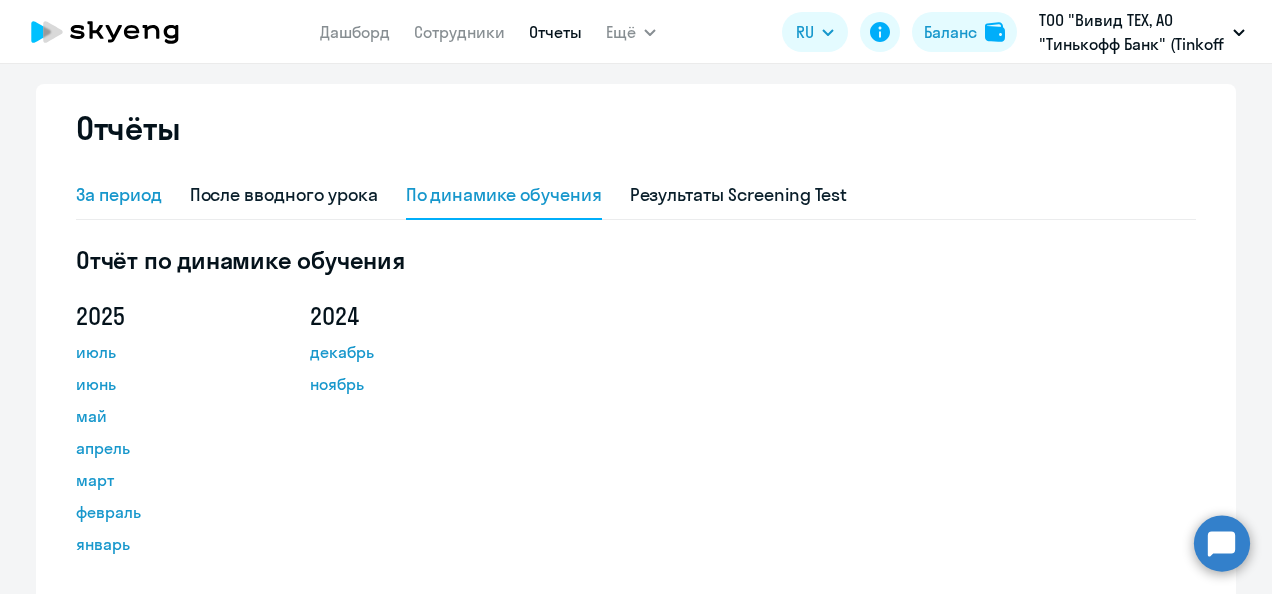 click on "За период" 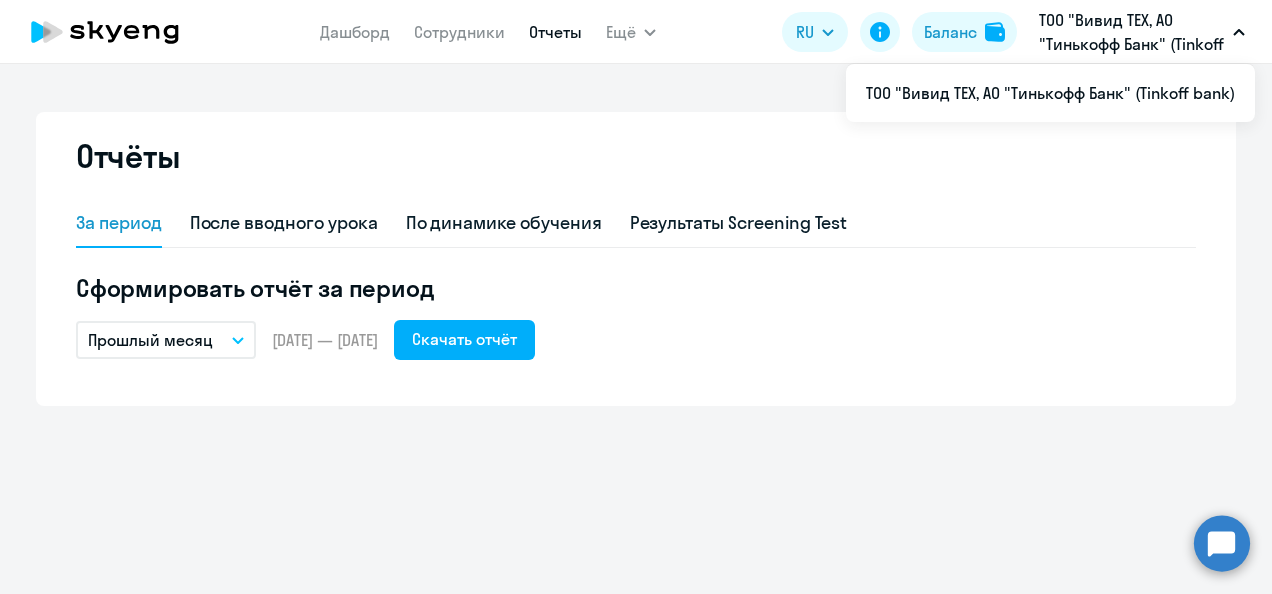 click 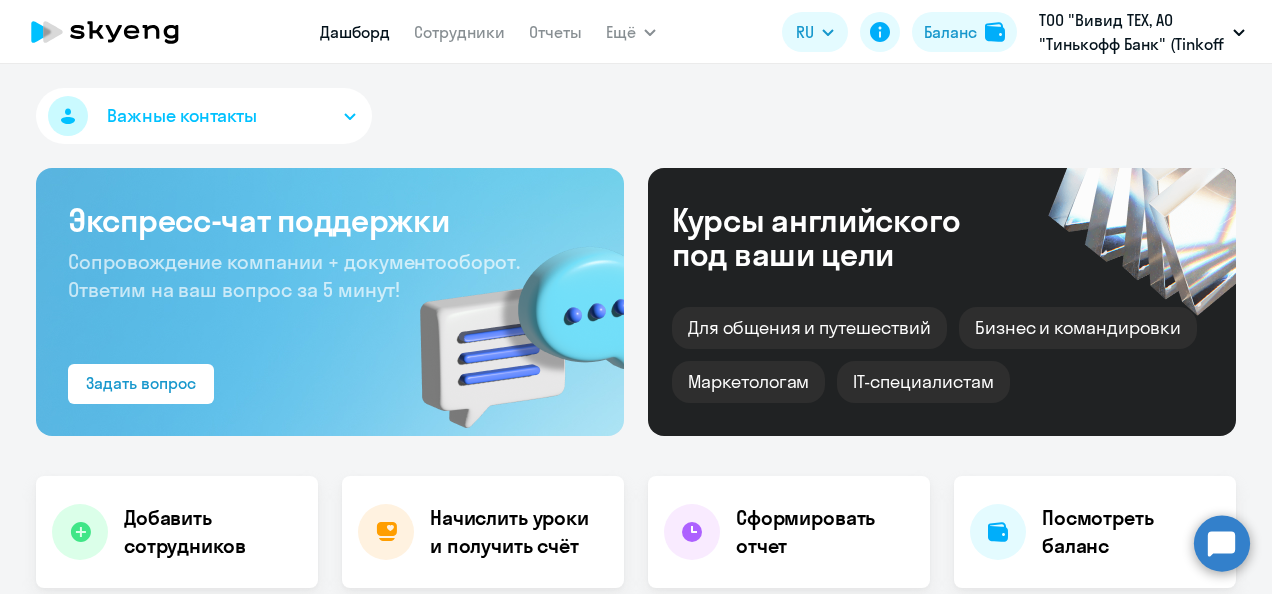 select on "30" 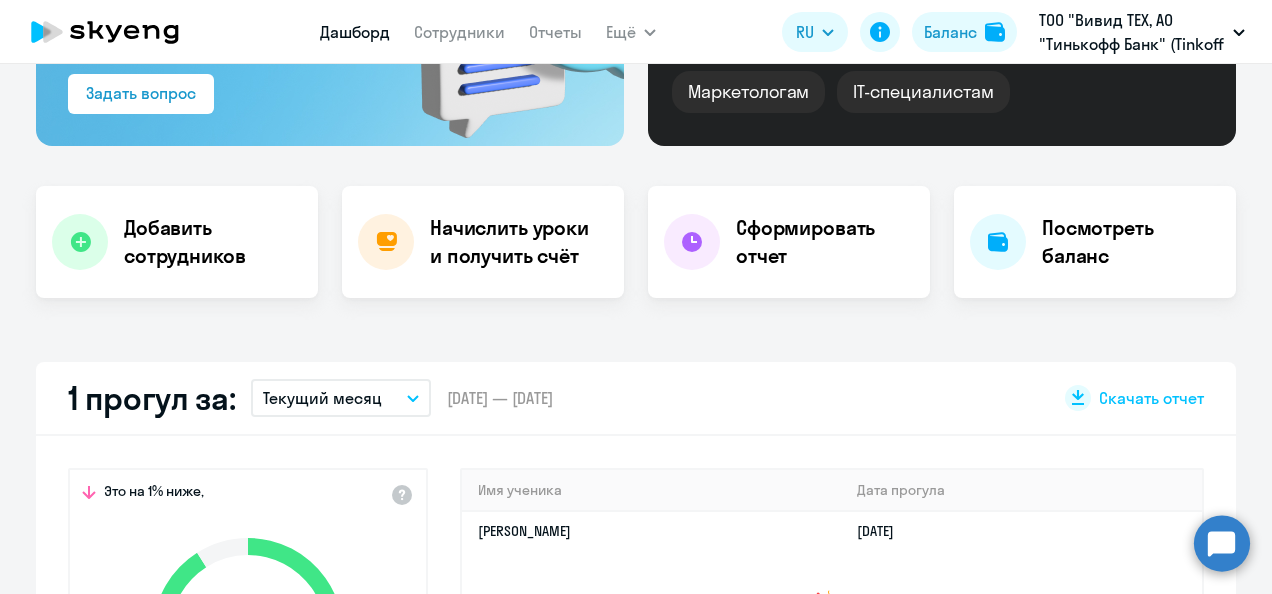 scroll, scrollTop: 293, scrollLeft: 0, axis: vertical 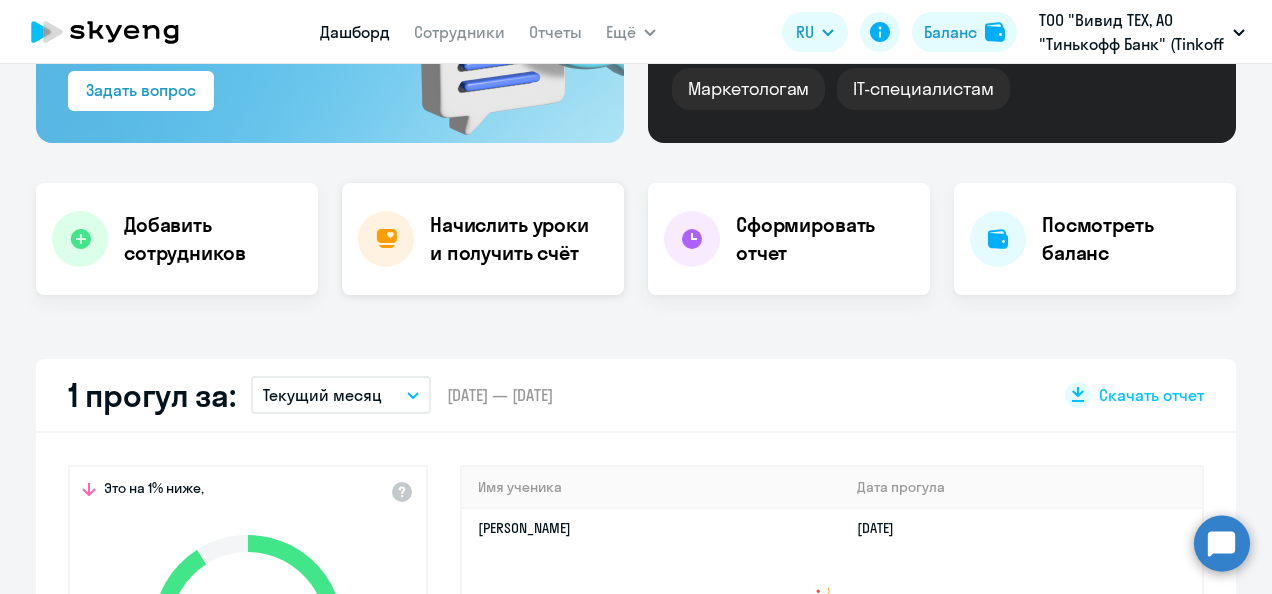 click on "Начислить уроки и получить счёт" 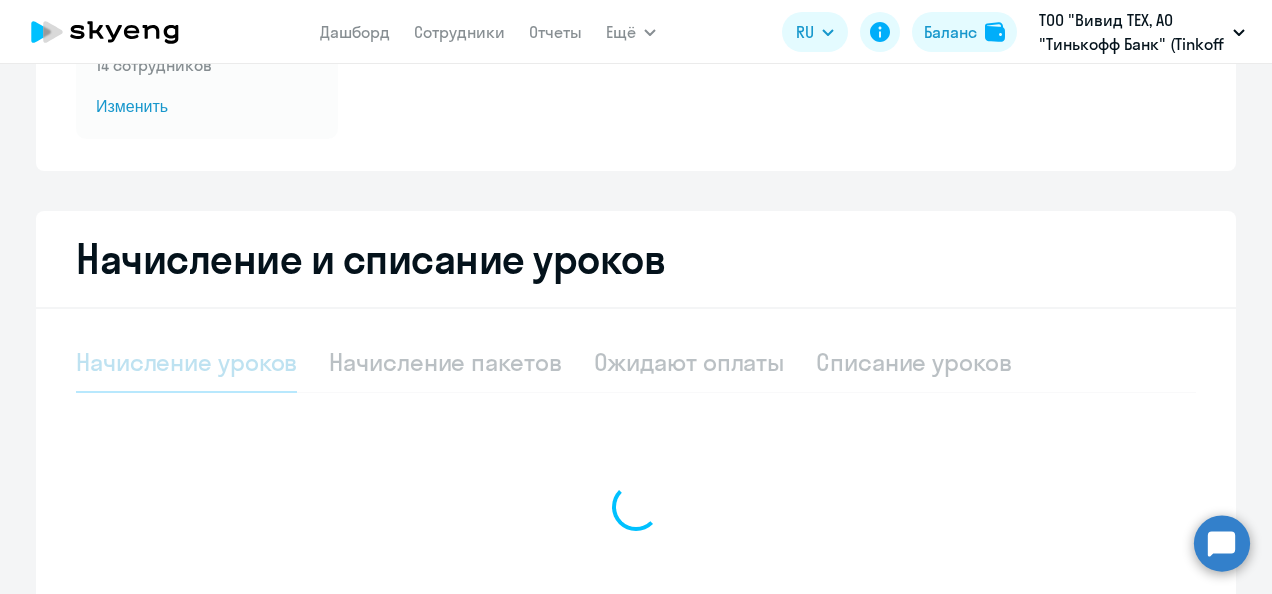 select on "10" 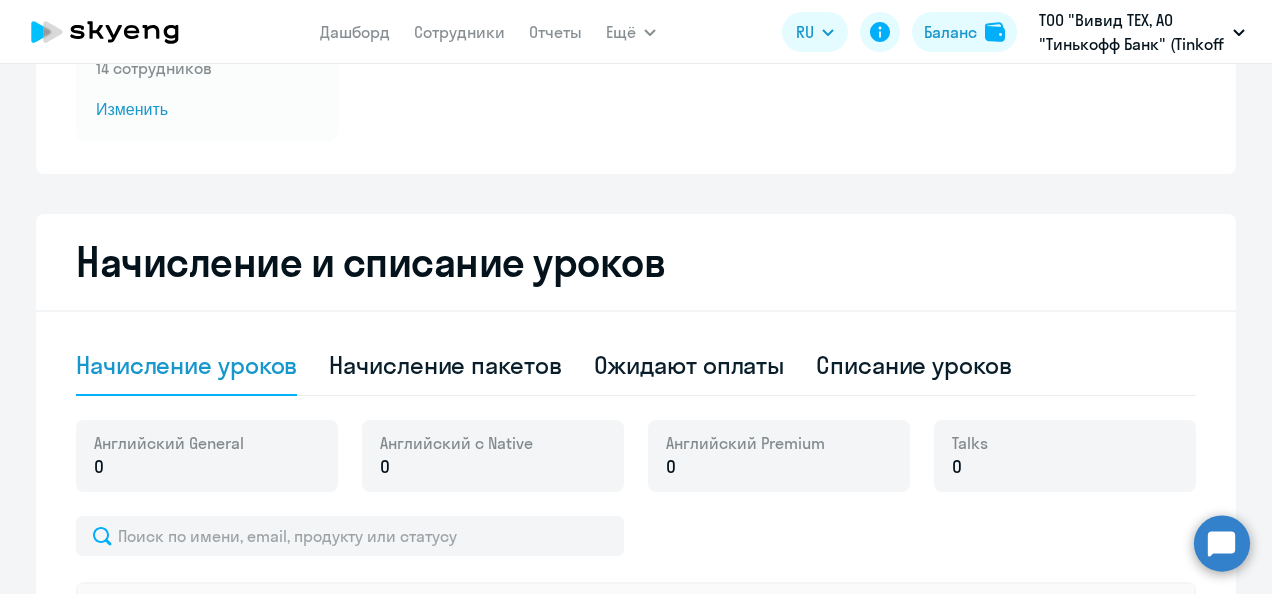scroll, scrollTop: 296, scrollLeft: 0, axis: vertical 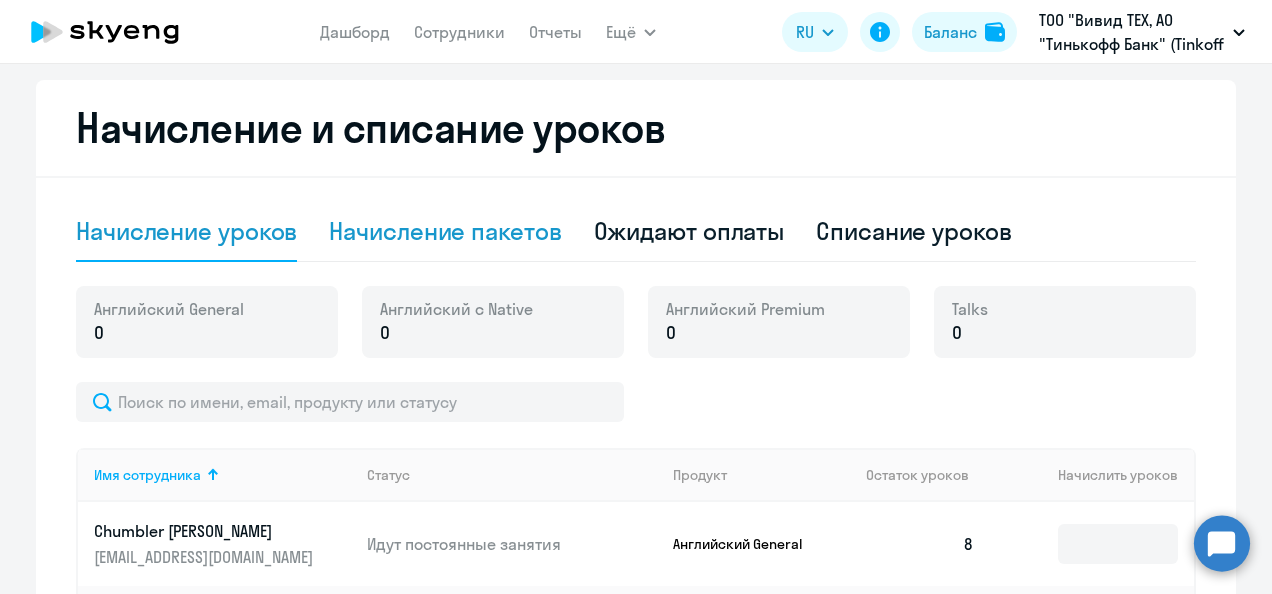 click on "Начисление пакетов" 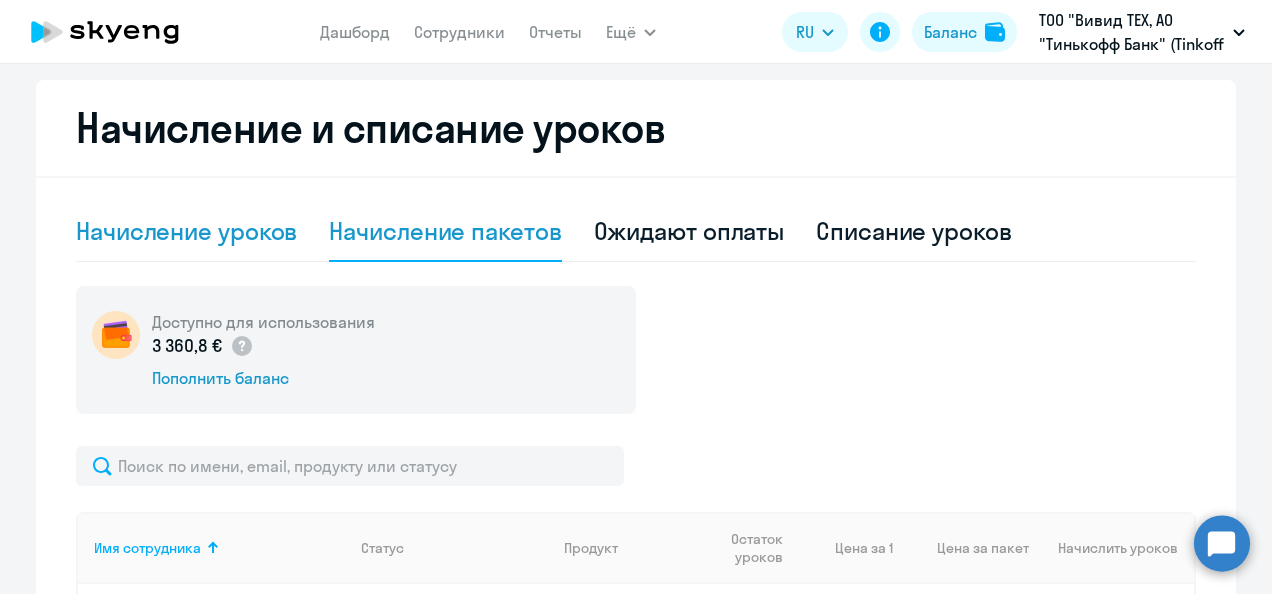 click on "Начисление уроков" 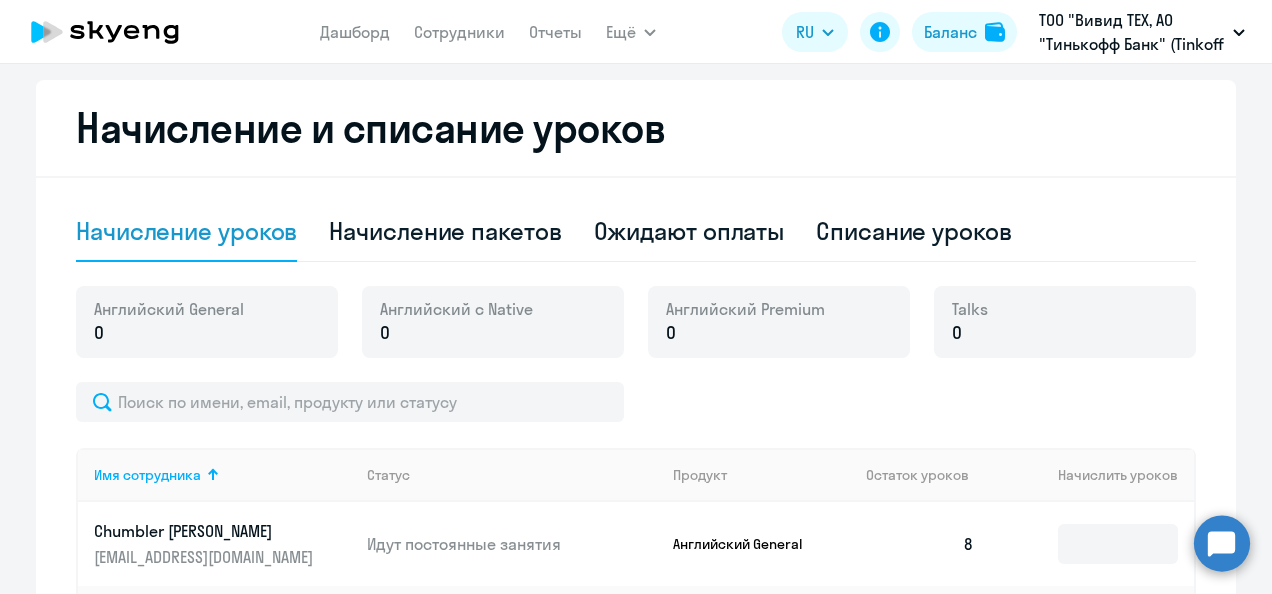 click on "Начисление уроков Начисление пакетов Ожидают оплаты Списание уроков Английский General 0 Английский с Native 0 Английский Premium 0 Talks 0
Имя сотрудника   Статус   Продукт   Остаток уроков   [PERSON_NAME] уроков  Chumbler [PERSON_NAME] [PERSON_NAME][EMAIL_ADDRESS][DOMAIN_NAME] Идут постоянные занятия Английский General  8  [PERSON_NAME] [EMAIL_ADDRESS][DOMAIN_NAME] Идут постоянные занятия Английский с Native  3  Sokolovskii [PERSON_NAME] [PERSON_NAME][EMAIL_ADDRESS][DOMAIN_NAME] Пройден вводный урок Английский General  4  Sokolovskii [PERSON_NAME] [PERSON_NAME][EMAIL_ADDRESS][DOMAIN_NAME] Идут постоянные занятия Английский Premium  9  Yusufyanov [PERSON_NAME] [PERSON_NAME][EMAIL_ADDRESS][DOMAIN_NAME] Идут постоянные занятия Английский General  8  [PERSON_NAME] [PERSON_NAME][EMAIL_ADDRESS][DOMAIN_NAME]  8   6   5   5" 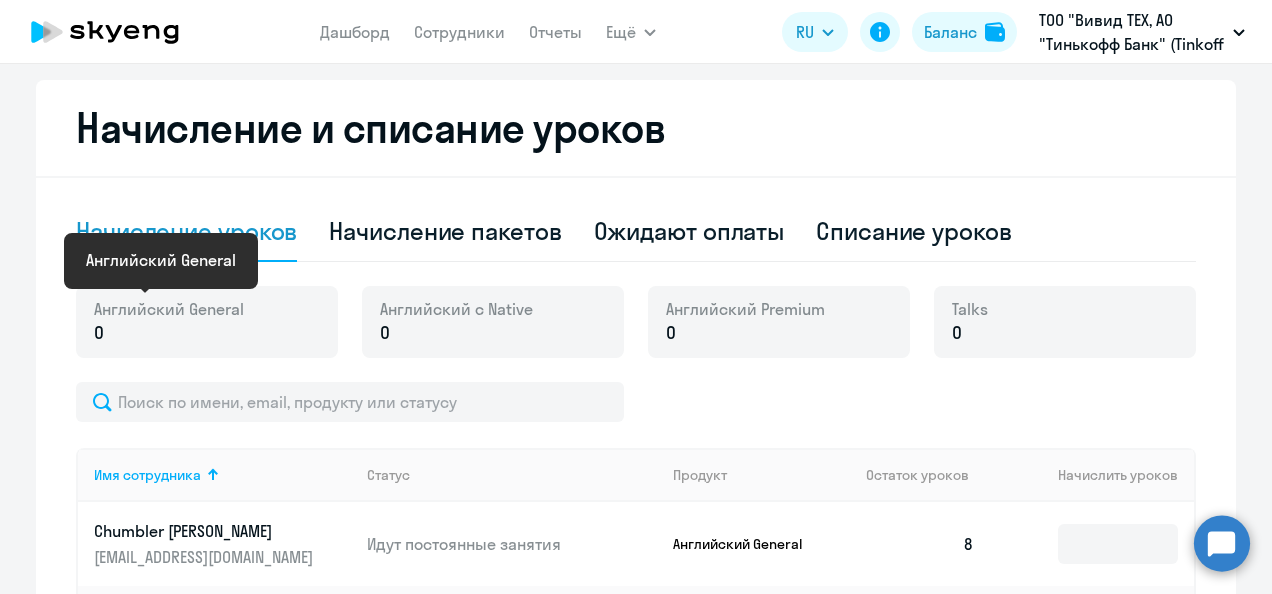 click on "Английский General" 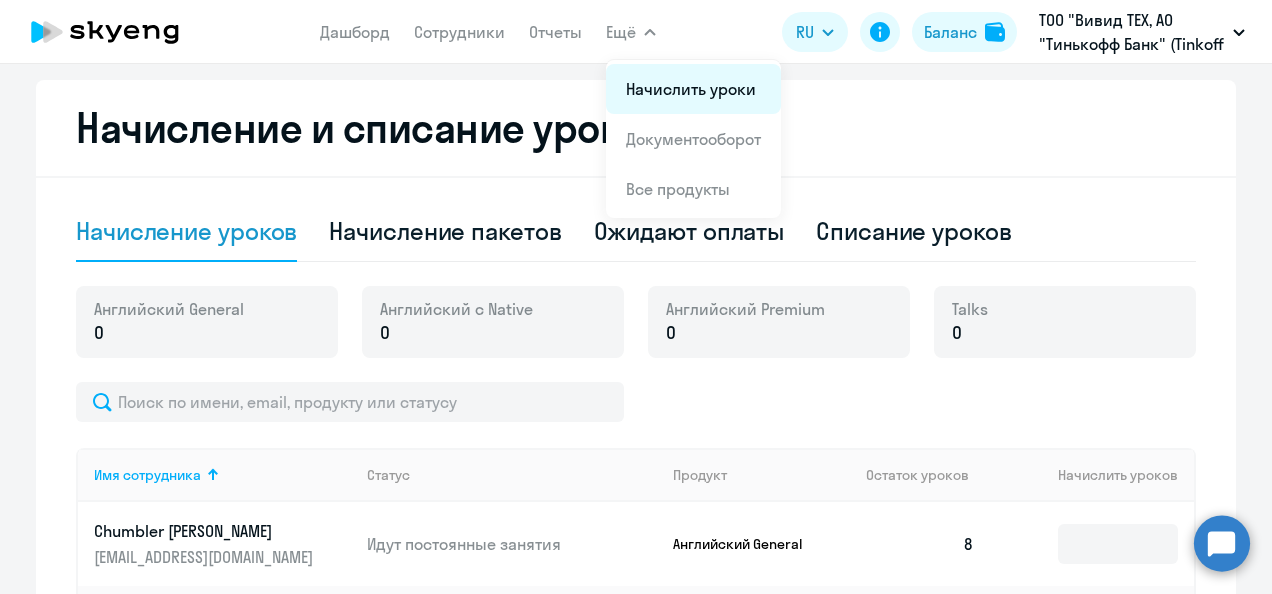 click on "Начислить уроки" at bounding box center (693, 89) 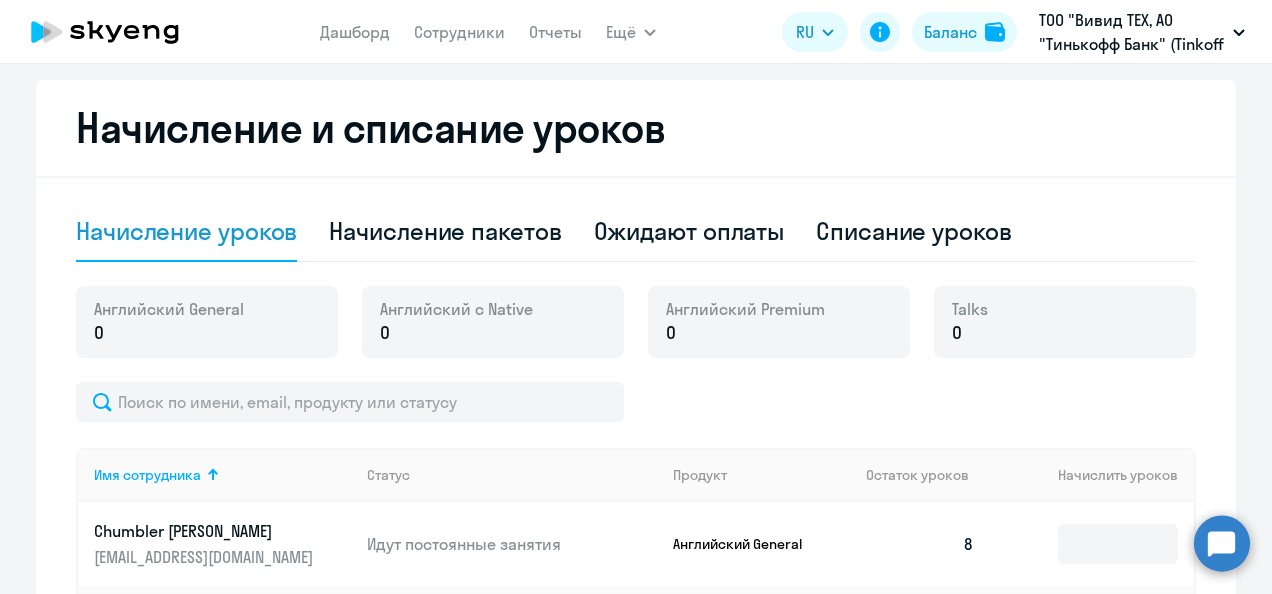 click 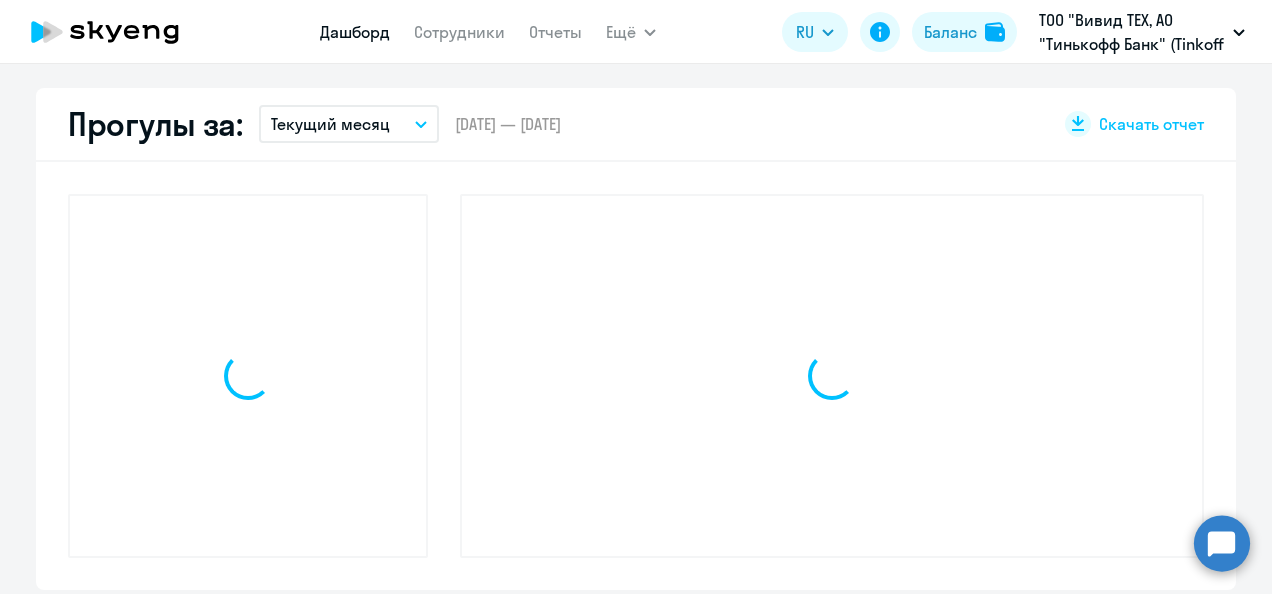 scroll, scrollTop: 564, scrollLeft: 0, axis: vertical 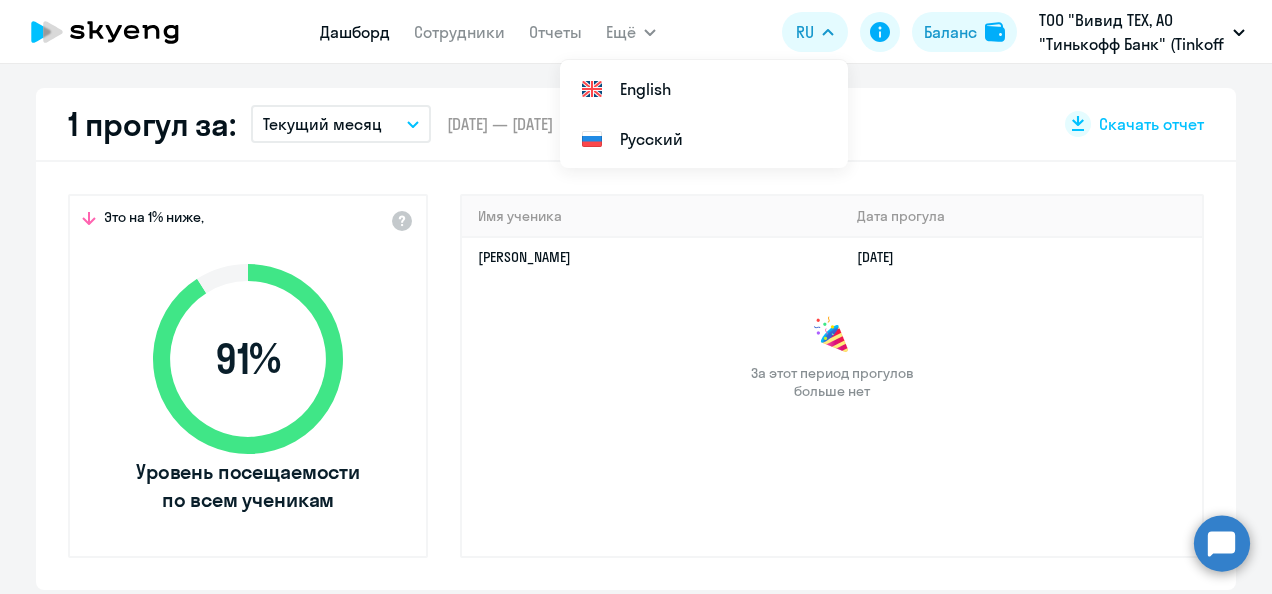 select on "30" 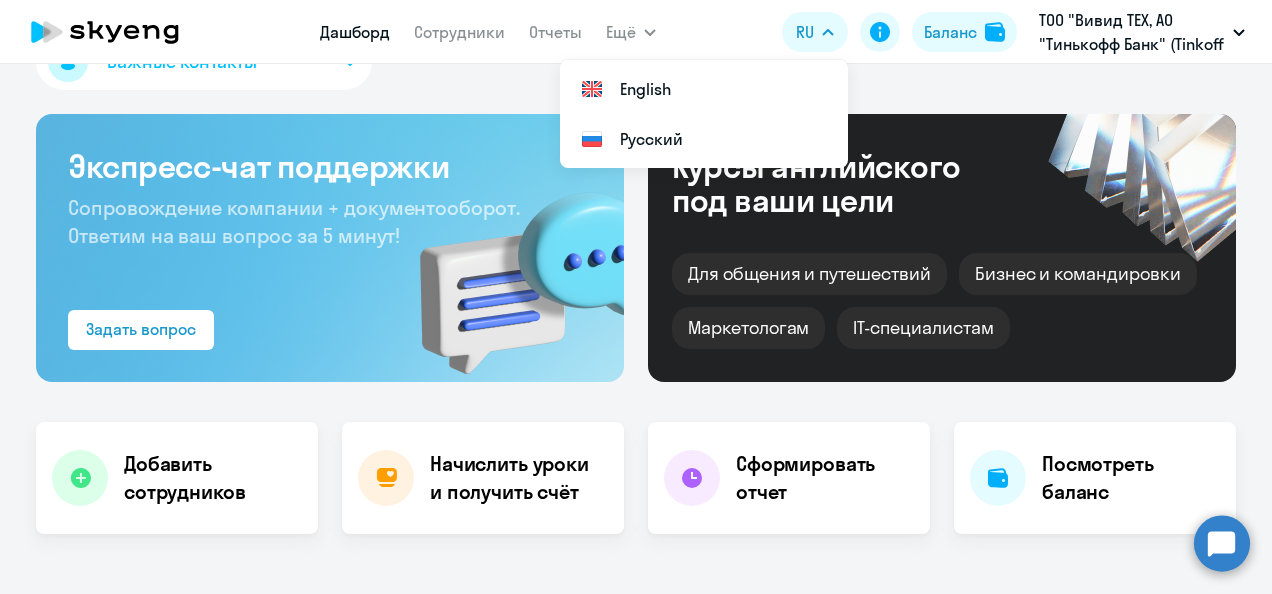 scroll, scrollTop: 41, scrollLeft: 0, axis: vertical 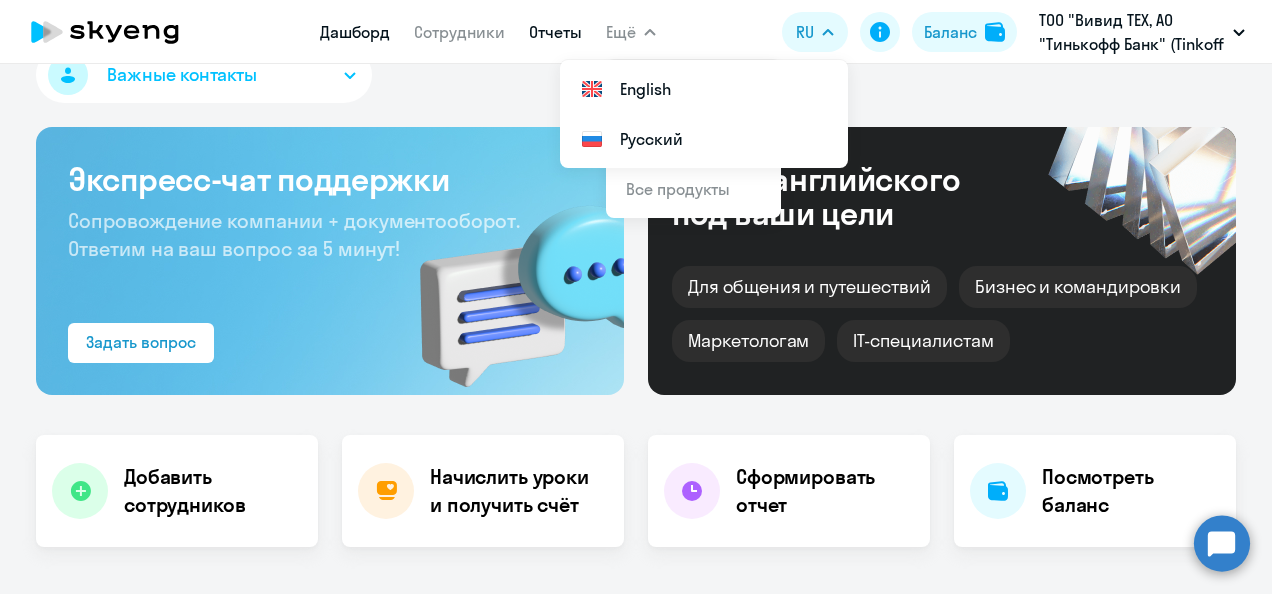 click on "Отчеты" at bounding box center (555, 32) 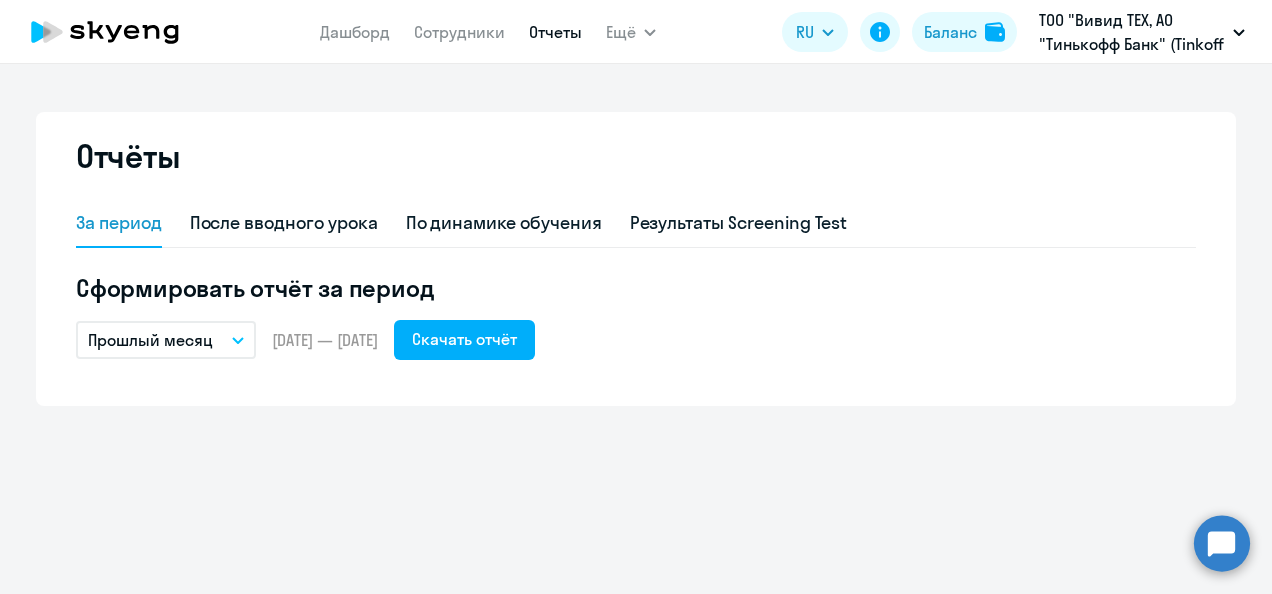scroll, scrollTop: 0, scrollLeft: 0, axis: both 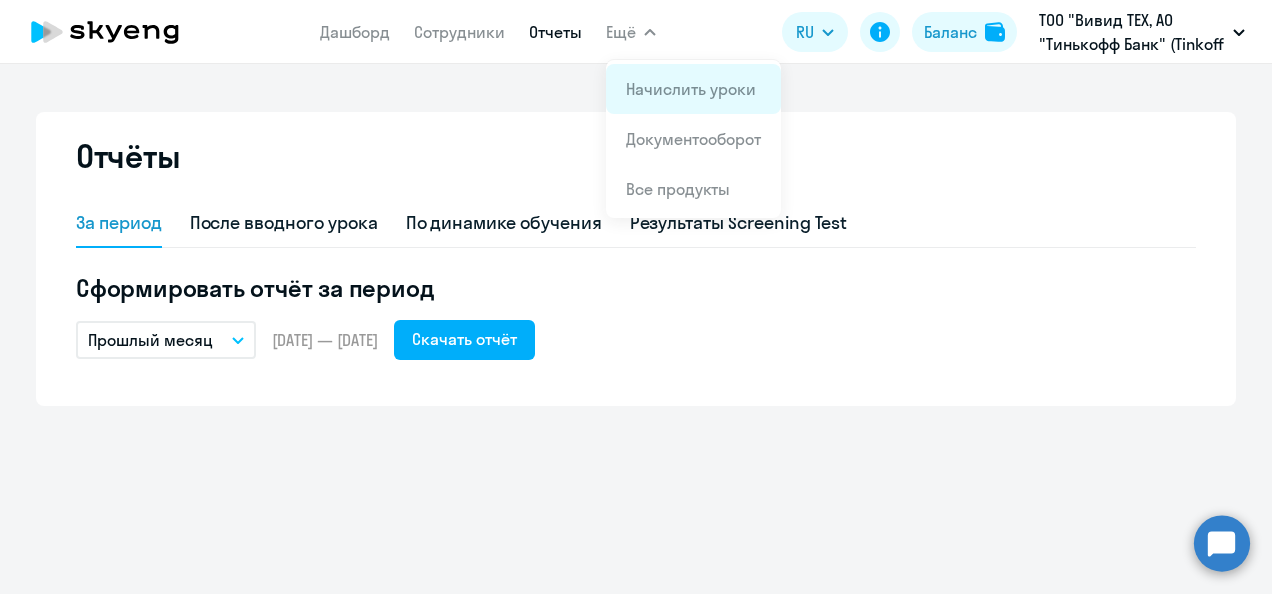 click on "Начислить уроки" at bounding box center [691, 89] 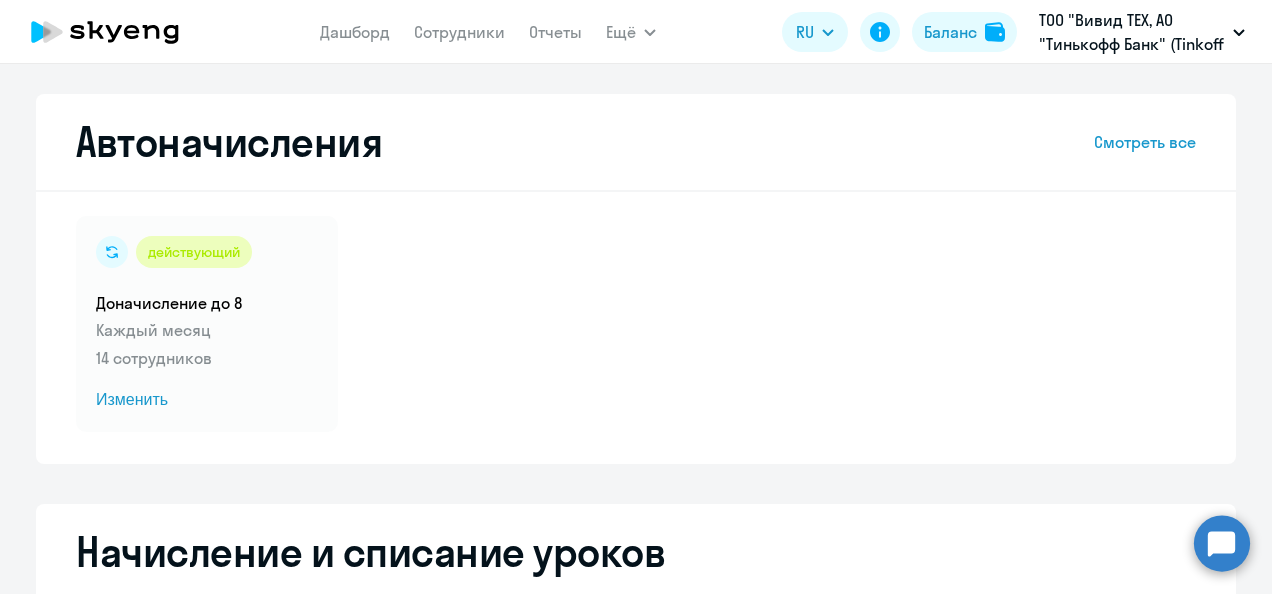 select on "10" 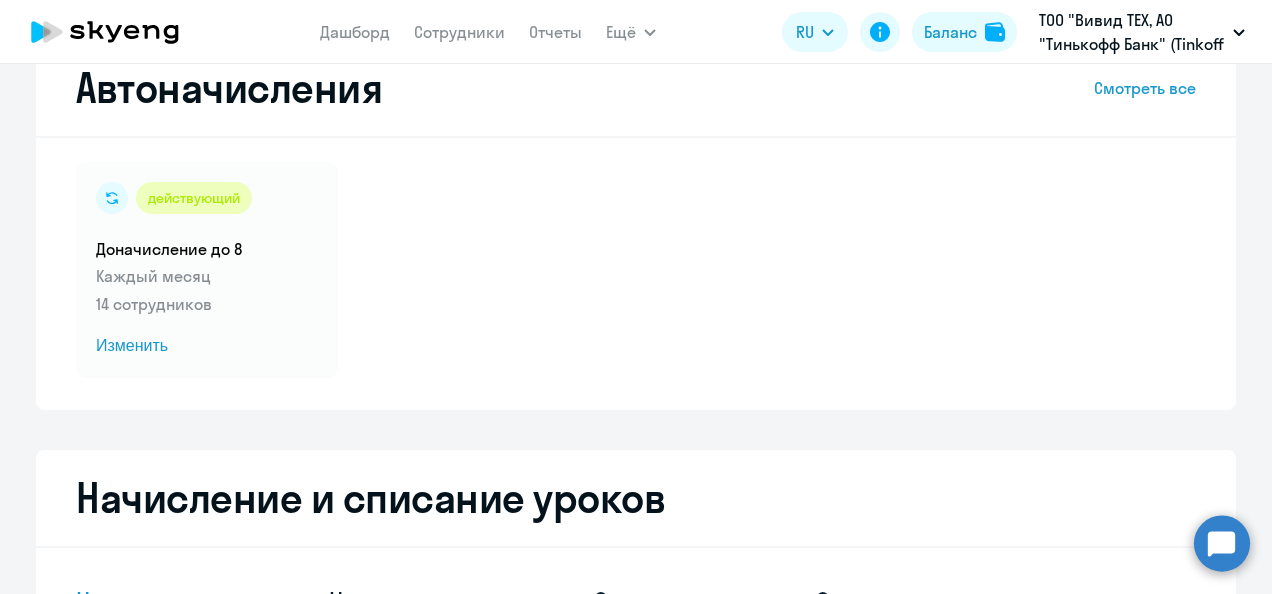 scroll, scrollTop: 0, scrollLeft: 0, axis: both 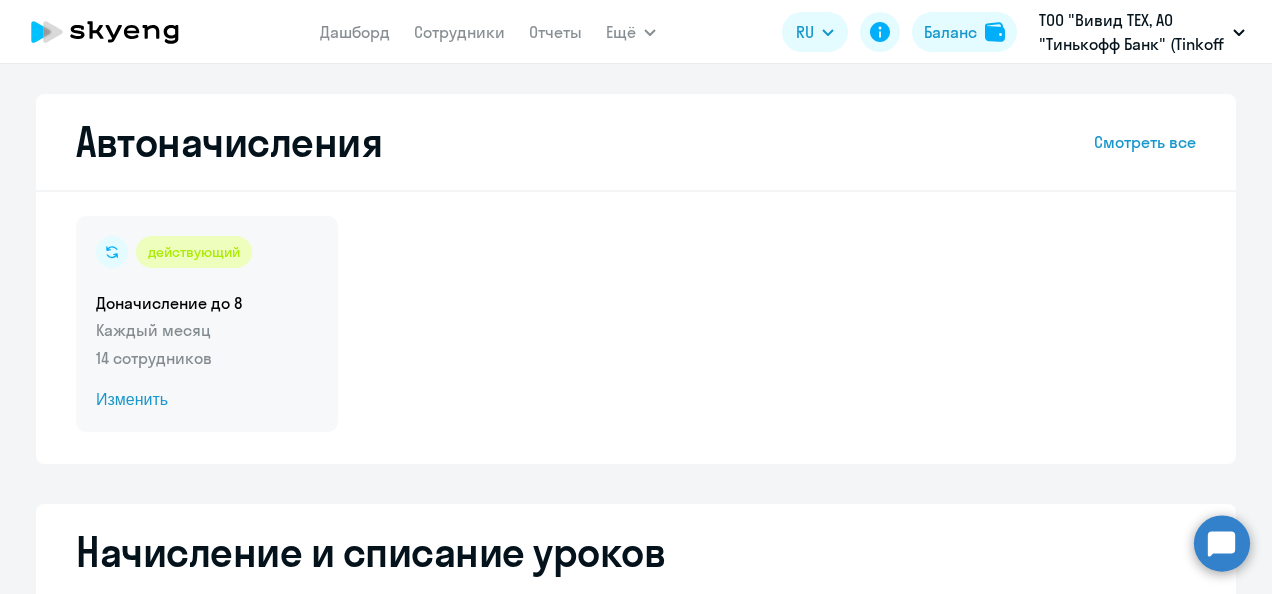 click on "Изменить" 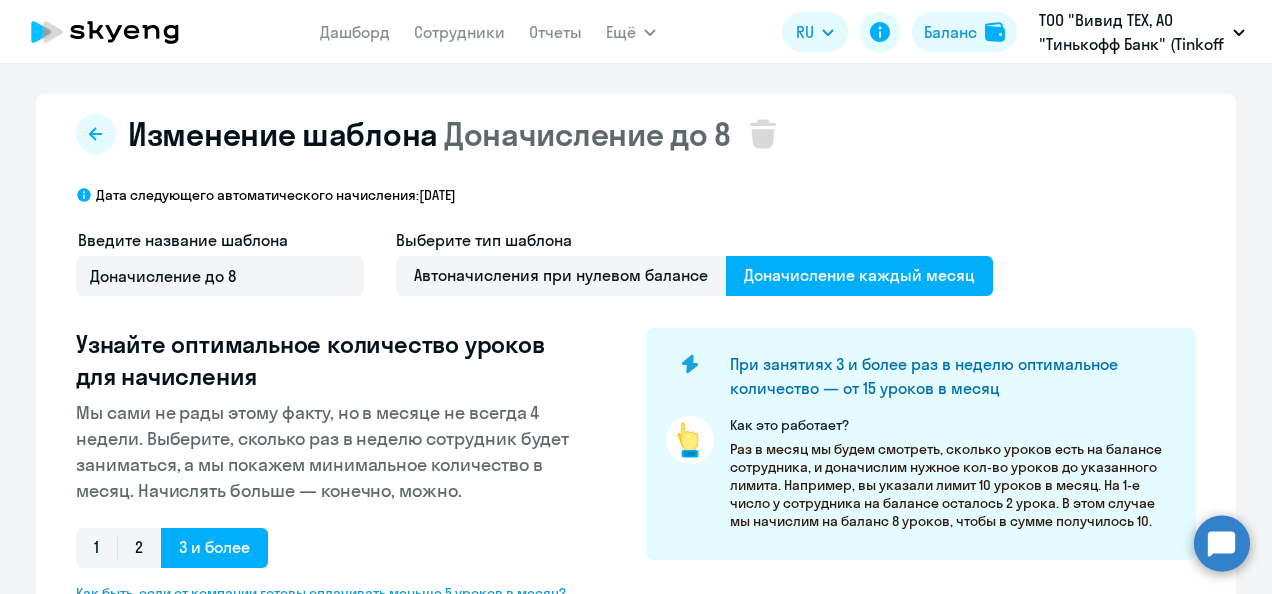 select on "10" 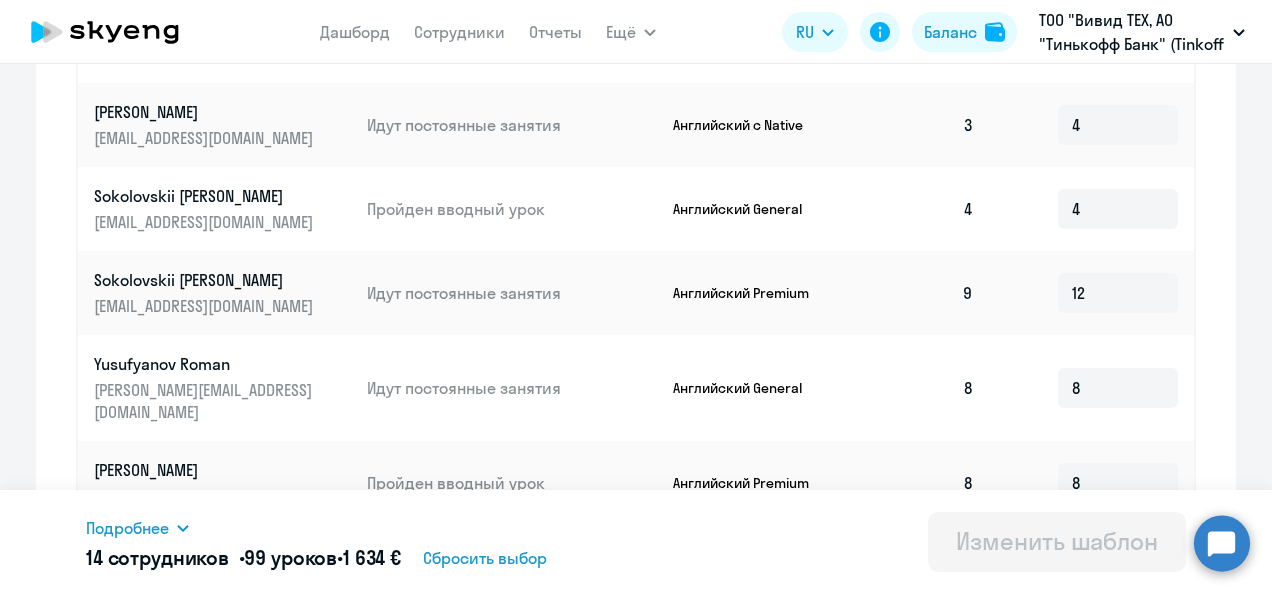 scroll, scrollTop: 574, scrollLeft: 0, axis: vertical 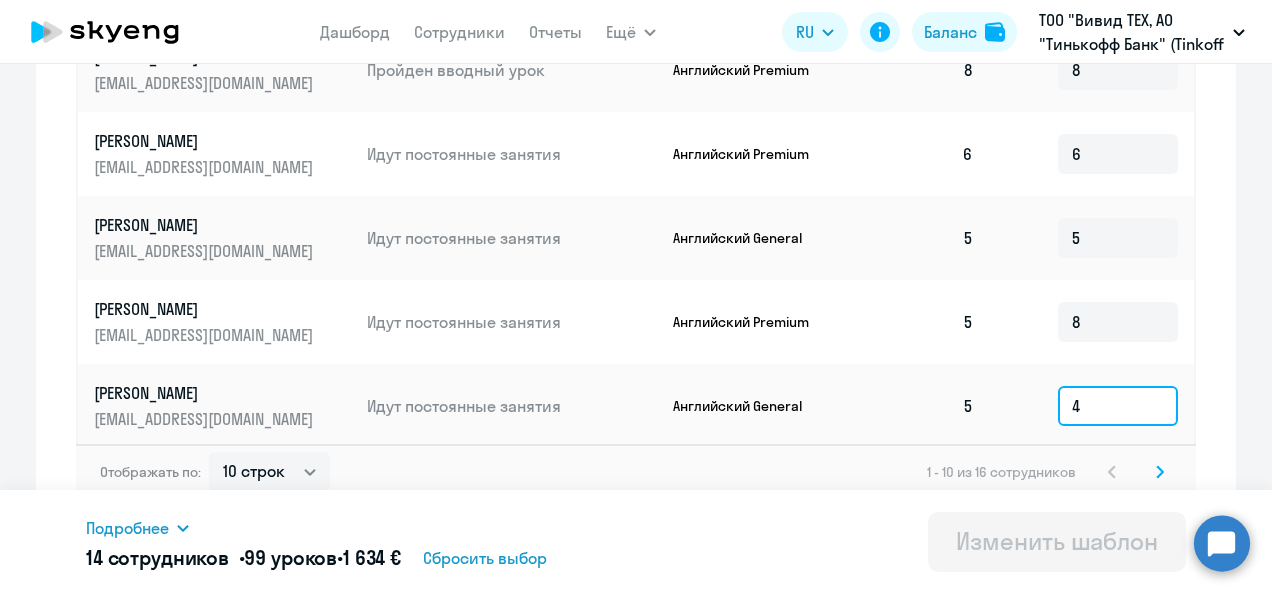 click on "4" 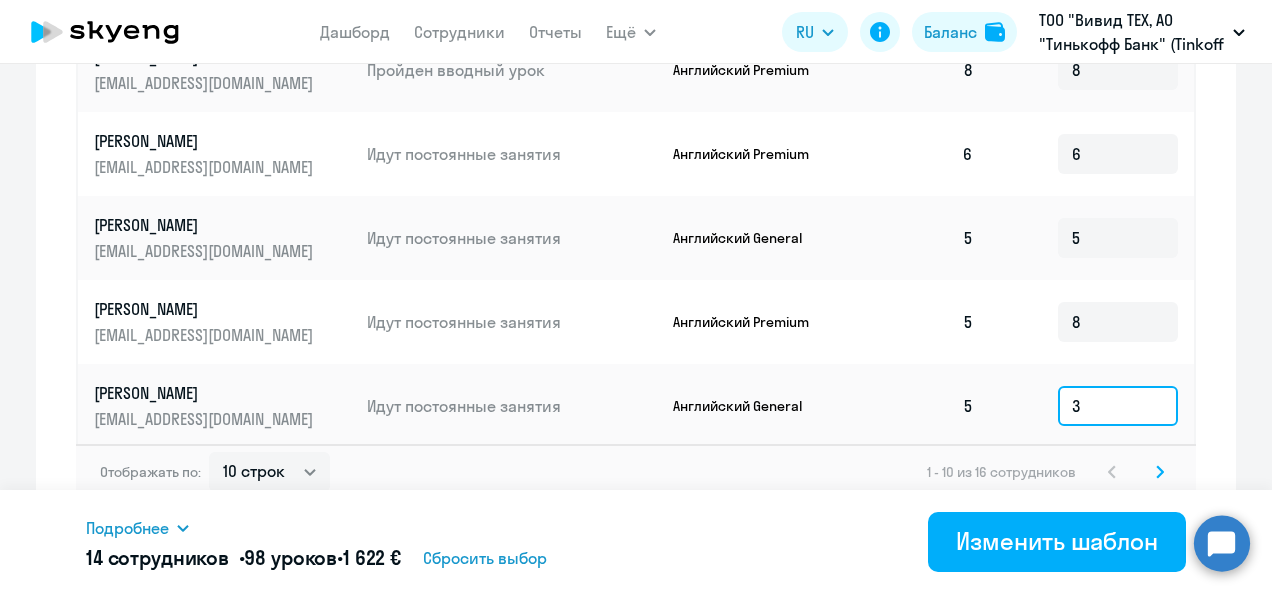 type on "3" 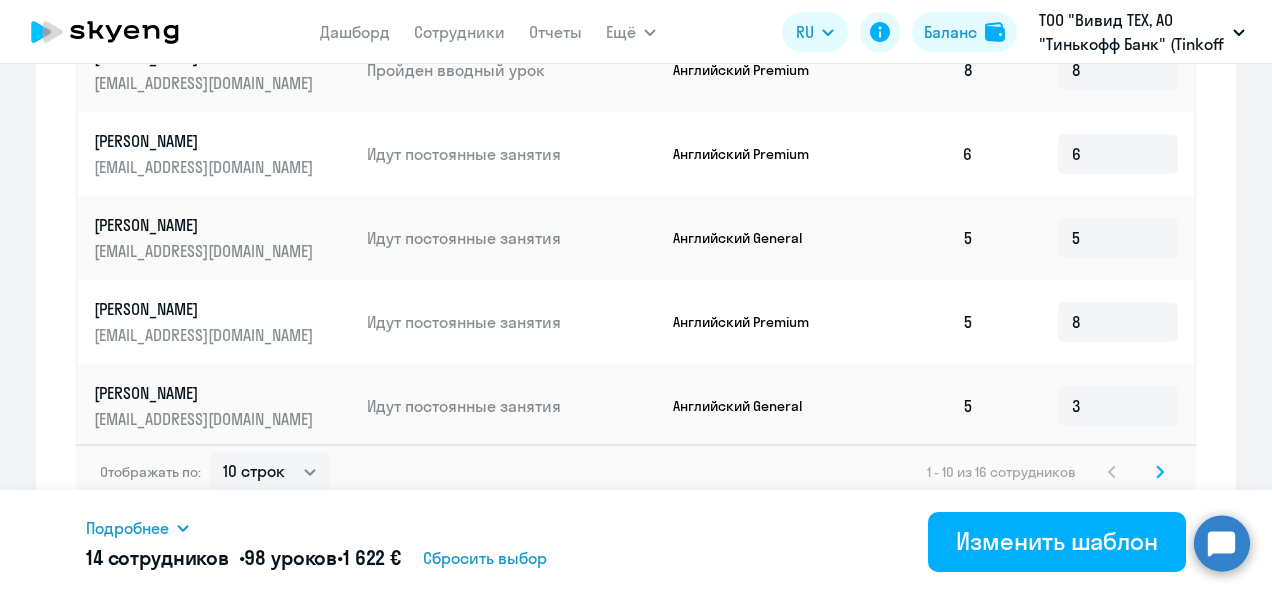 click on "Отображать по:  10 строк   30 строк   50 строк   1 - 10 из 16 сотрудников" 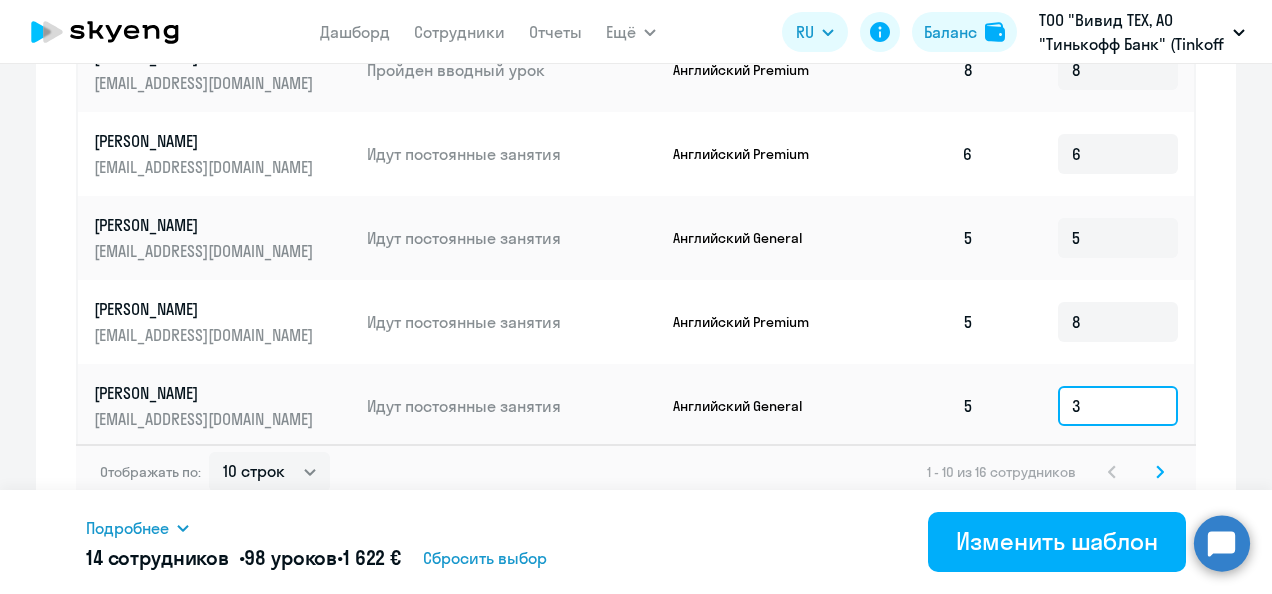click on "3" 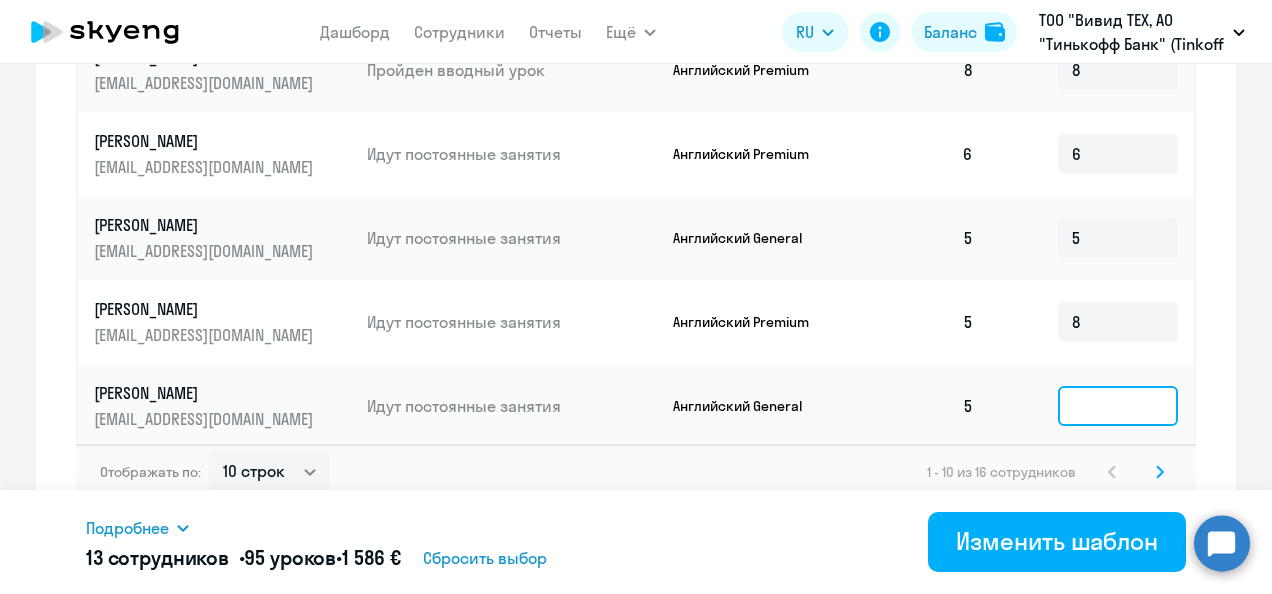 type on "2" 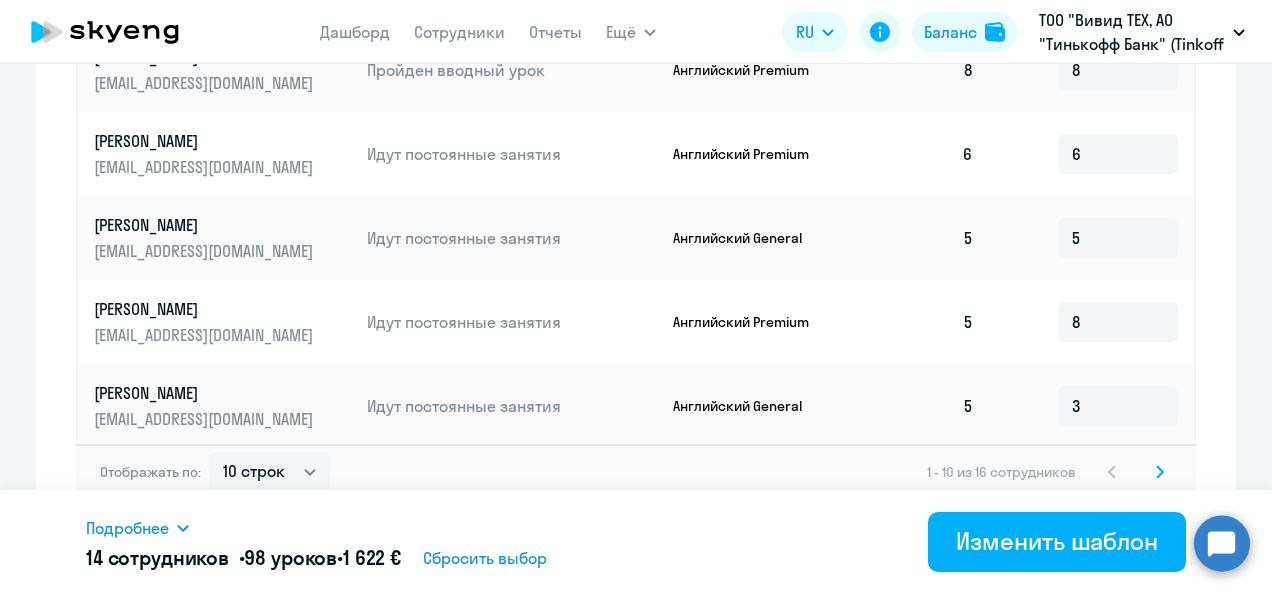 drag, startPoint x: 1256, startPoint y: 442, endPoint x: 1234, endPoint y: 463, distance: 30.413813 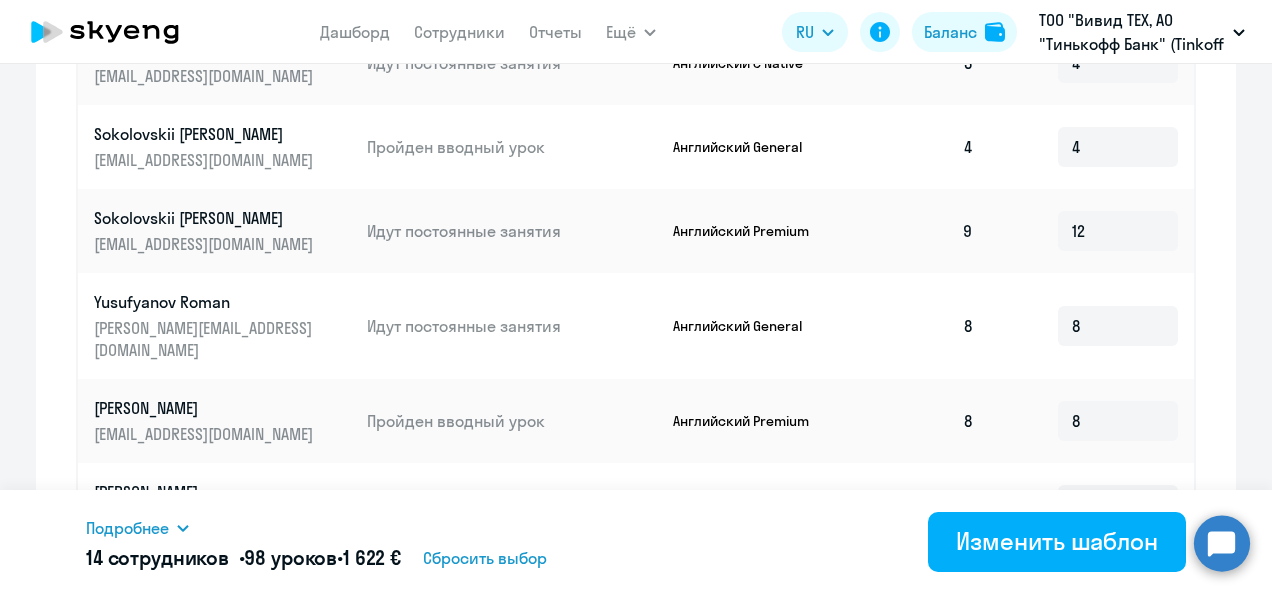 scroll, scrollTop: 903, scrollLeft: 0, axis: vertical 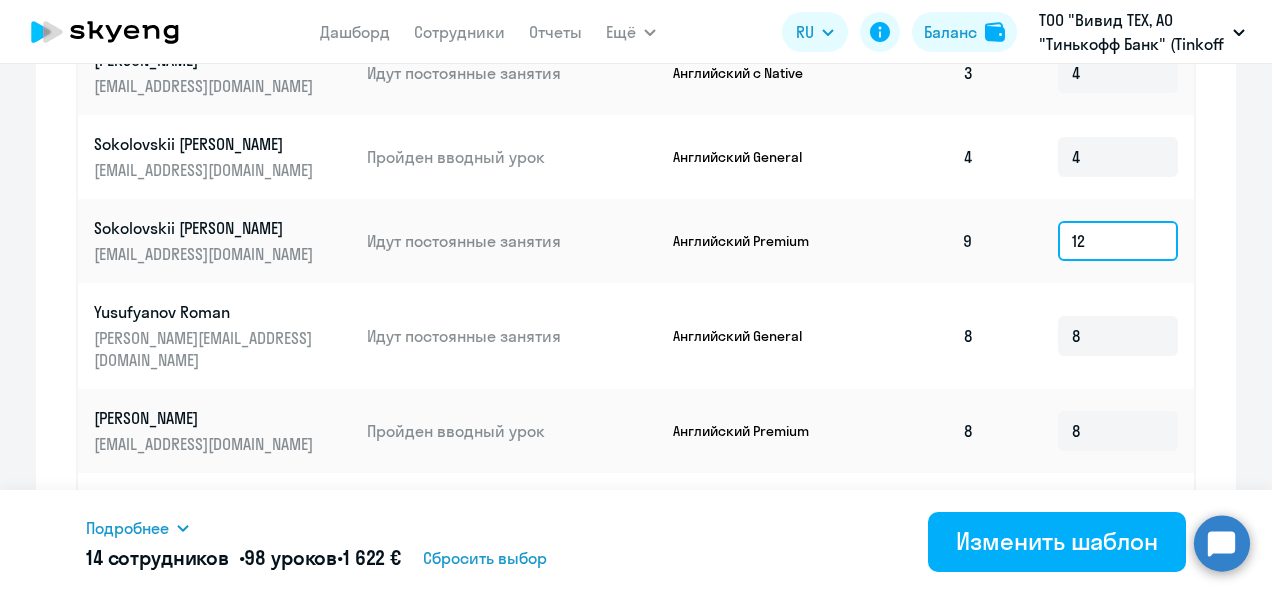 click on "12" 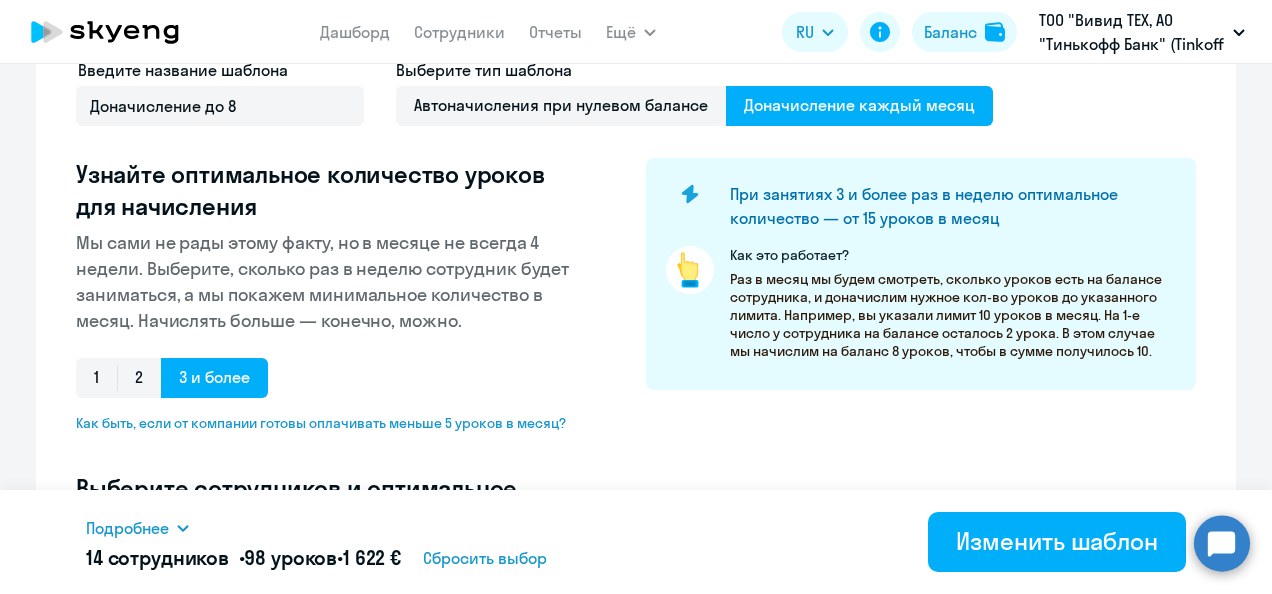 scroll, scrollTop: 0, scrollLeft: 0, axis: both 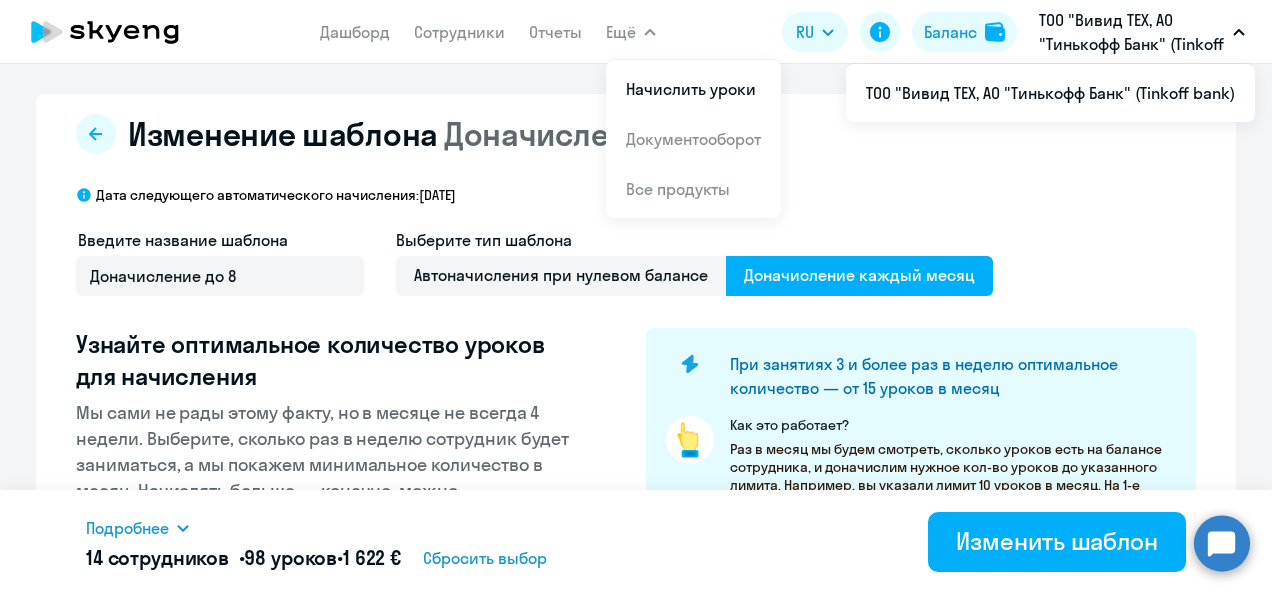click 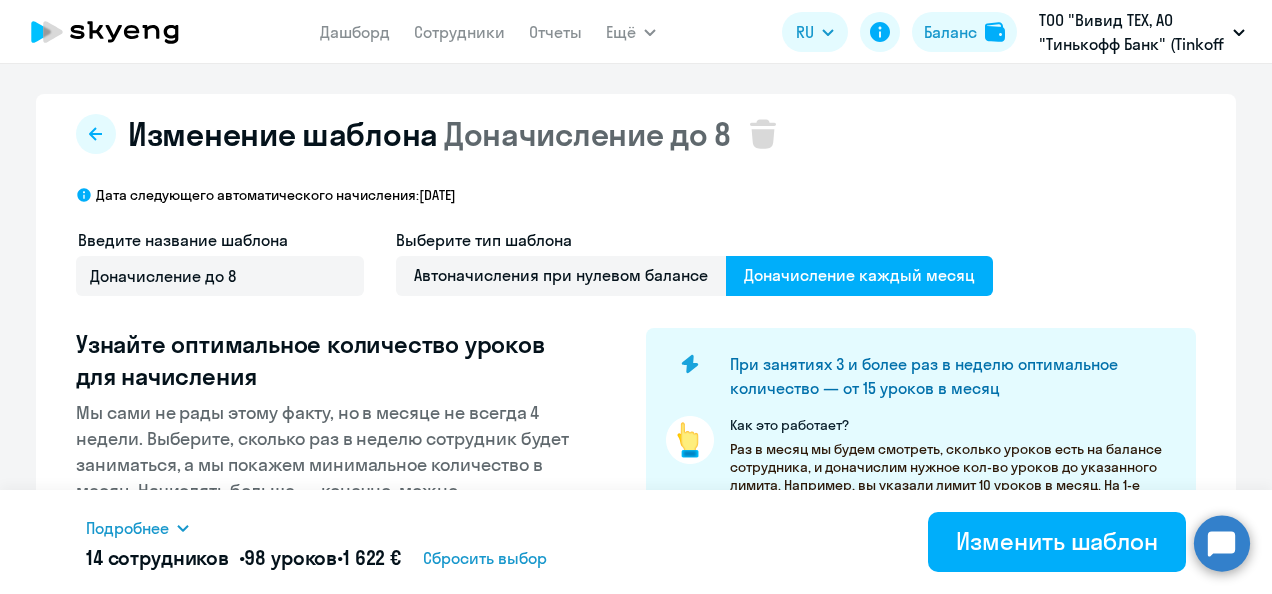 click 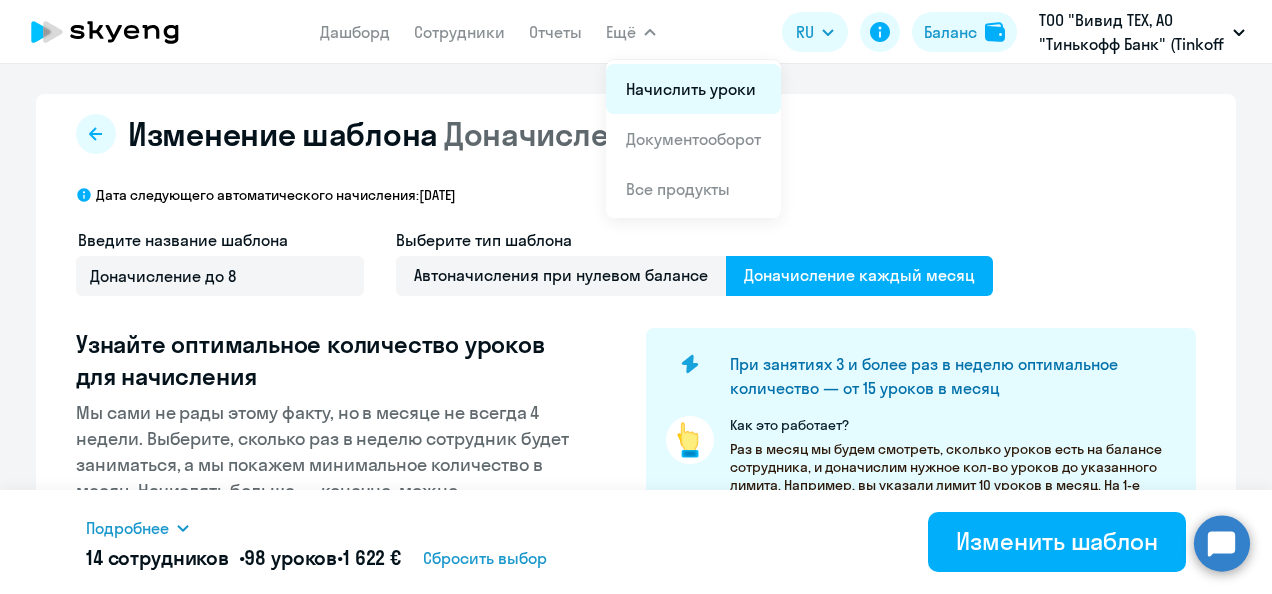 click on "Начислить уроки" at bounding box center [691, 89] 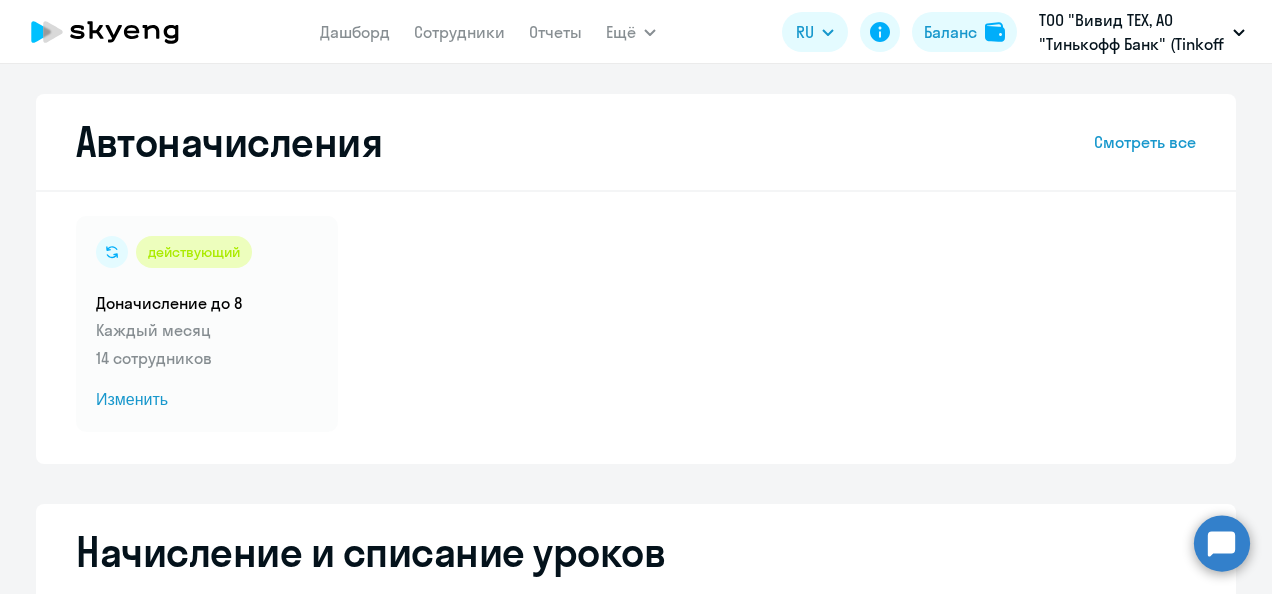 select on "10" 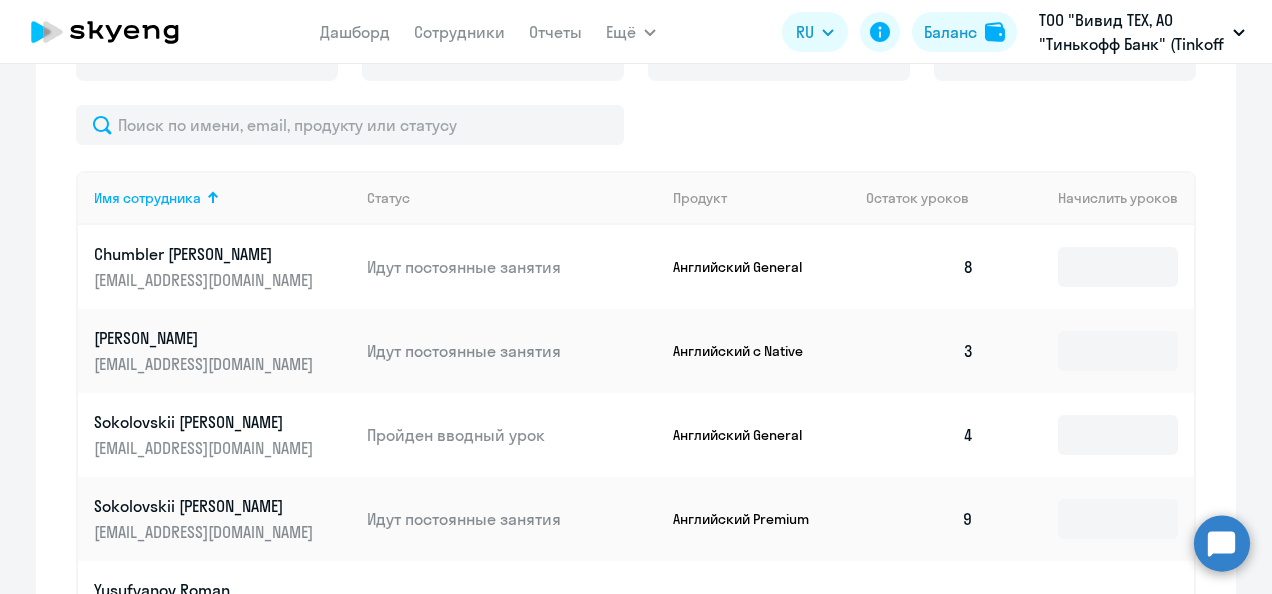 scroll, scrollTop: 0, scrollLeft: 0, axis: both 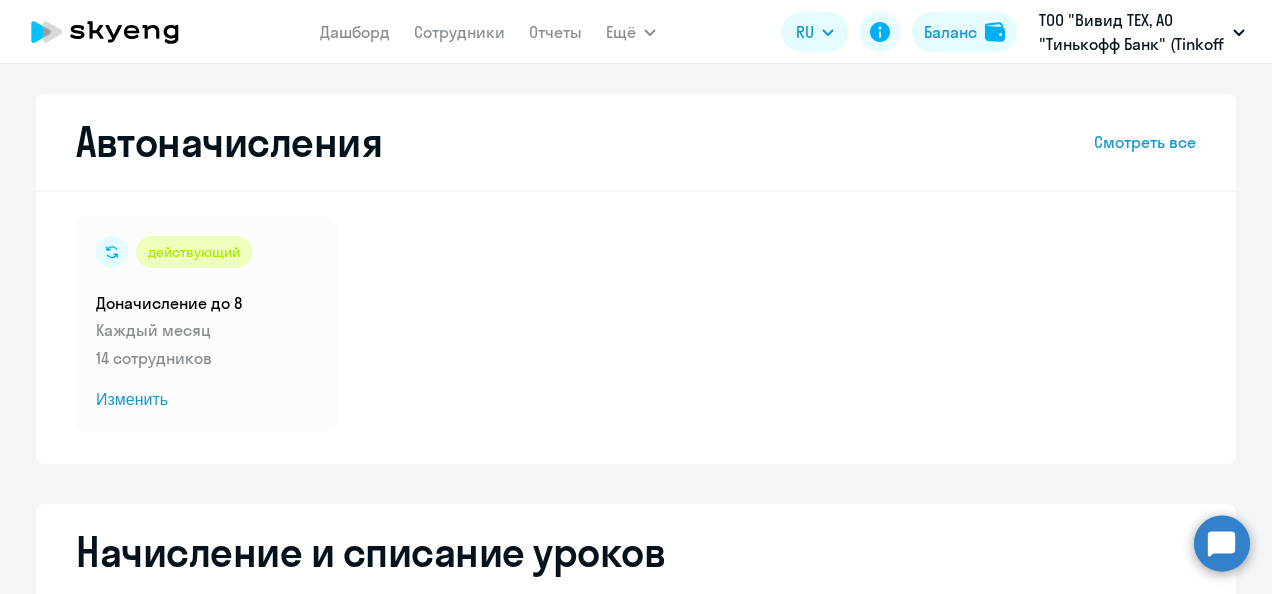 click 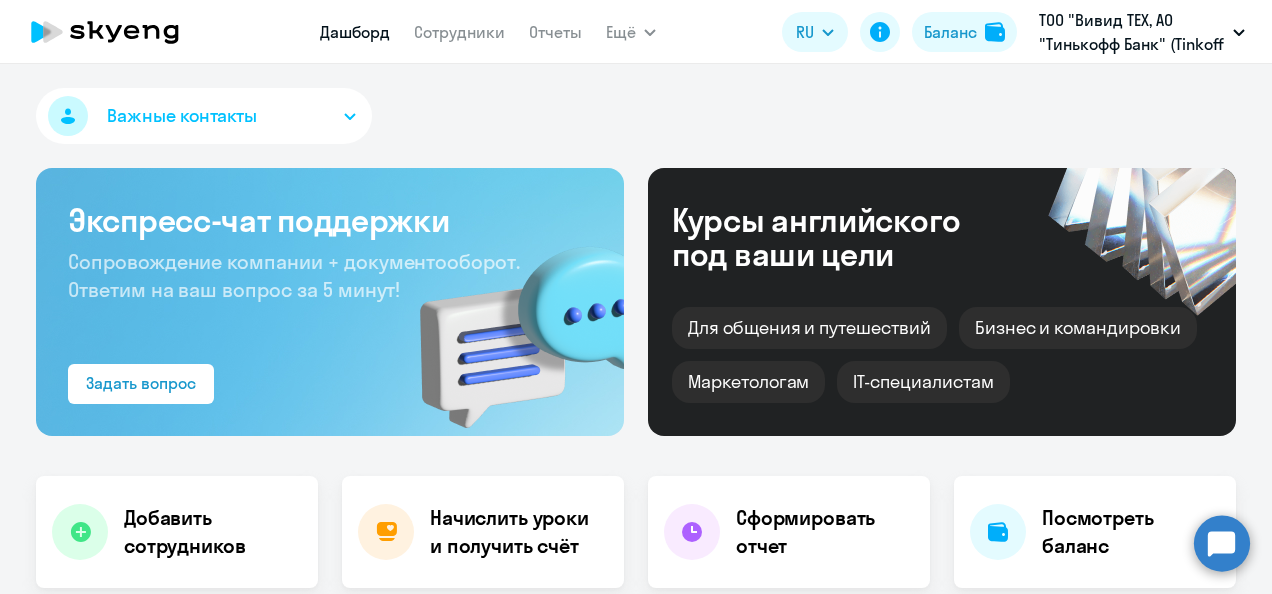 select on "30" 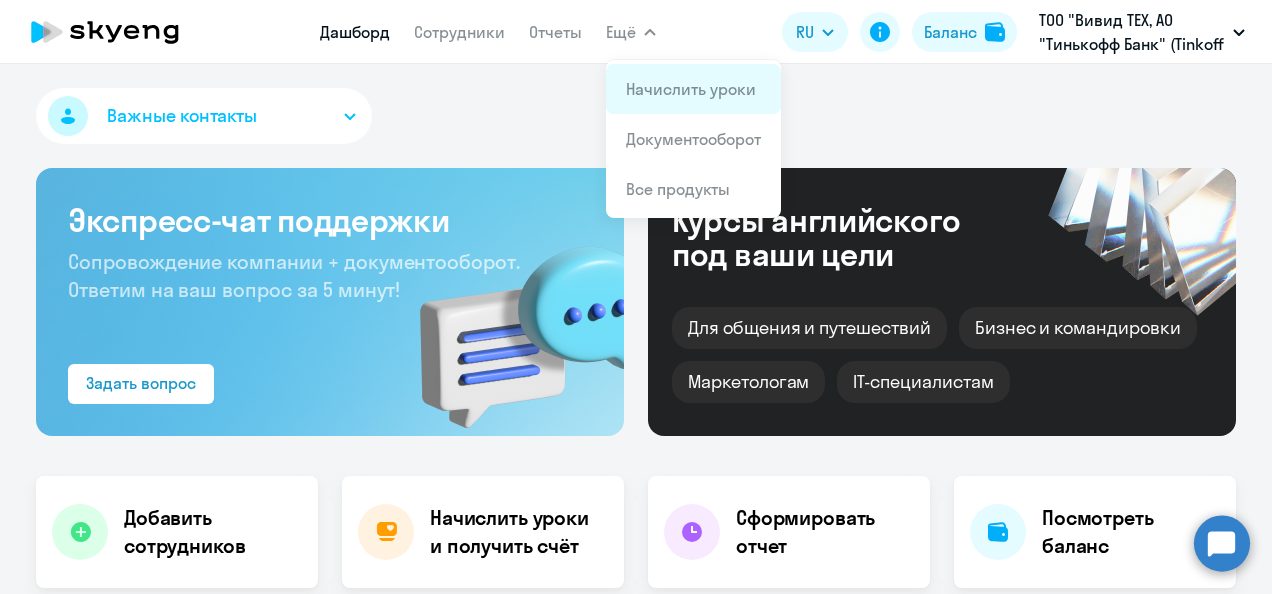 click on "Начислить уроки" at bounding box center (691, 89) 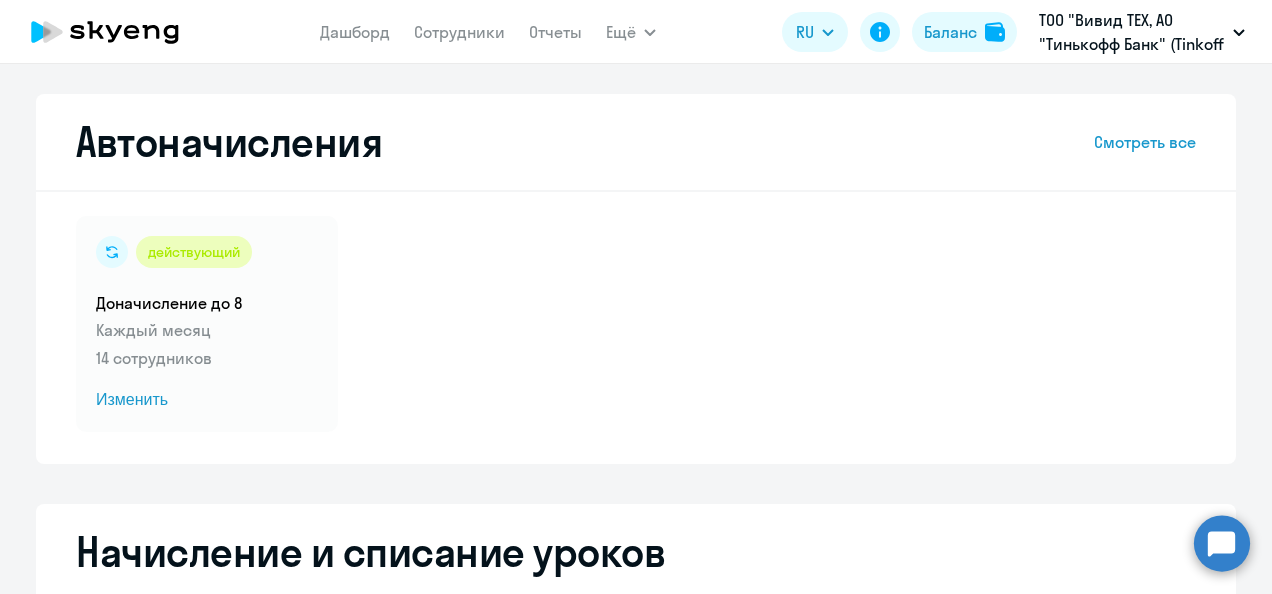 select on "10" 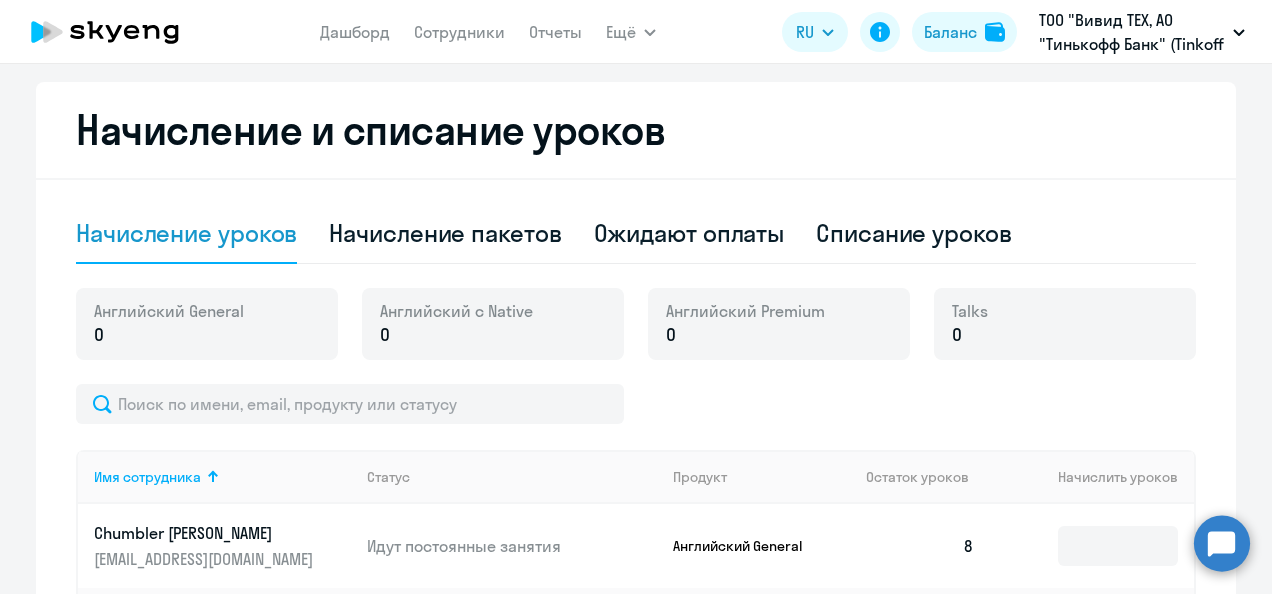 scroll, scrollTop: 425, scrollLeft: 0, axis: vertical 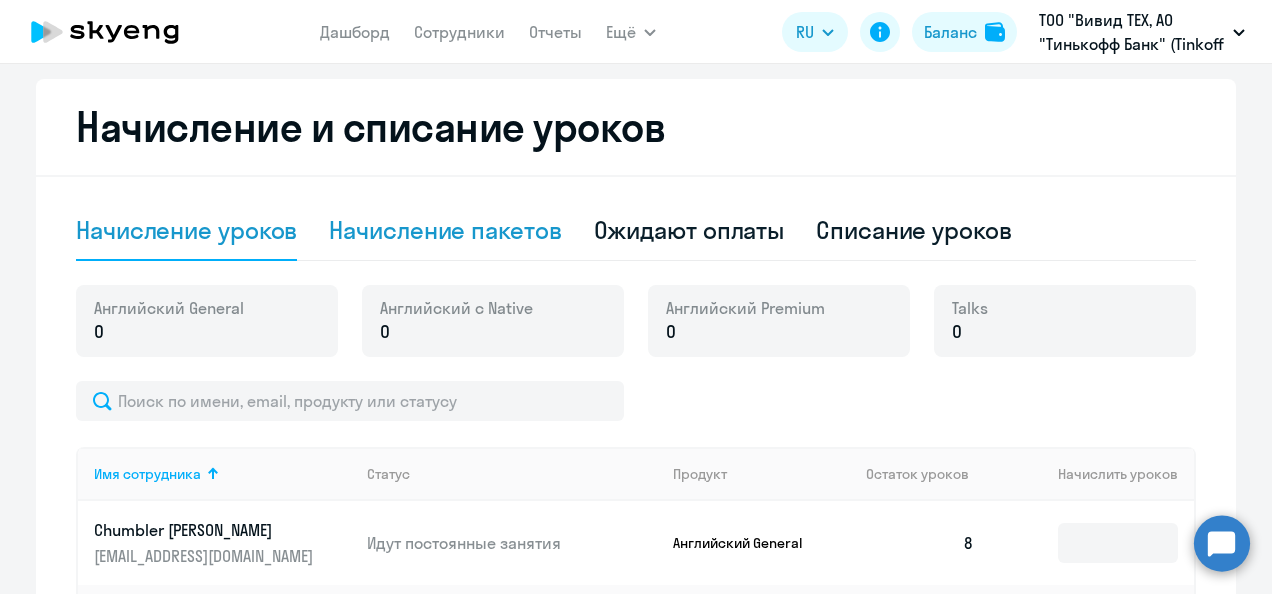 click on "Начисление пакетов" 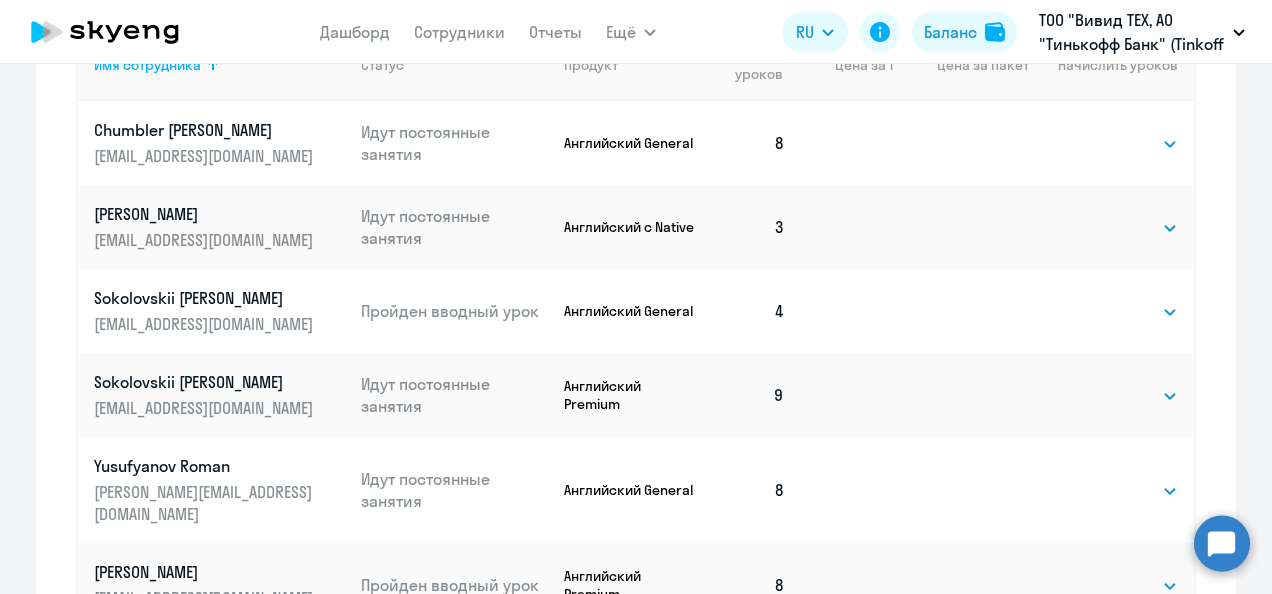 scroll, scrollTop: 923, scrollLeft: 0, axis: vertical 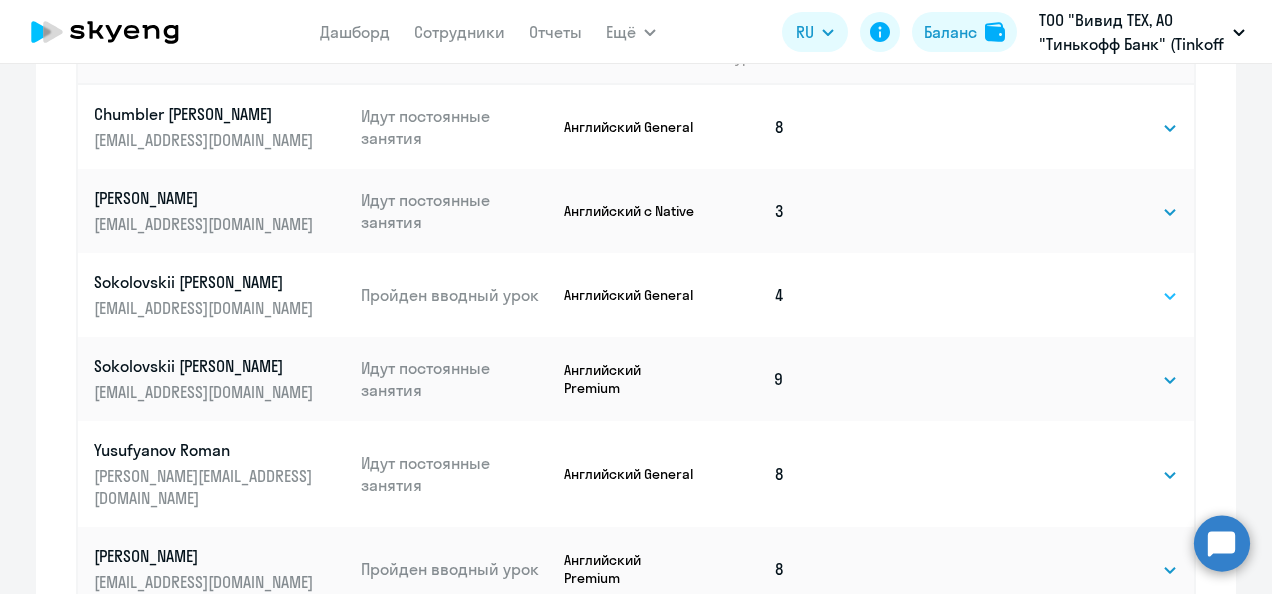 click on "Выбрать   4   8   16   32   64   96   128" 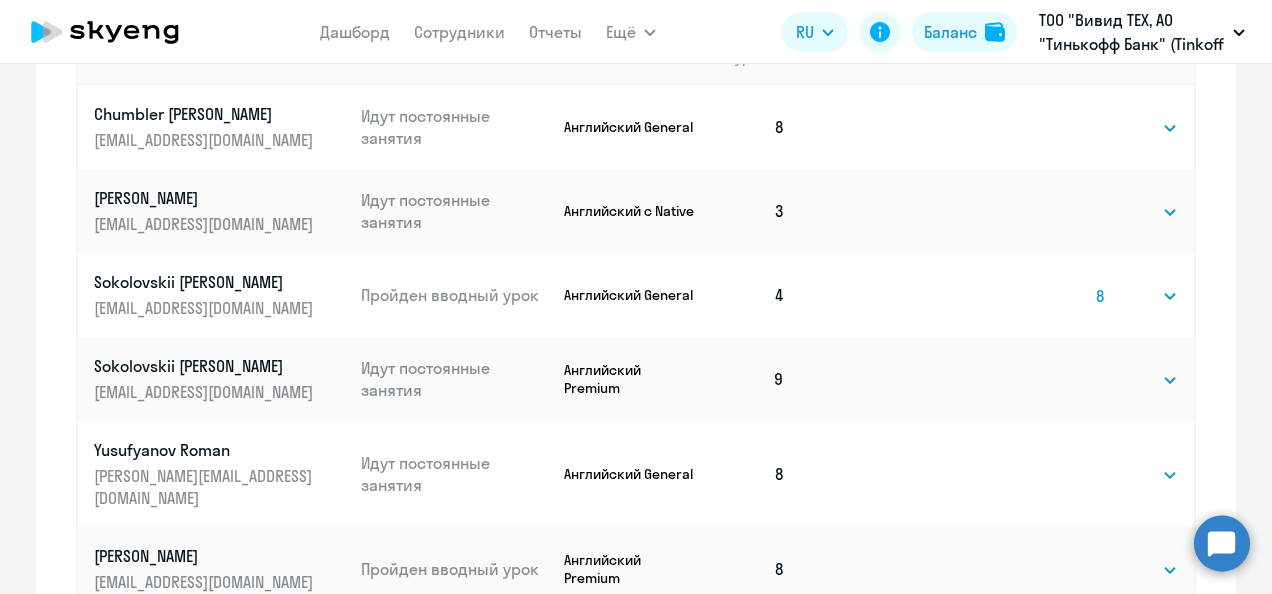 click on "Выбрать   4   8   16   32   64   96   128" 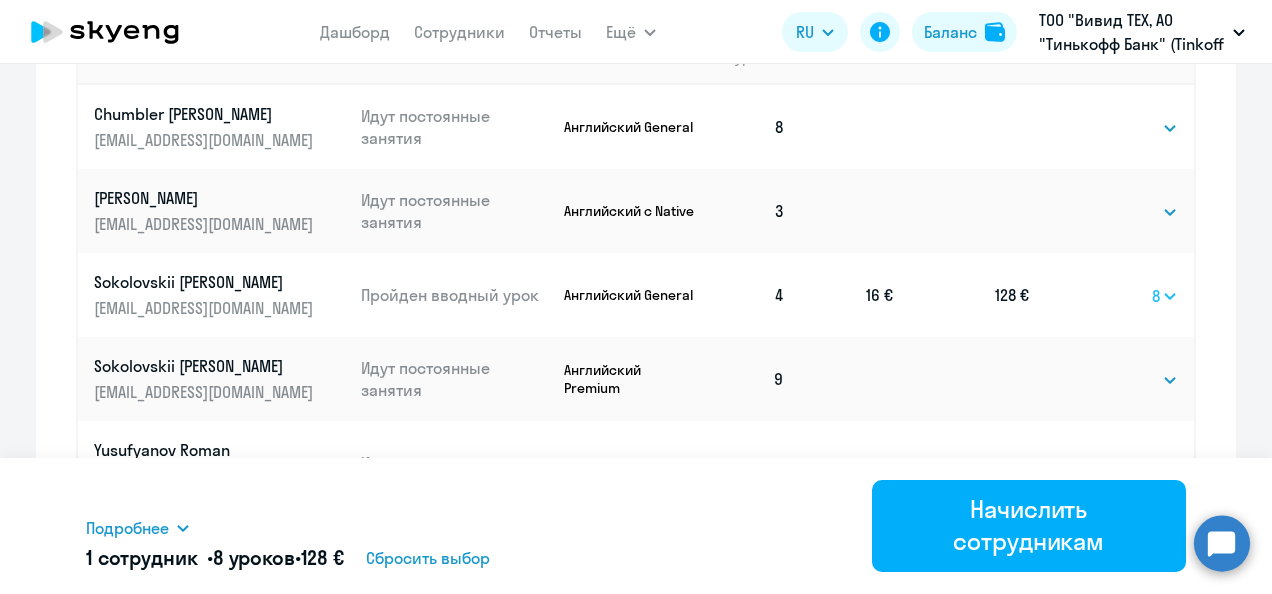 click on "Выбрать   4   8   16   32   64   96   128" 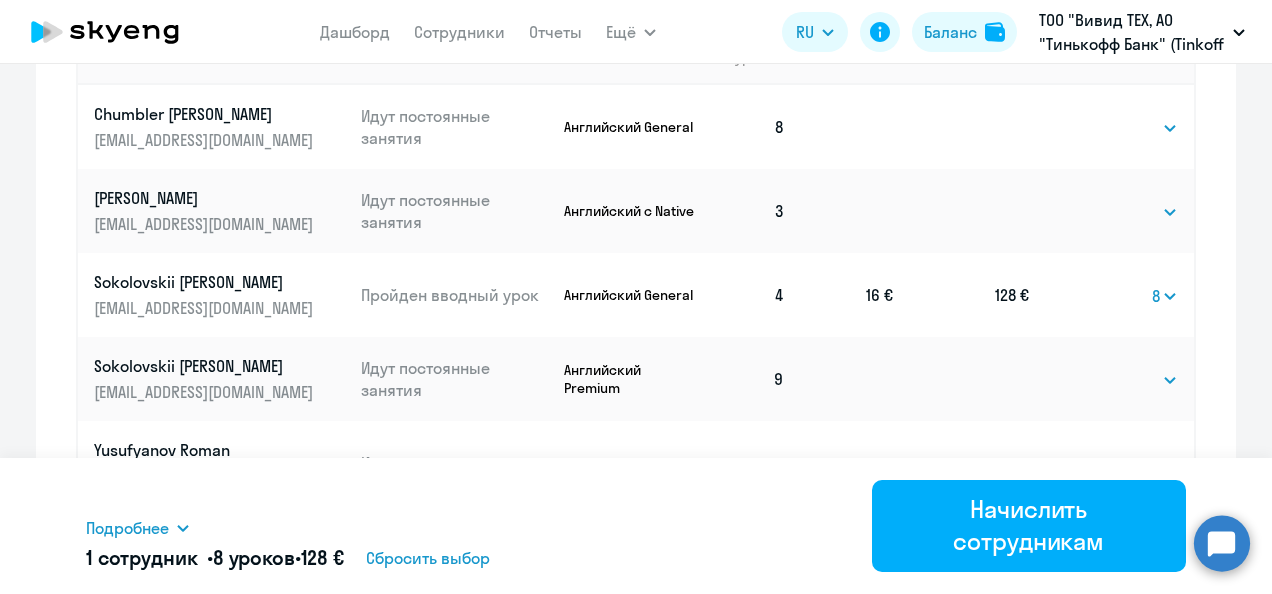 click on "Выбрать   4   8   16   32   64   96   128" 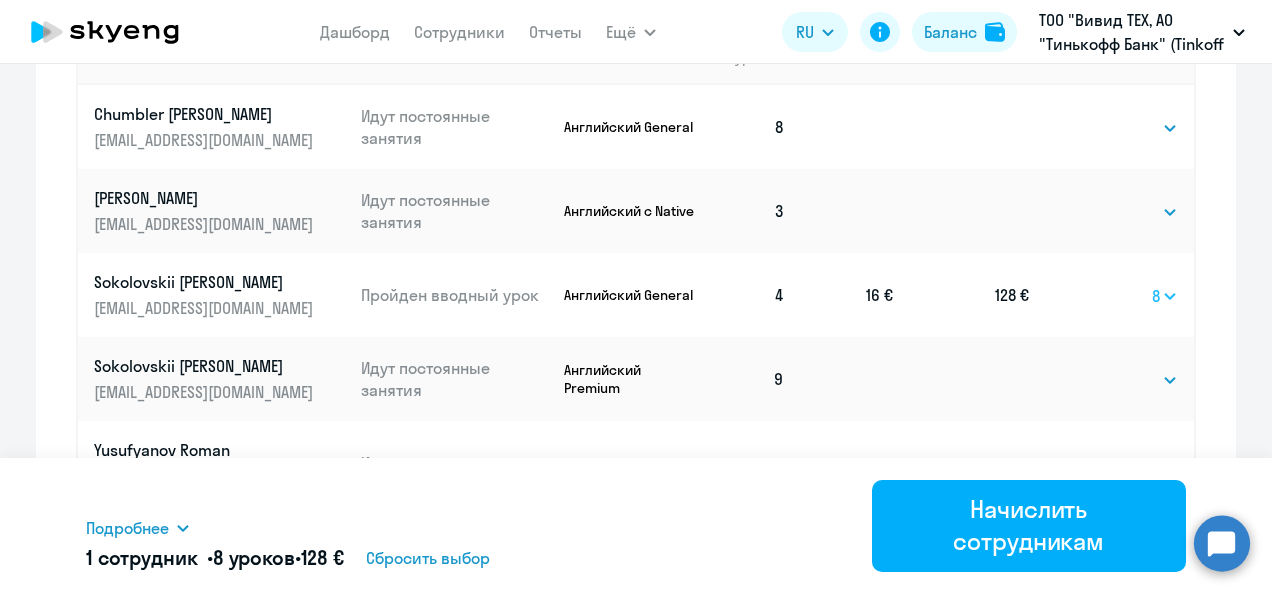 click on "Выбрать   4   8   16   32   64   96   128" 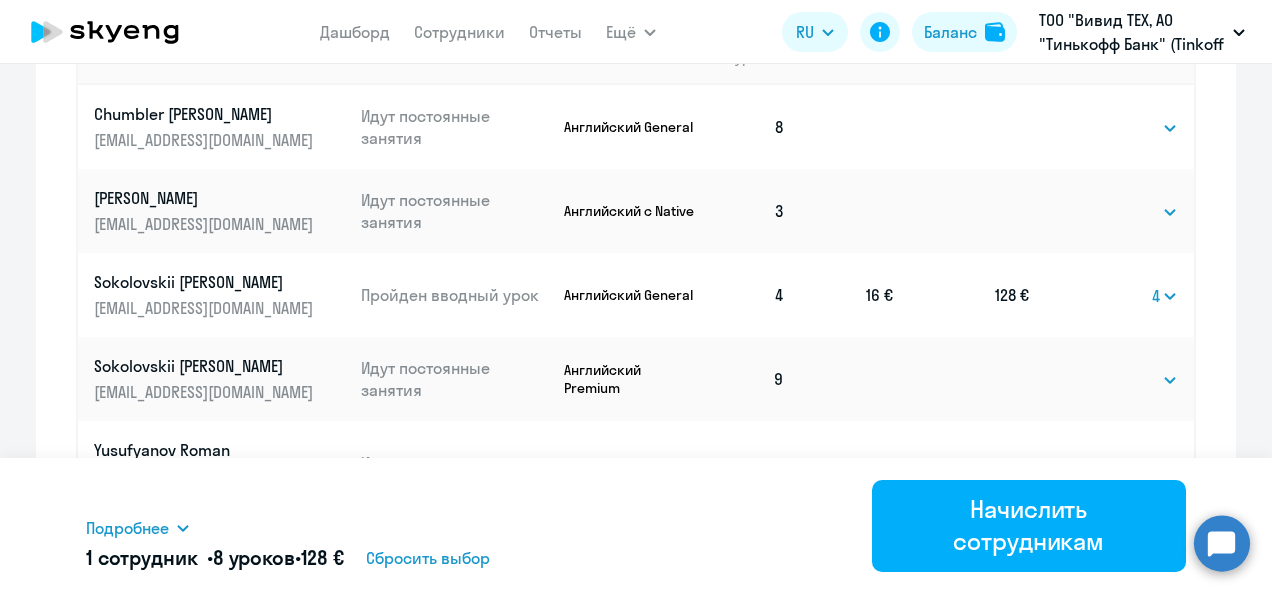 click on "Выбрать   4   8   16   32   64   96   128" 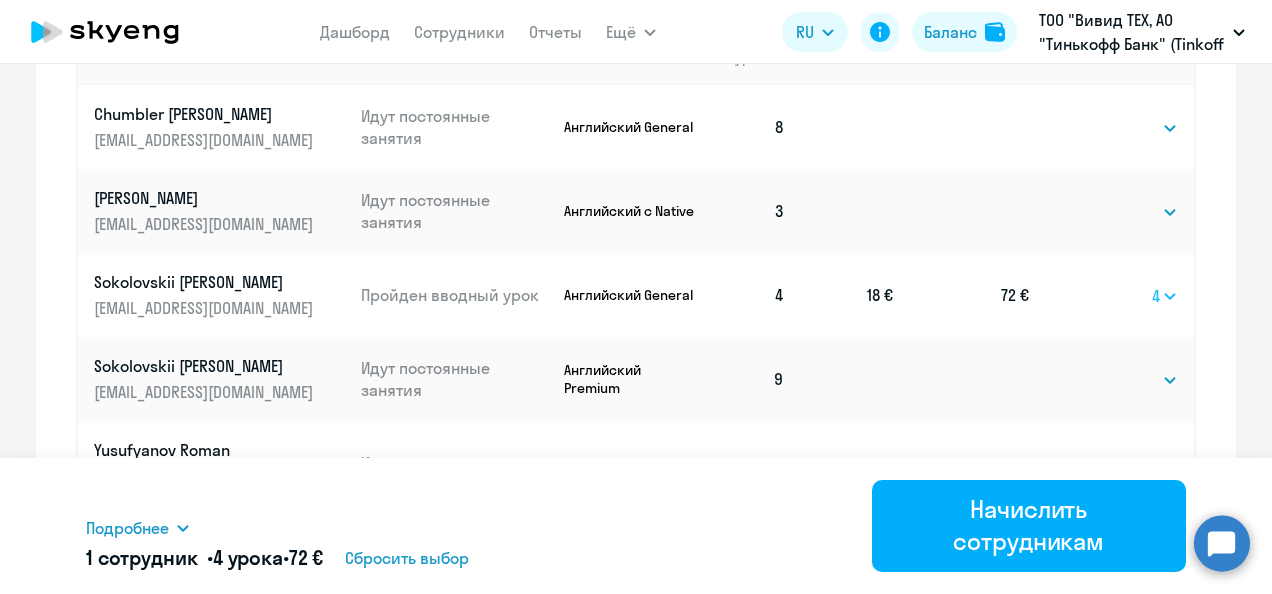 click on "Выбрать   4   8   16   32   64   96   128" 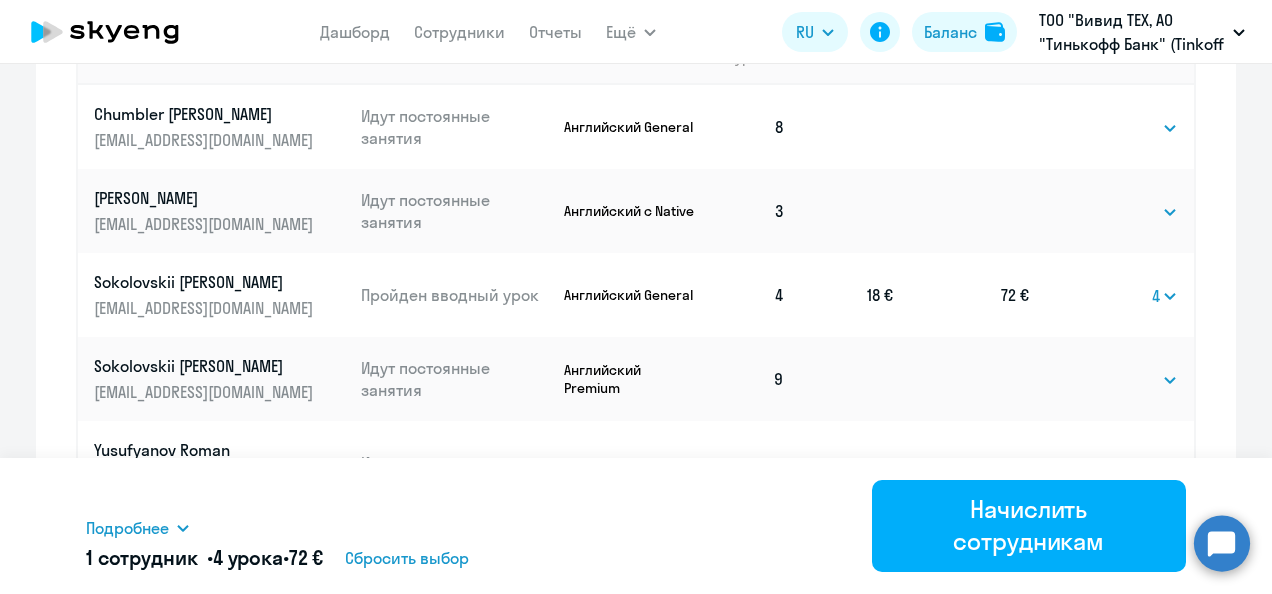 select on "8" 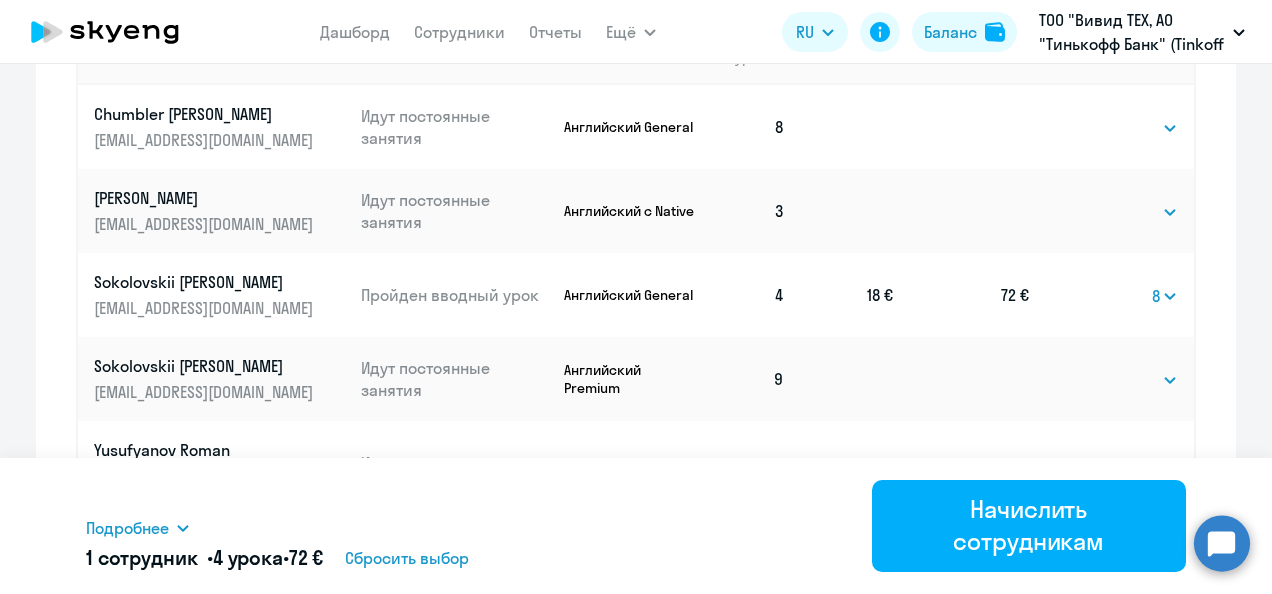 click on "Выбрать   4   8   16   32   64   96   128" 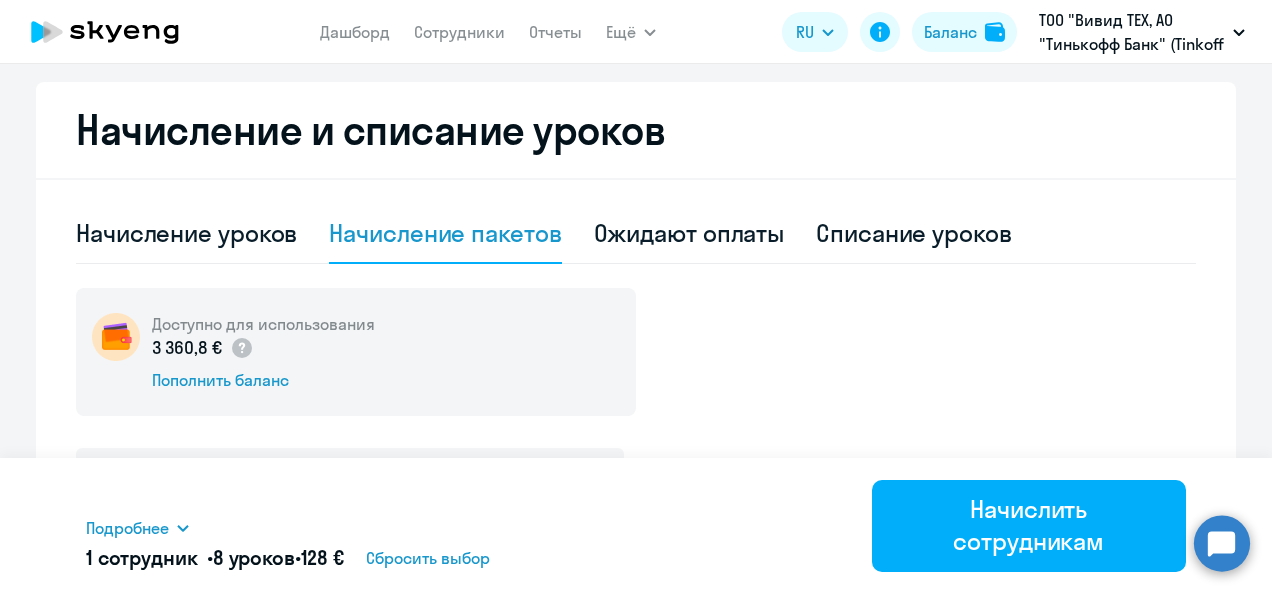 scroll, scrollTop: 425, scrollLeft: 0, axis: vertical 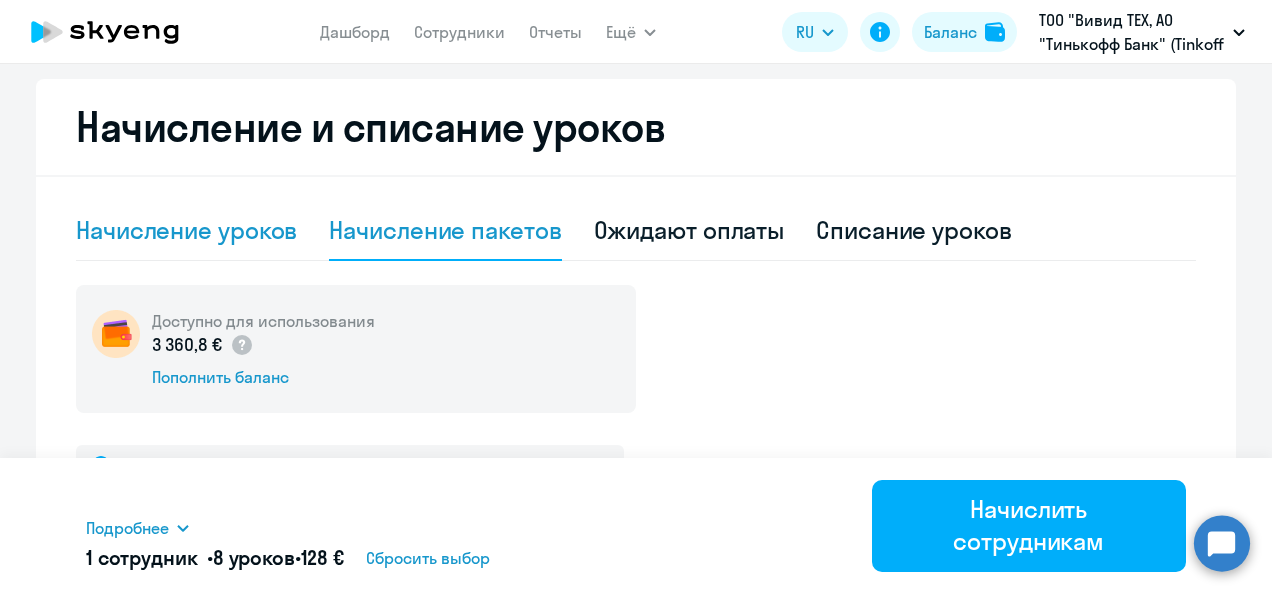 click on "Начисление уроков" 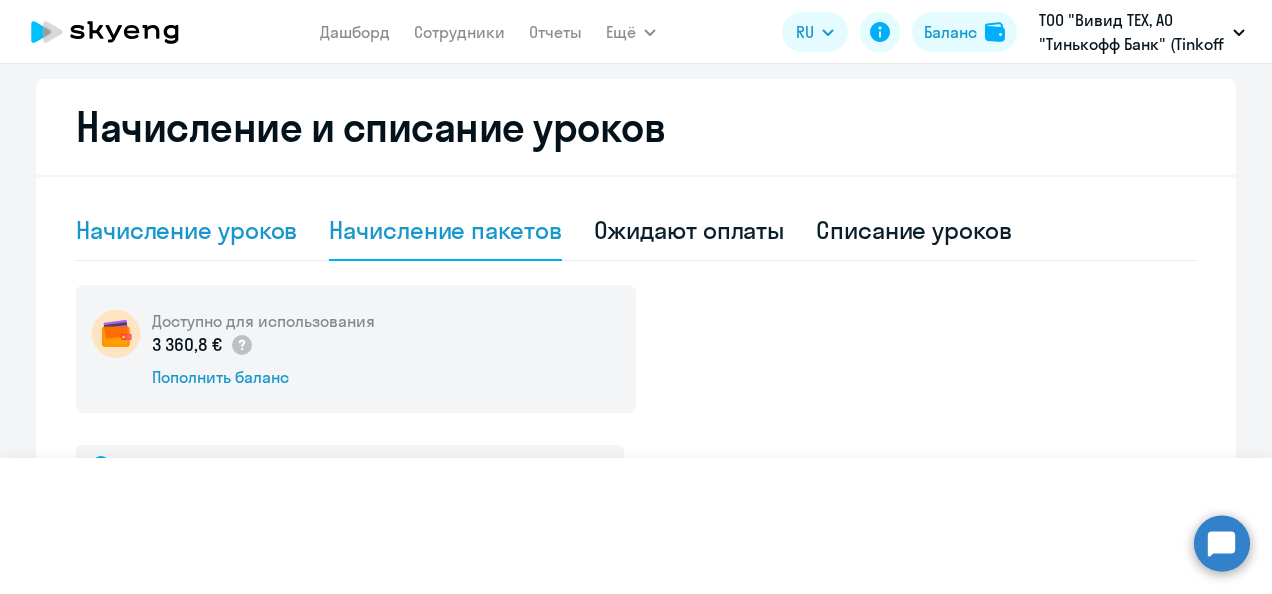 select on "10" 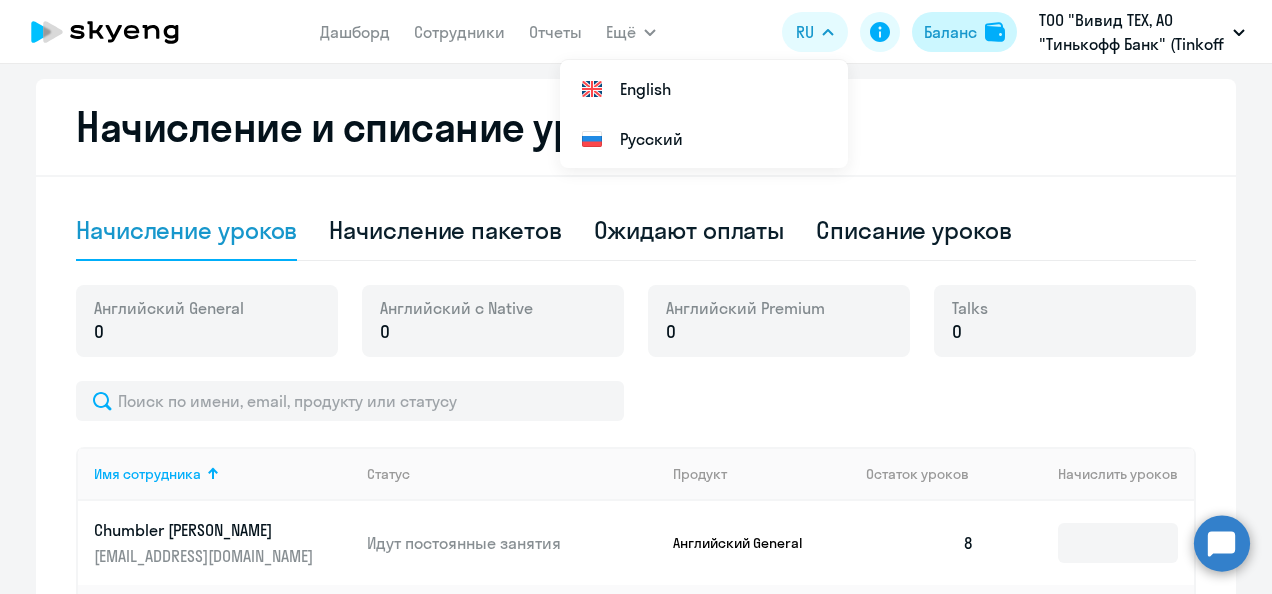 click on "Баланс" 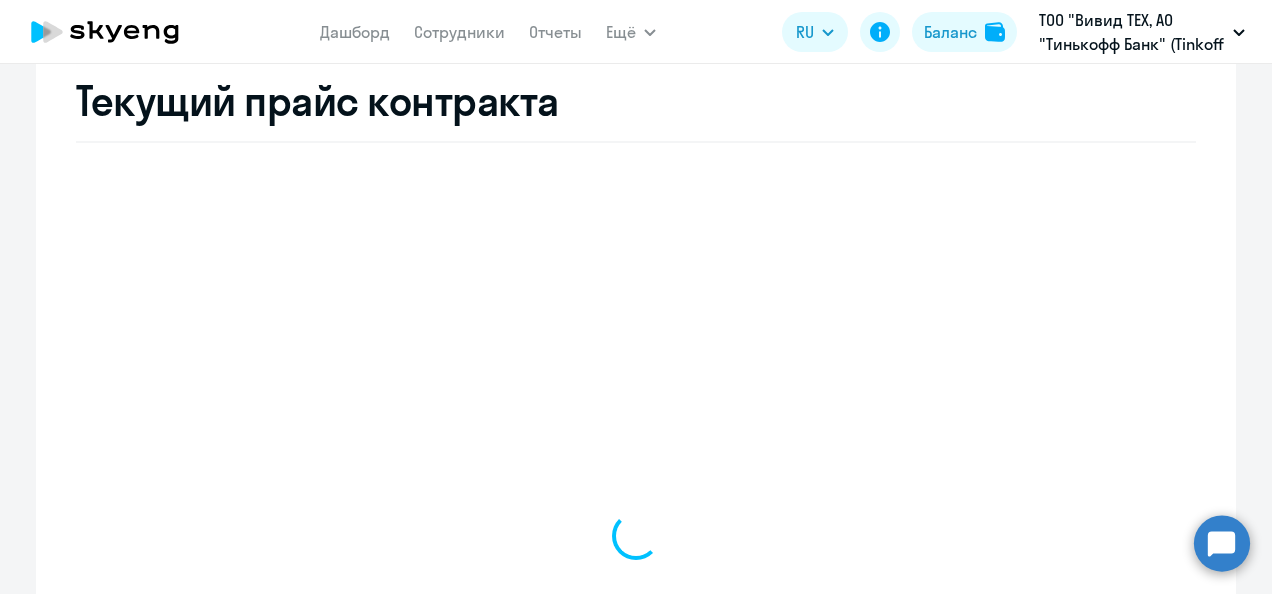 scroll, scrollTop: 787, scrollLeft: 0, axis: vertical 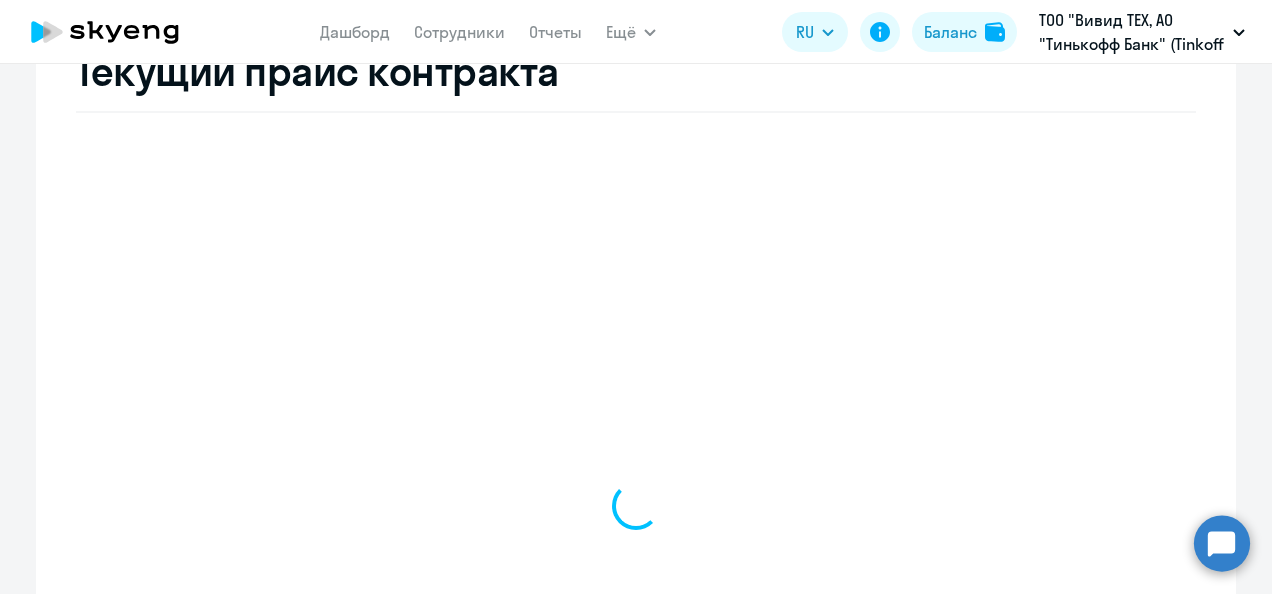 select on "english_adult_not_native_speaker" 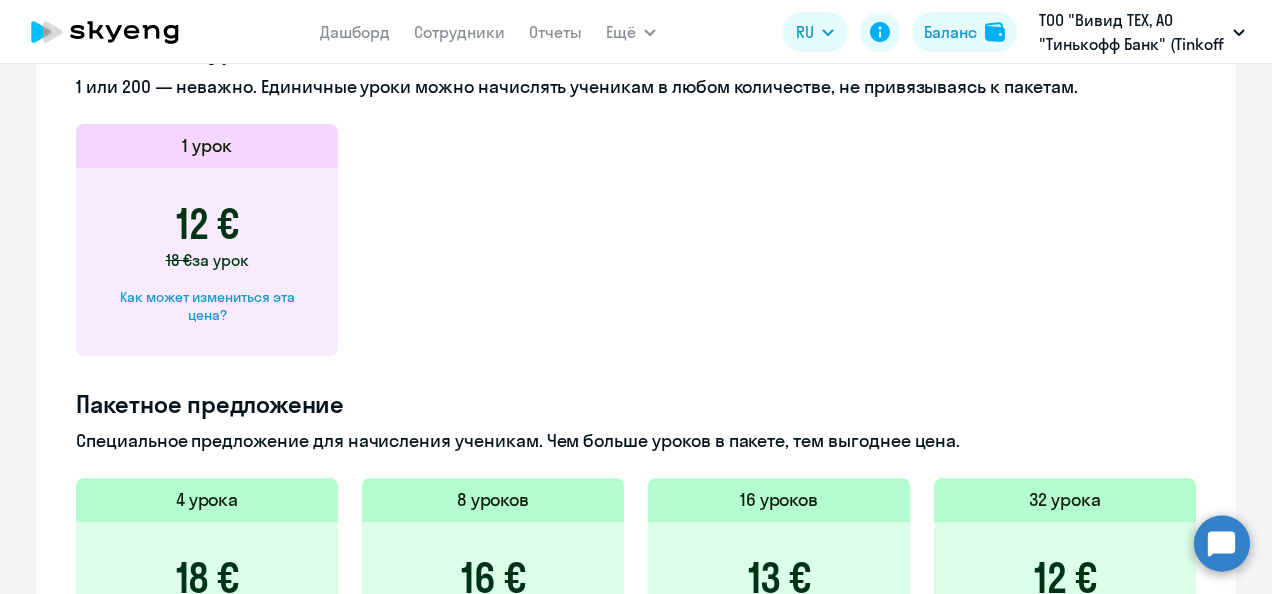 scroll, scrollTop: 1067, scrollLeft: 0, axis: vertical 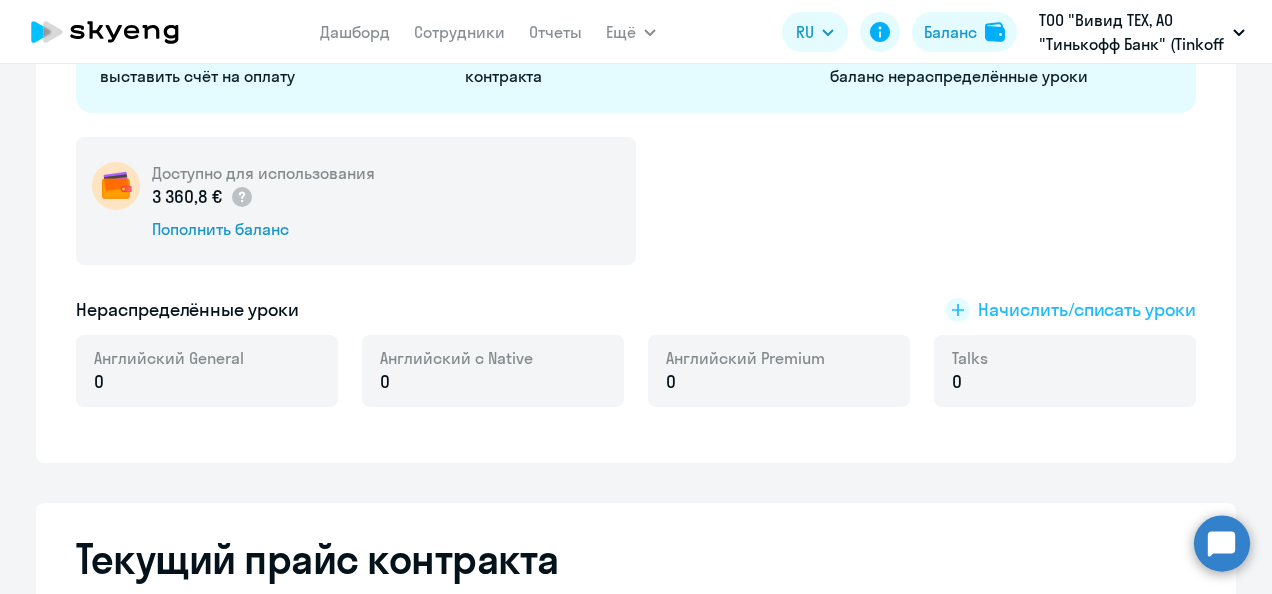 click on "Начислить/списать уроки" 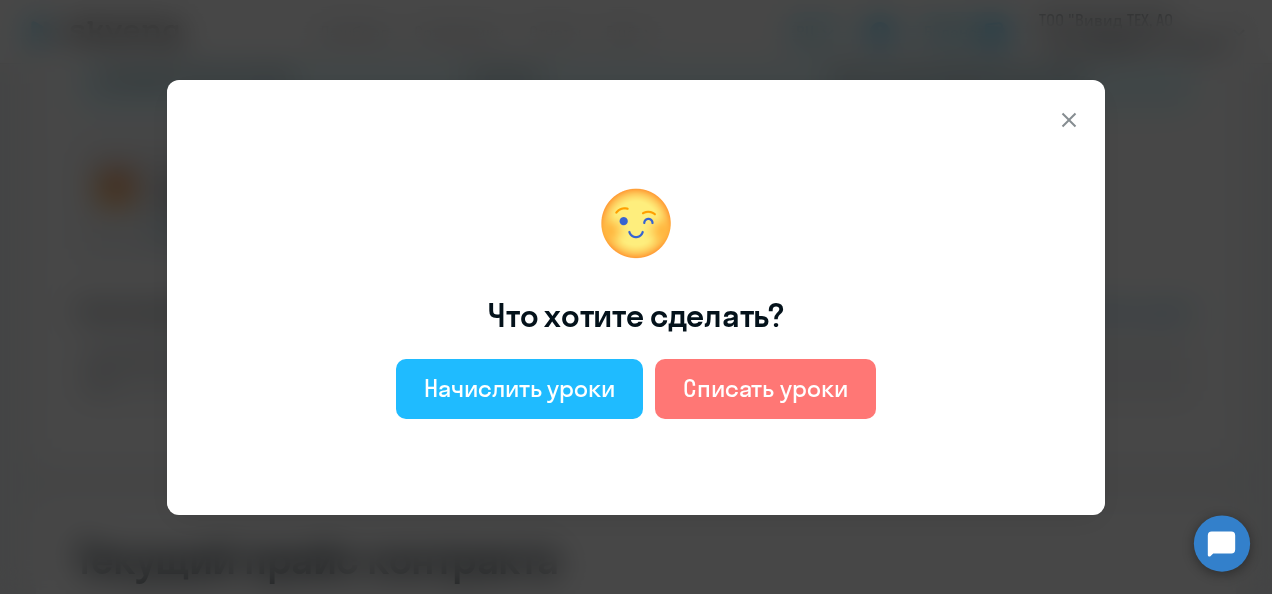 click on "Начислить уроки" at bounding box center [519, 388] 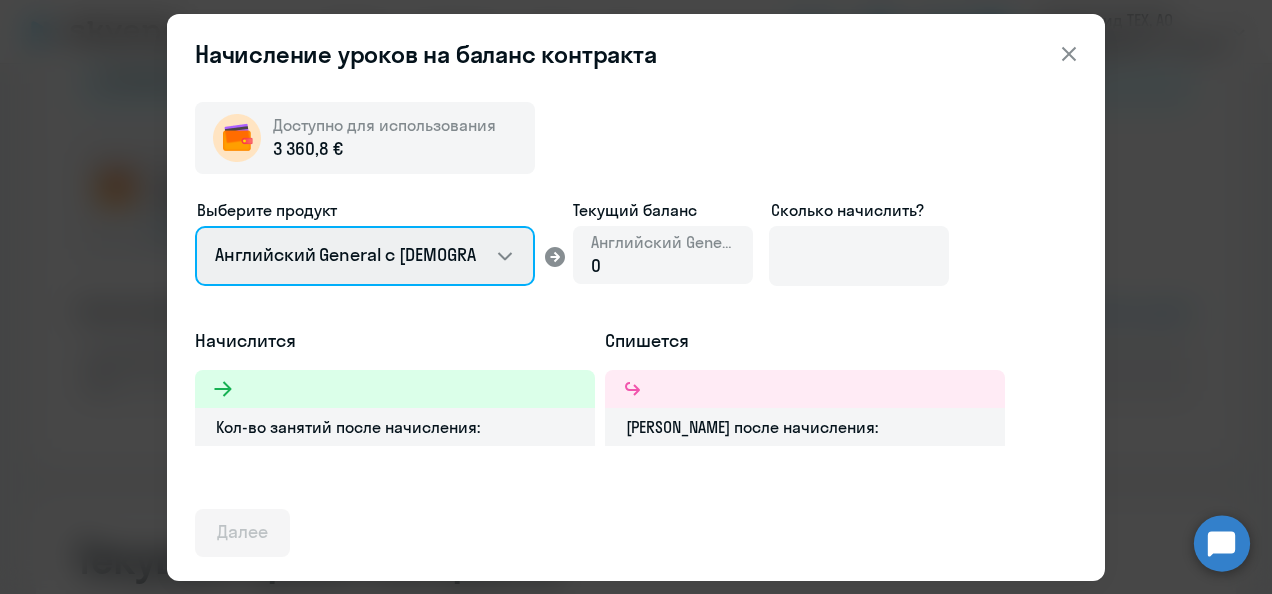 click on "Английский General с [DEMOGRAPHIC_DATA] преподавателем   Английский General с [DEMOGRAPHIC_DATA] преподавателем   Премиум английский с русскоговорящим преподавателем   Talks 15 минутные разговоры на английском" at bounding box center [365, 256] 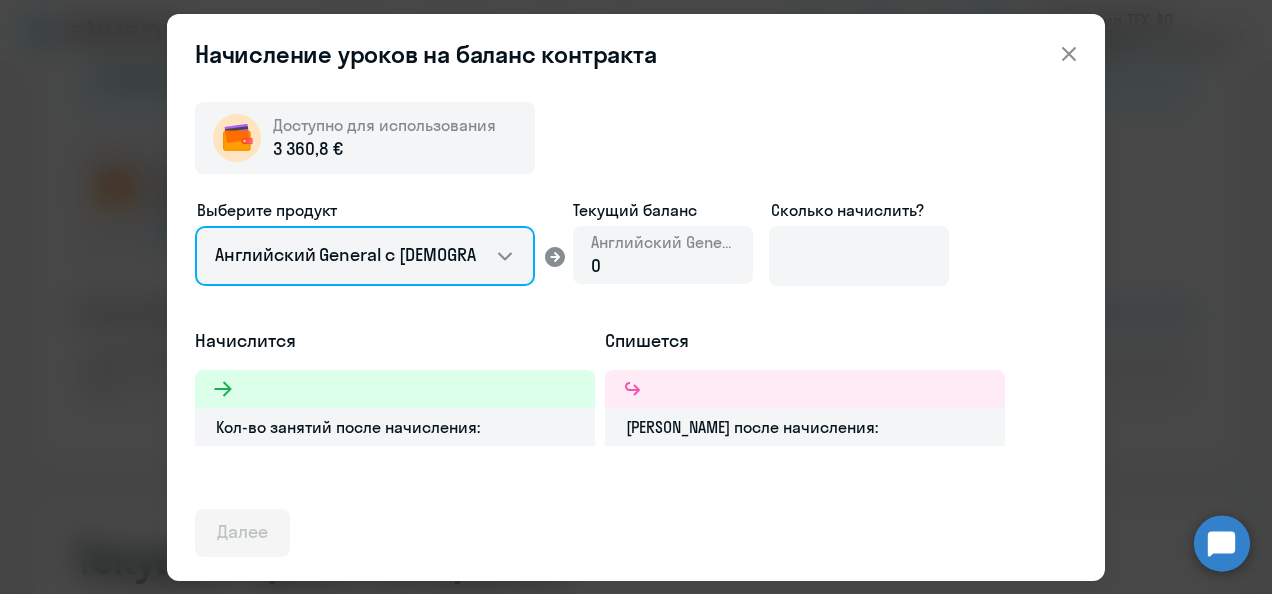 select on "english_adult_not_native_speaker_premium" 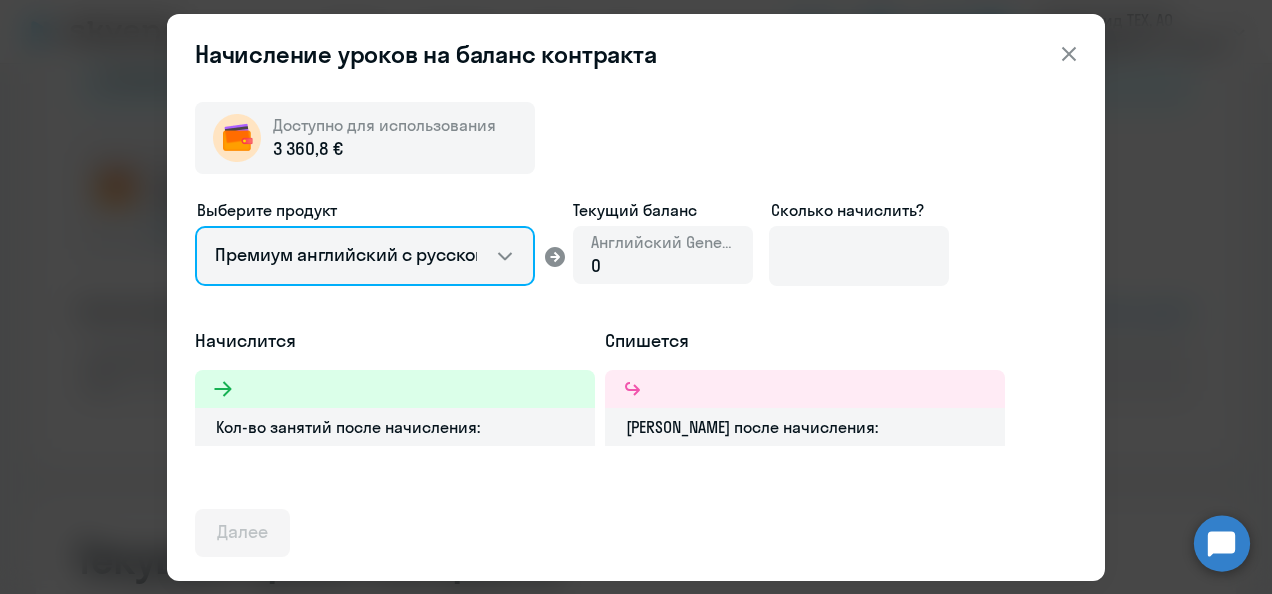 click on "Английский General с [DEMOGRAPHIC_DATA] преподавателем   Английский General с [DEMOGRAPHIC_DATA] преподавателем   Премиум английский с русскоговорящим преподавателем   Talks 15 минутные разговоры на английском" at bounding box center [365, 256] 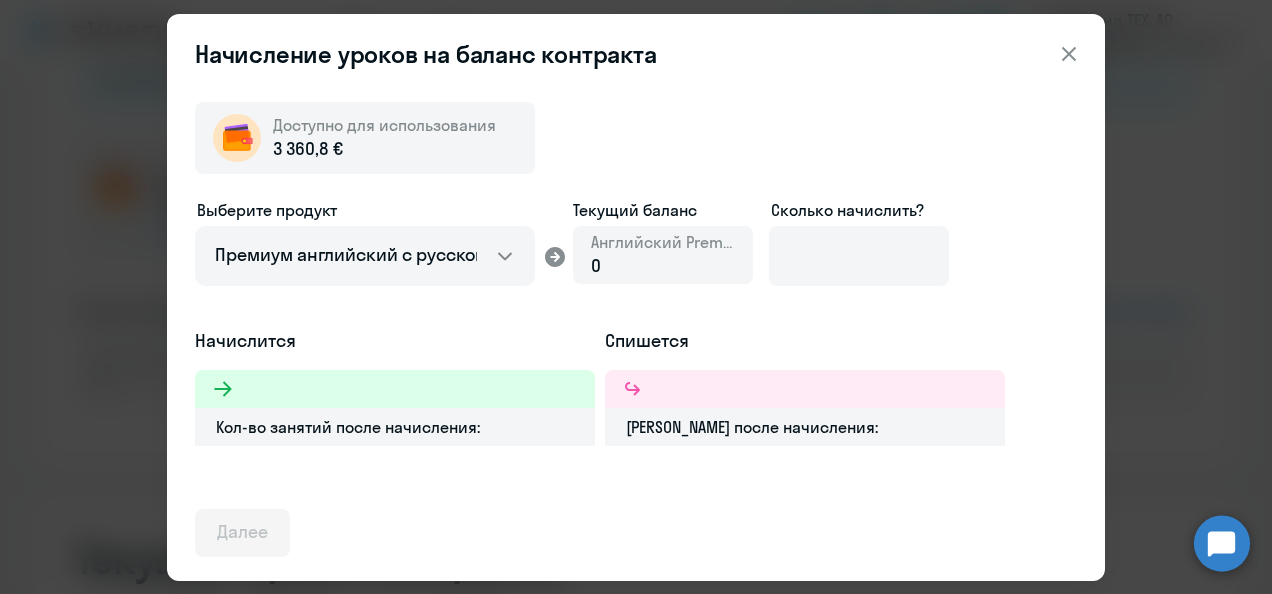 click on "0" at bounding box center (663, 266) 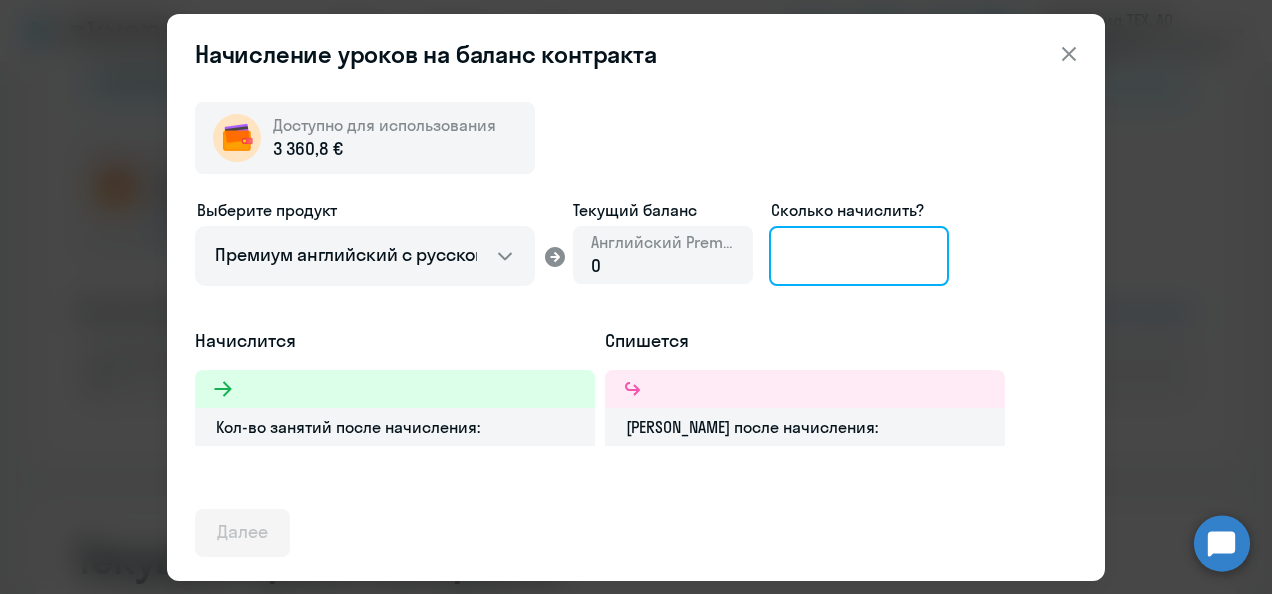 click 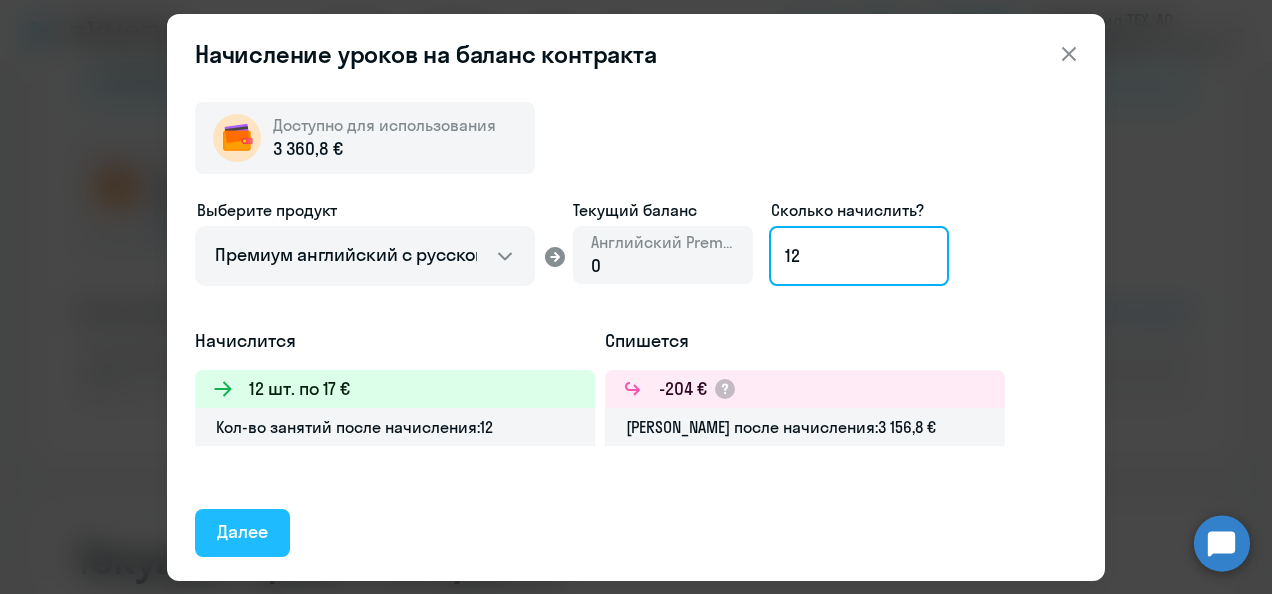 type on "12" 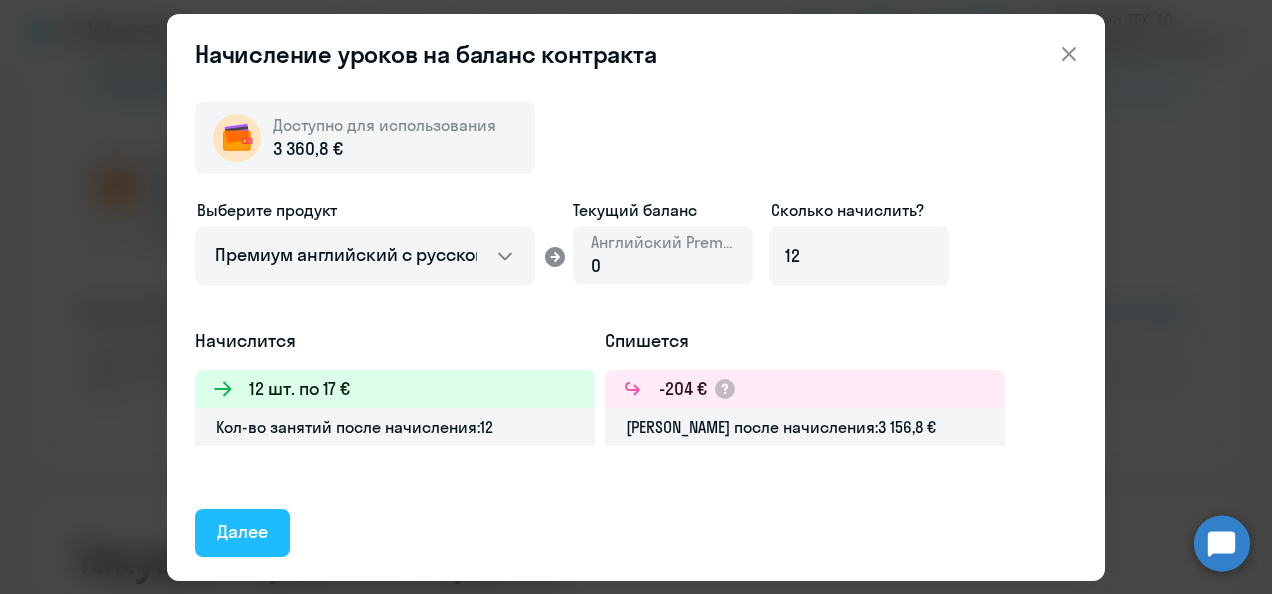 click on "Далее" 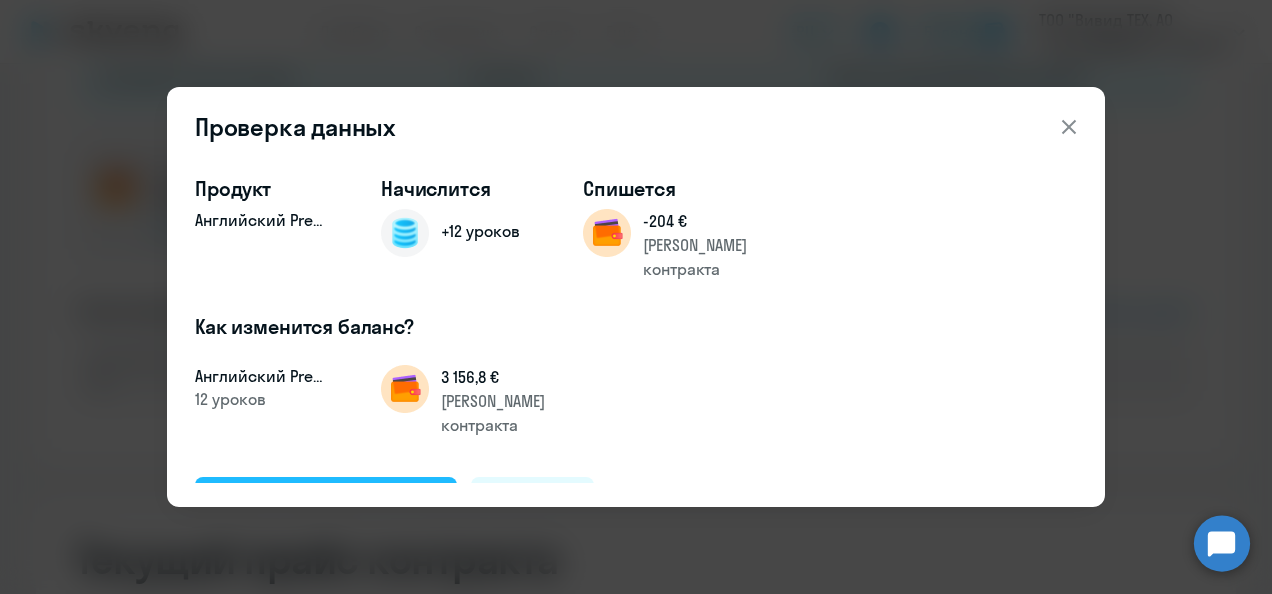 click on "Подтвердить и начислить" at bounding box center [326, 500] 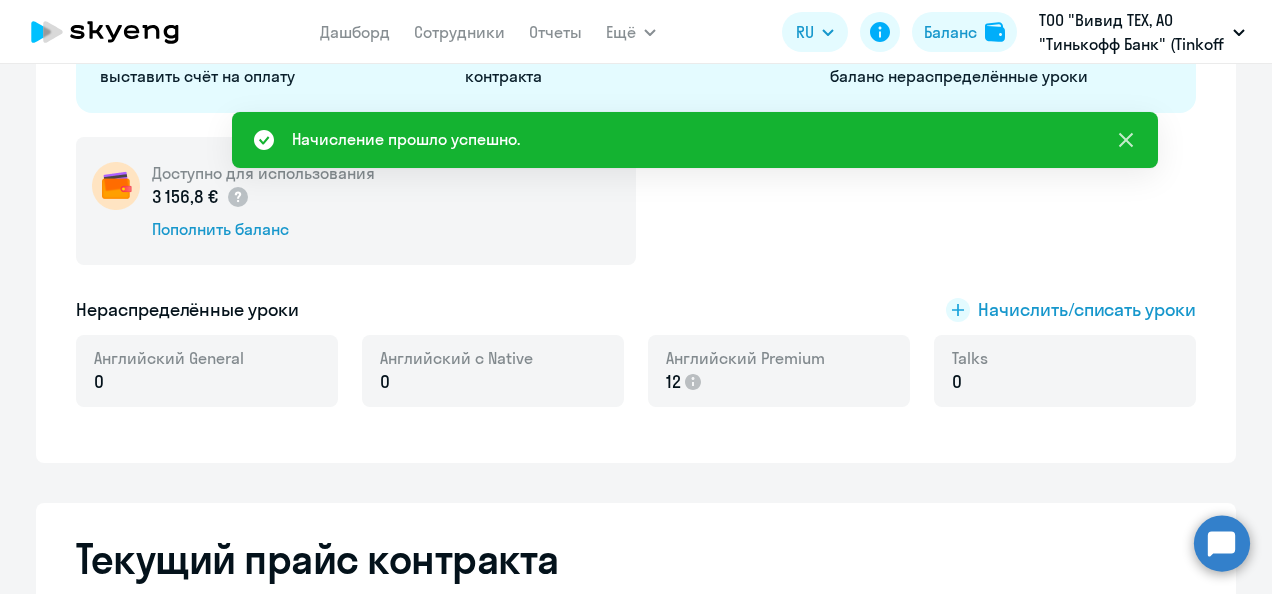 click 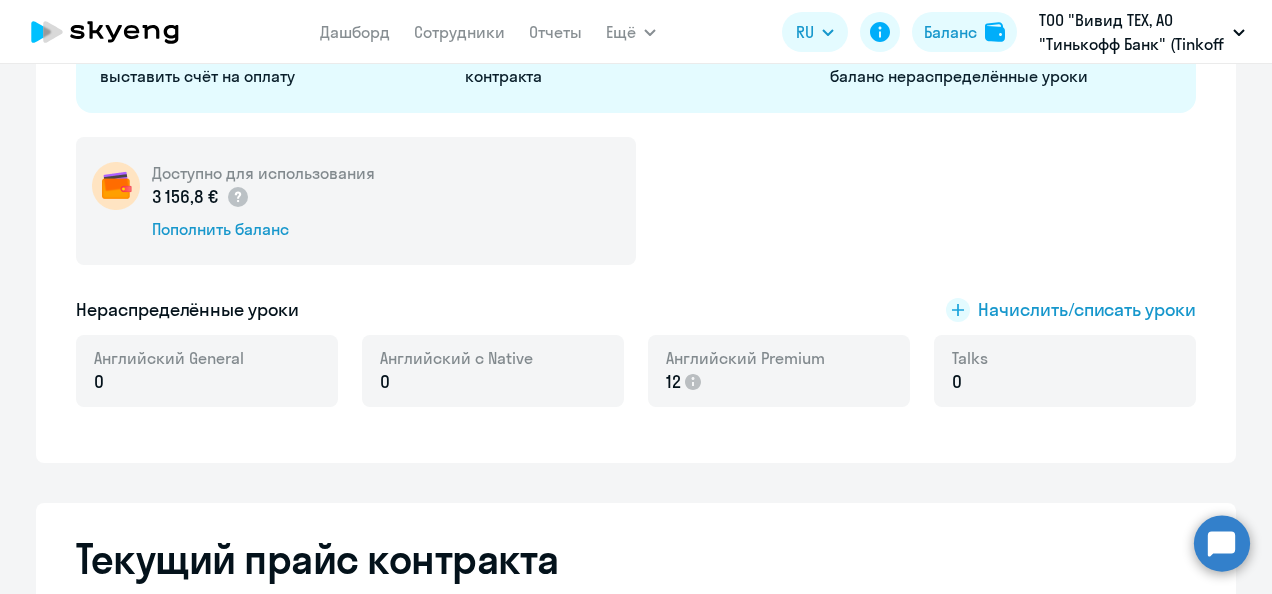 scroll, scrollTop: 0, scrollLeft: 0, axis: both 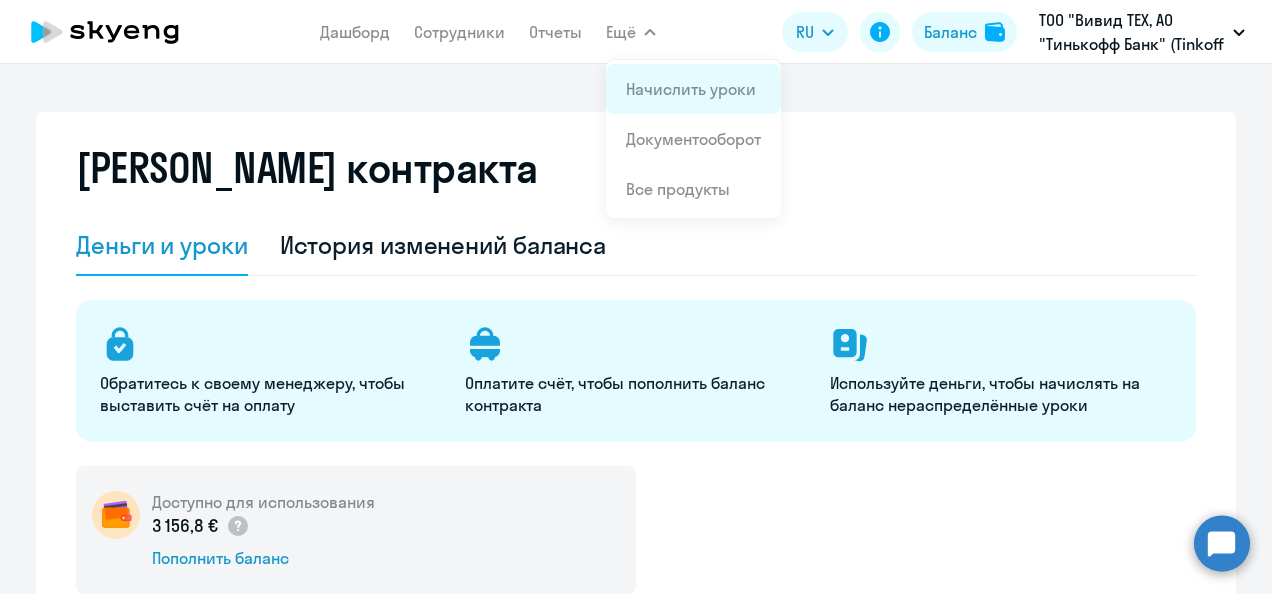click on "Начислить уроки" at bounding box center (691, 89) 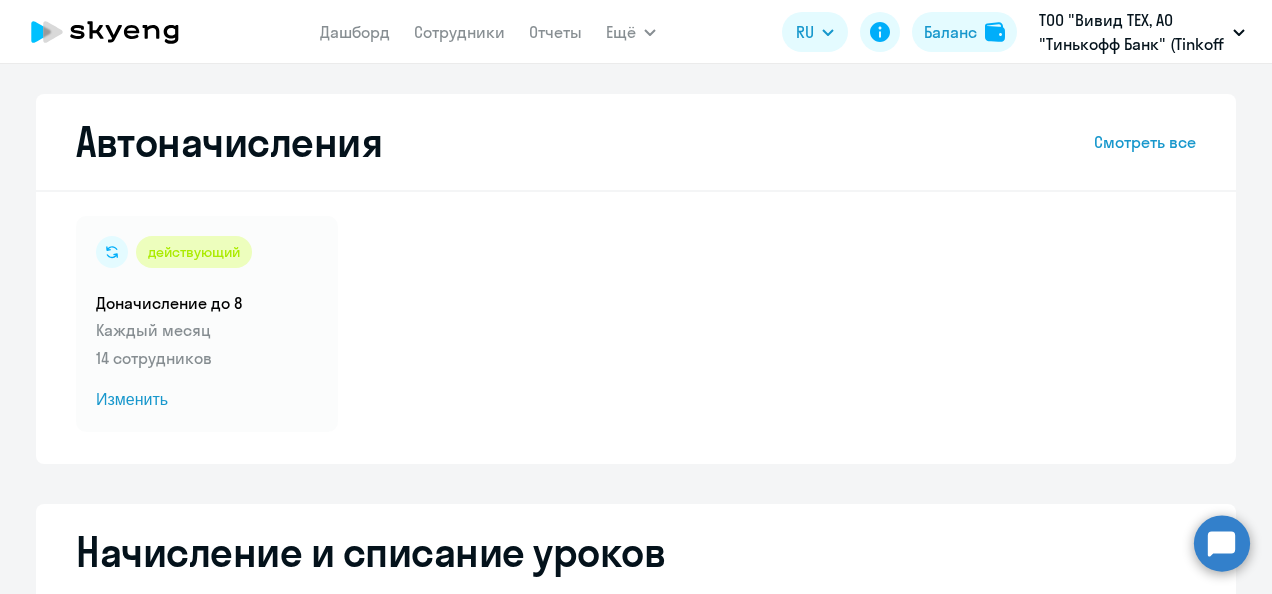 select on "10" 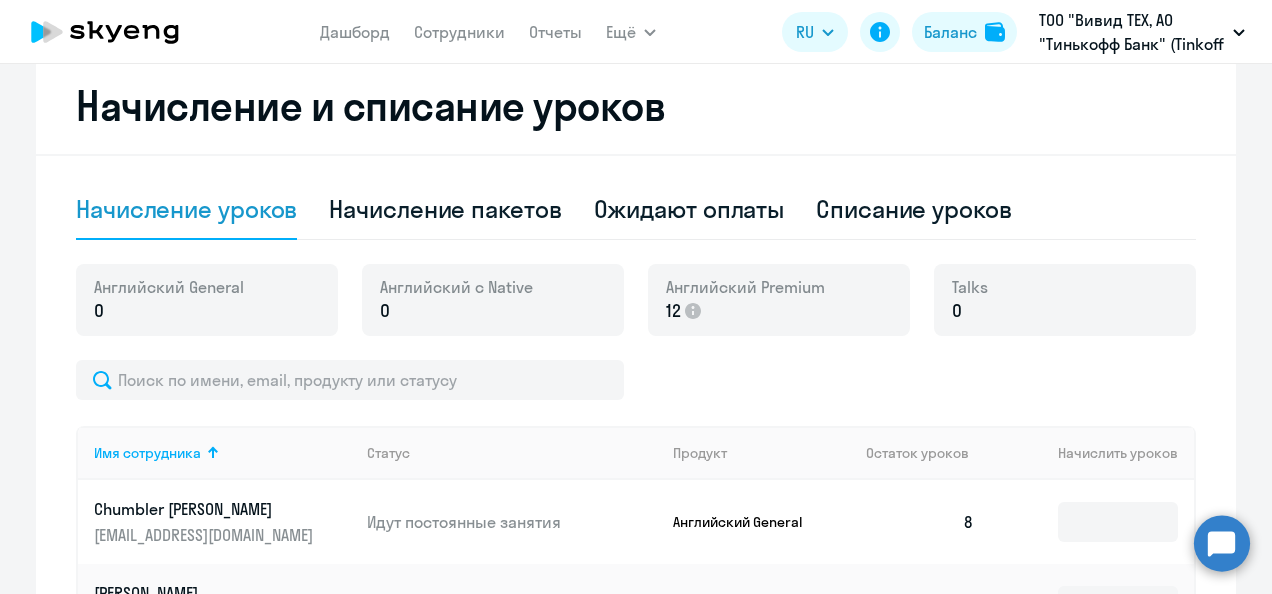 scroll, scrollTop: 500, scrollLeft: 0, axis: vertical 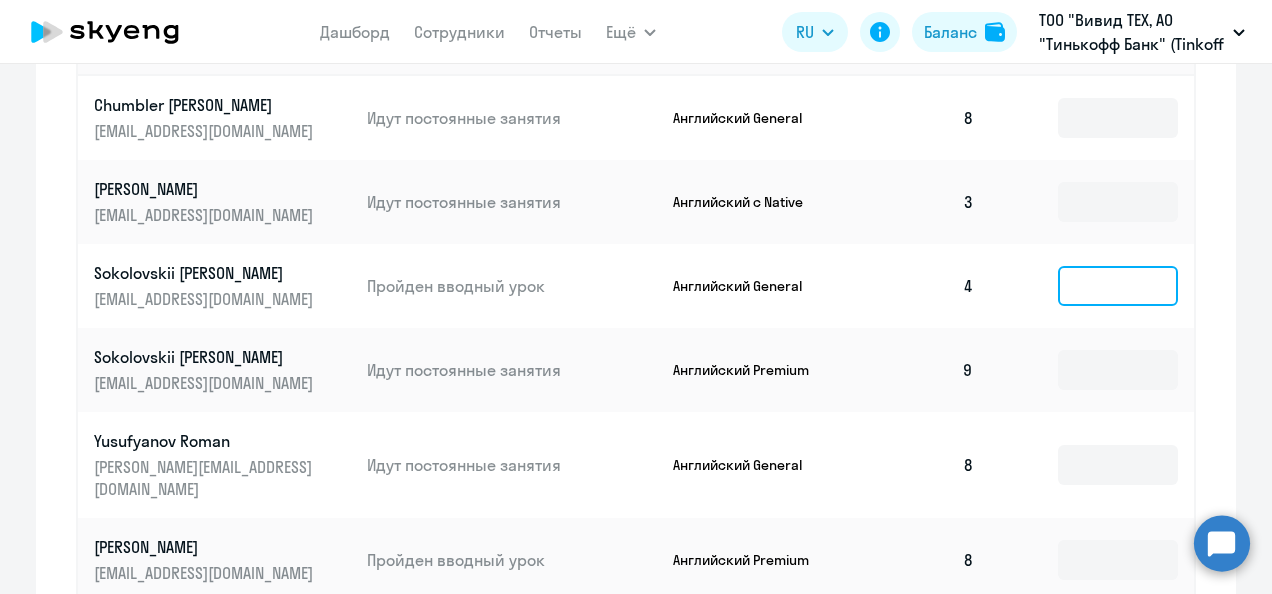 click 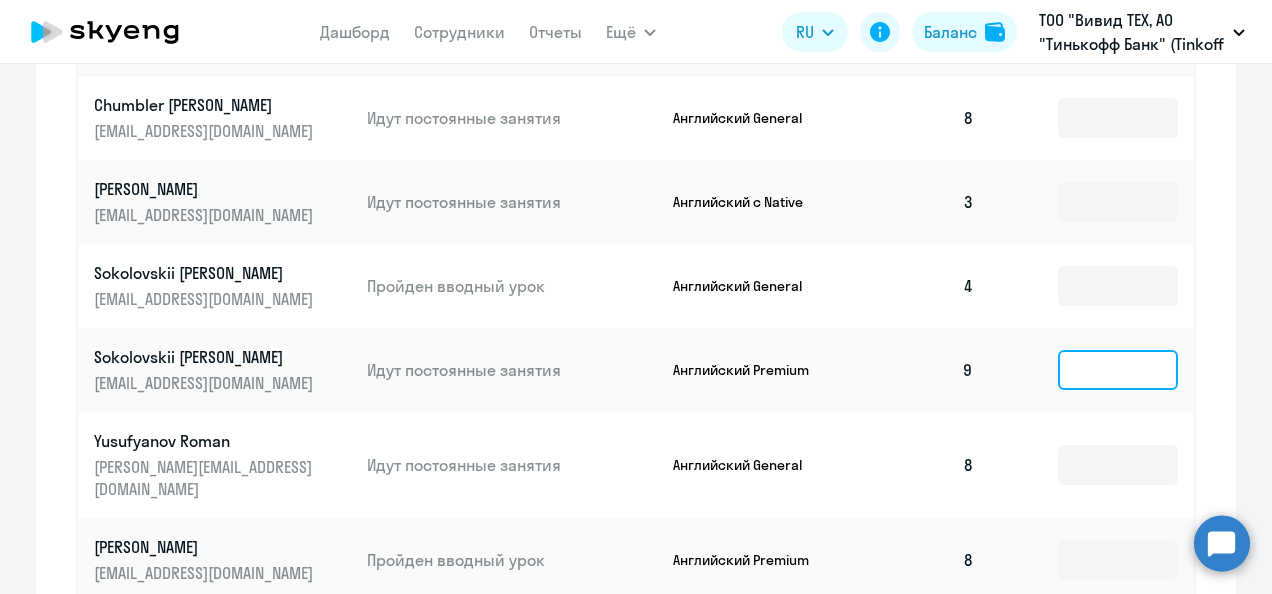 click 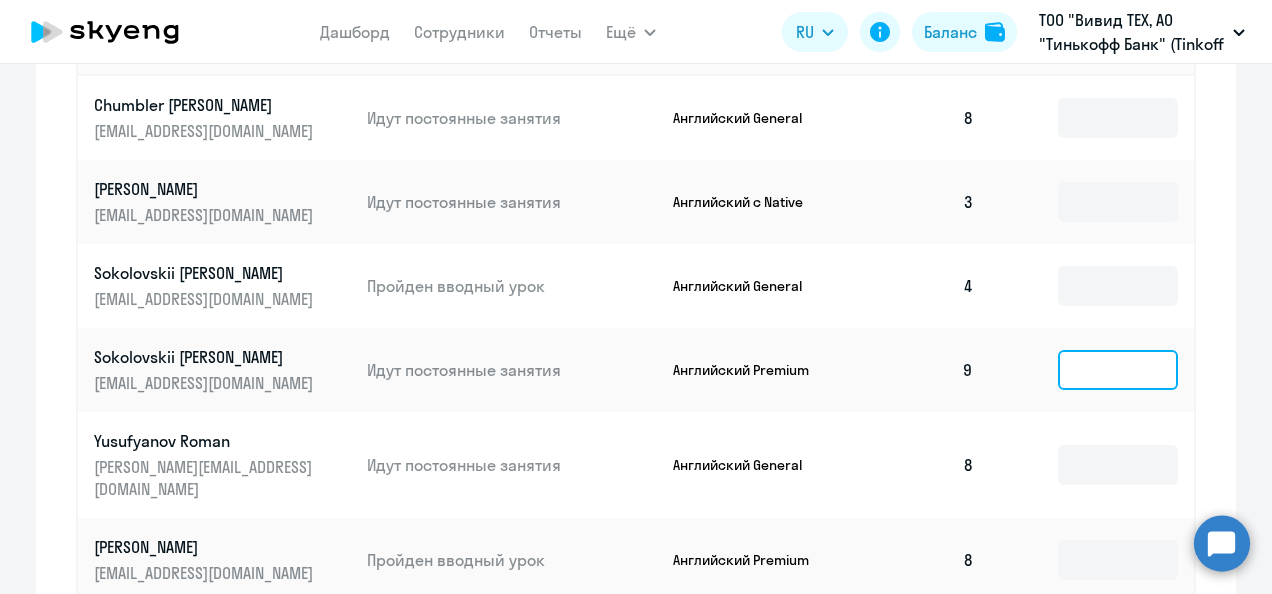 click 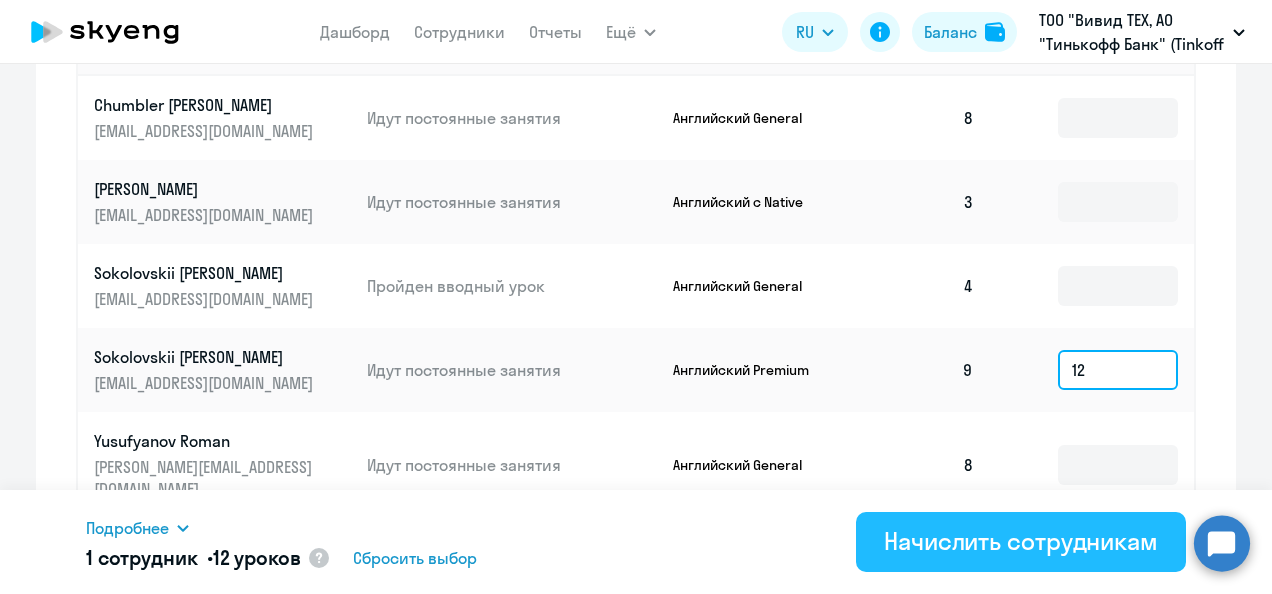 type on "12" 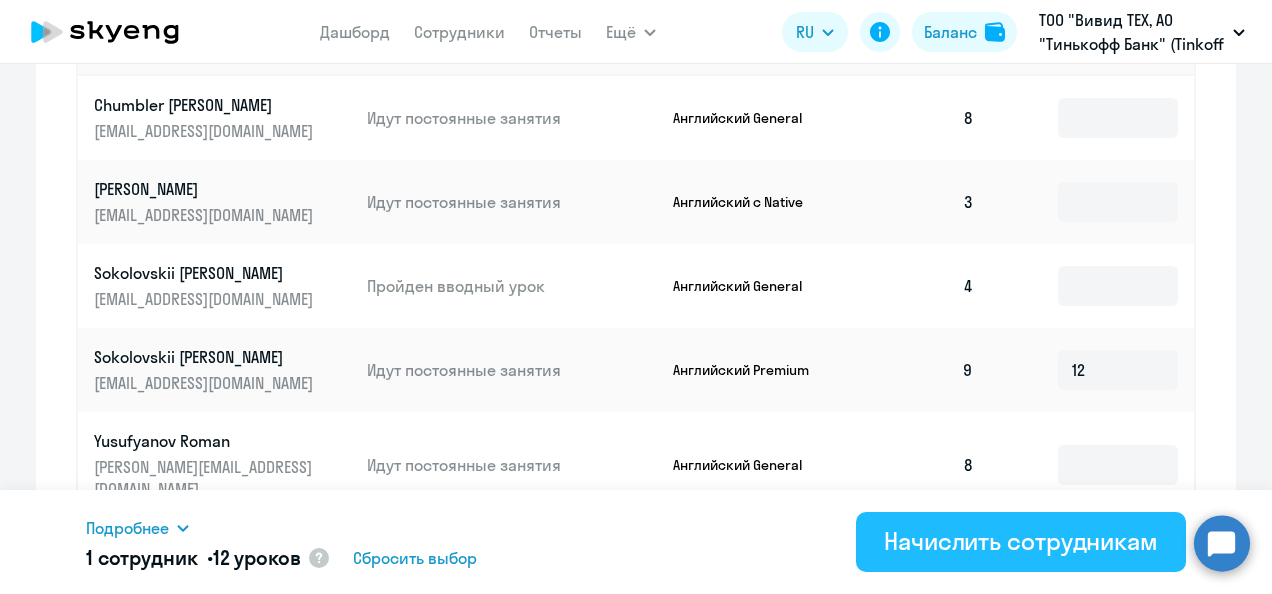 click on "Начислить сотрудникам" at bounding box center [1021, 541] 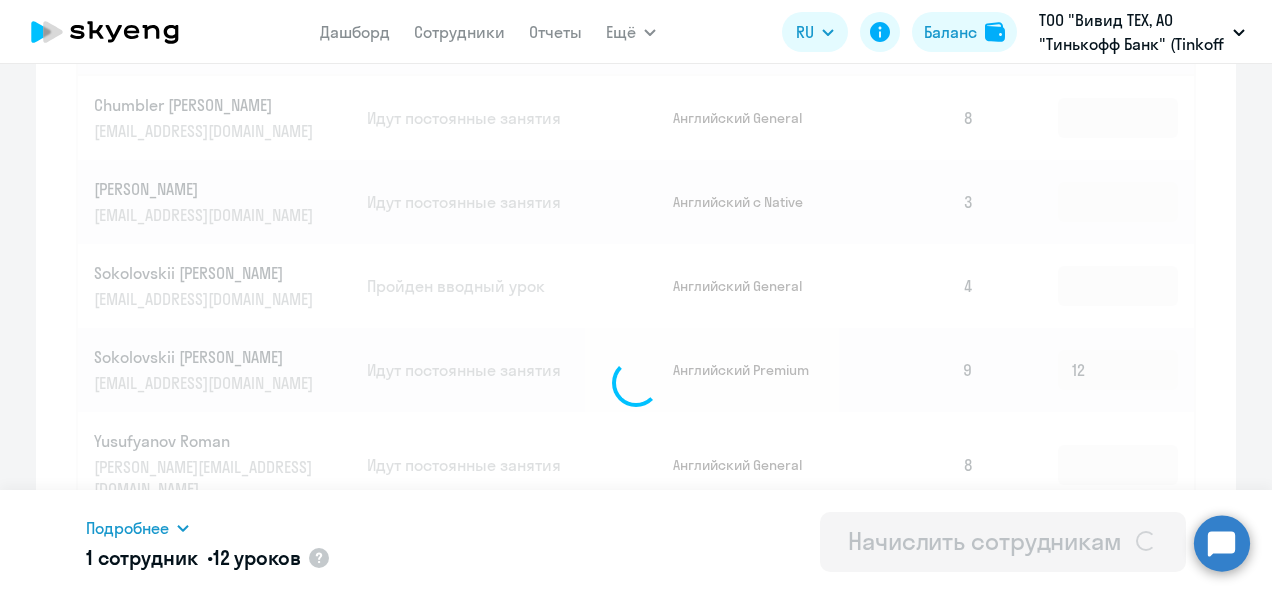 type 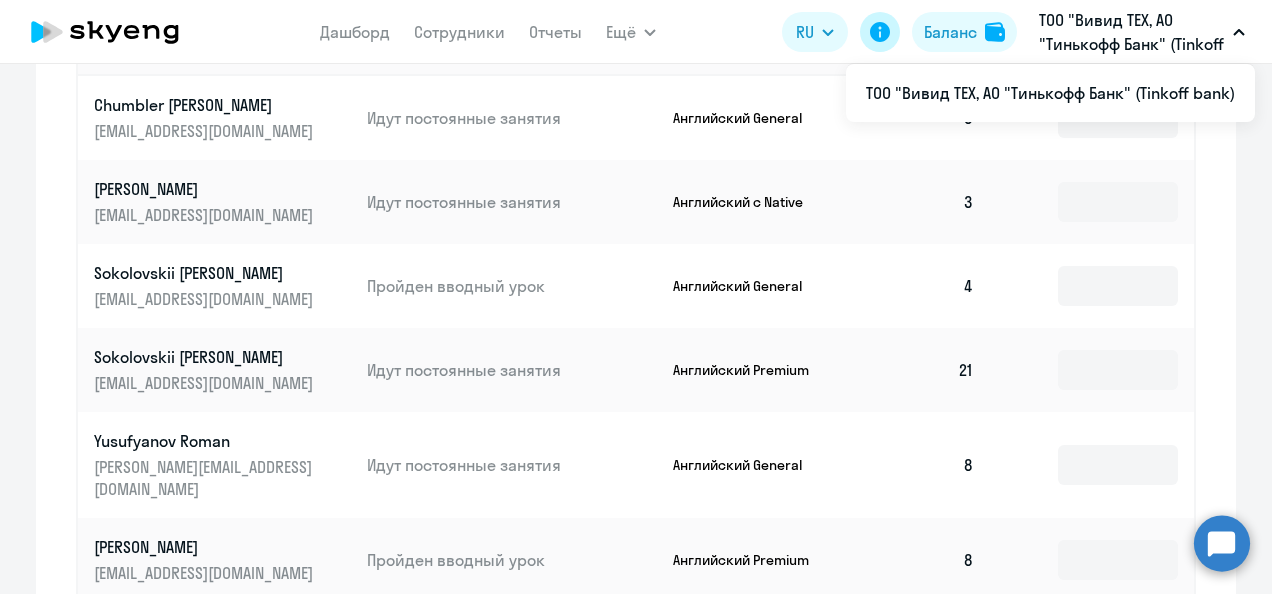 click 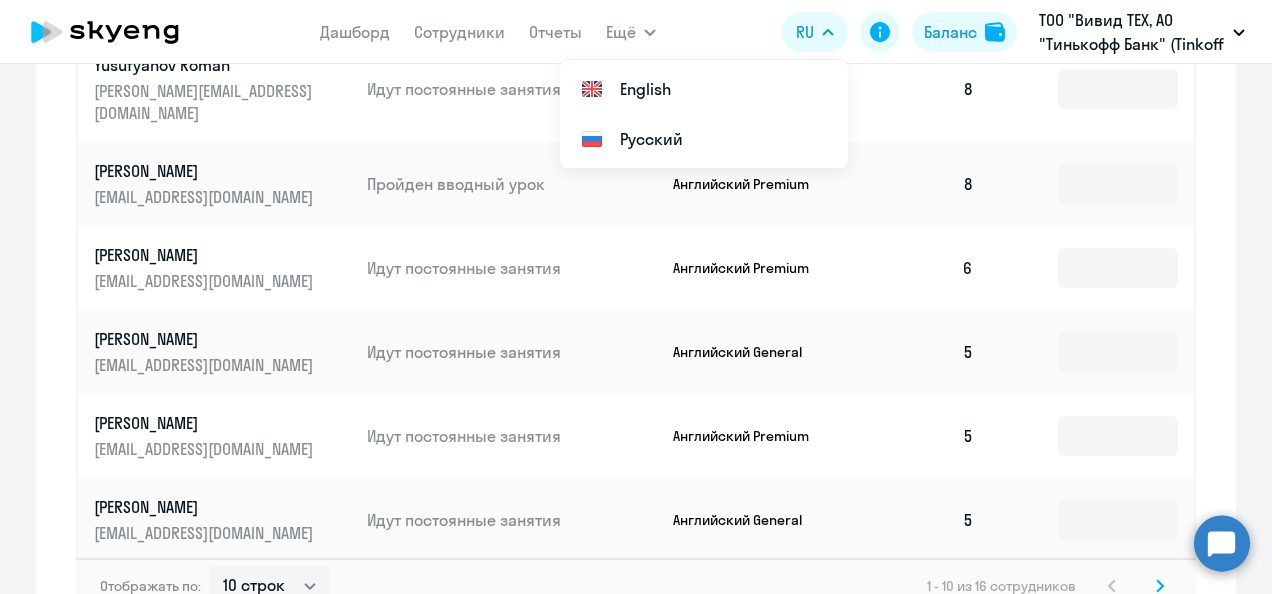 scroll, scrollTop: 1239, scrollLeft: 0, axis: vertical 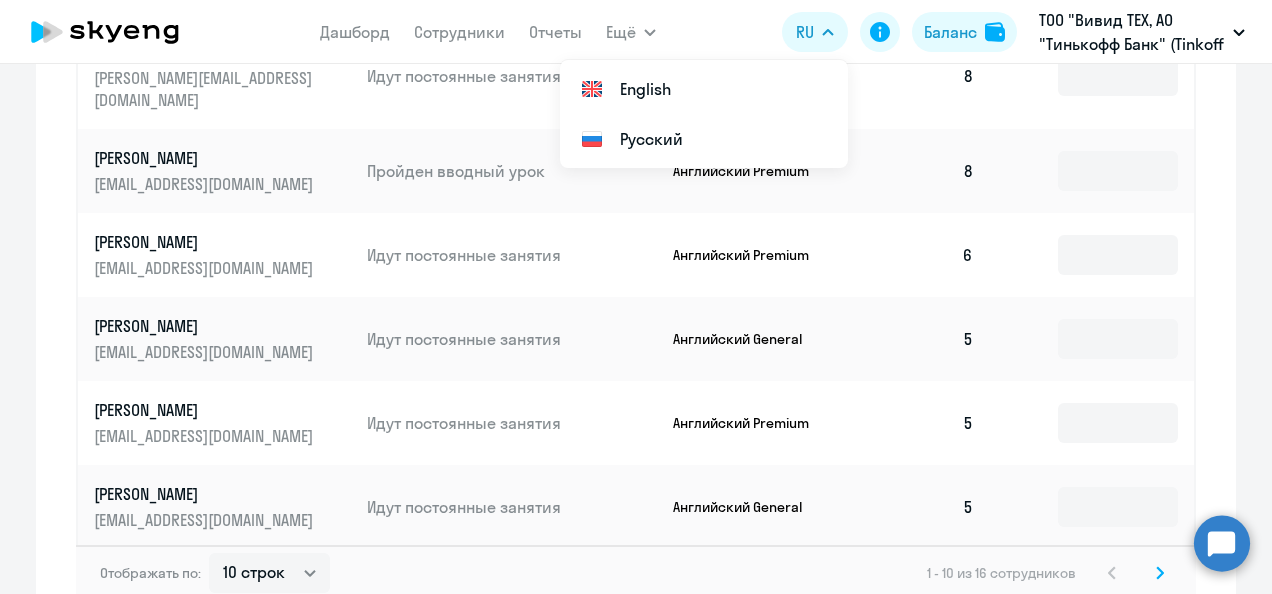 click 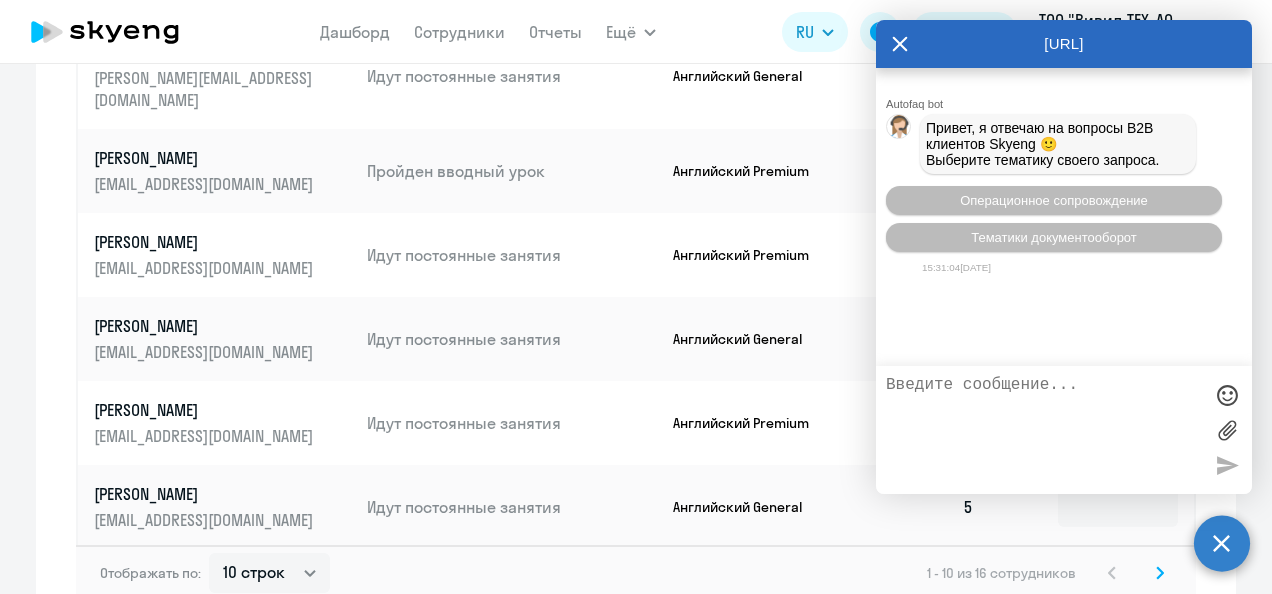 click 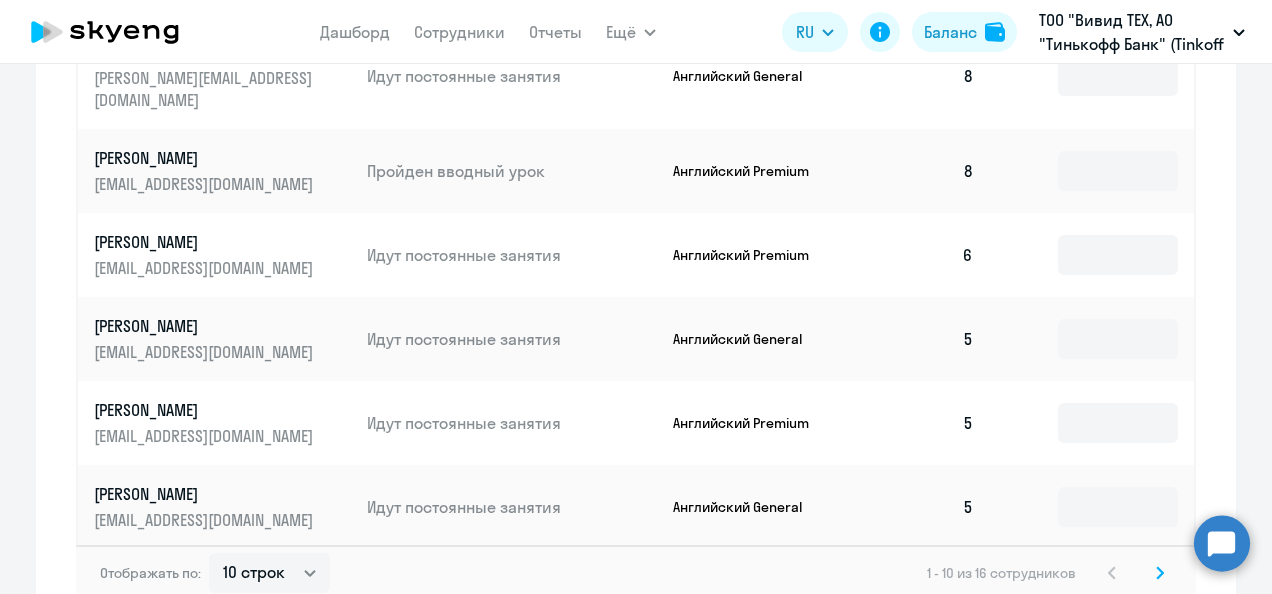 scroll, scrollTop: 0, scrollLeft: 0, axis: both 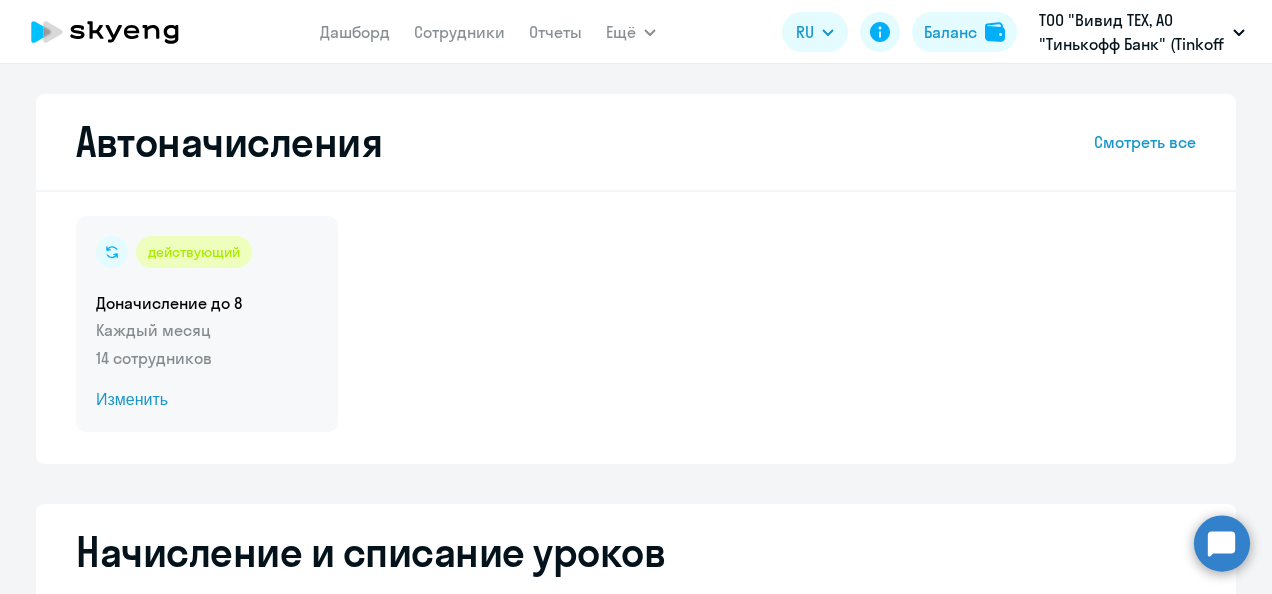 click on "Изменить" 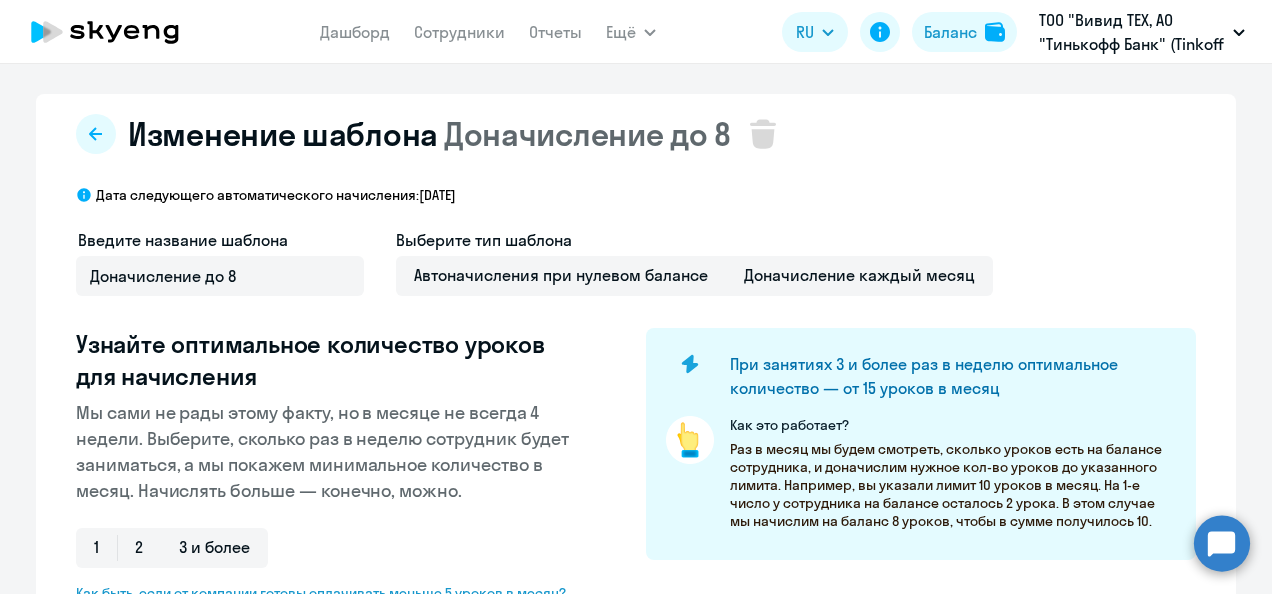 select on "10" 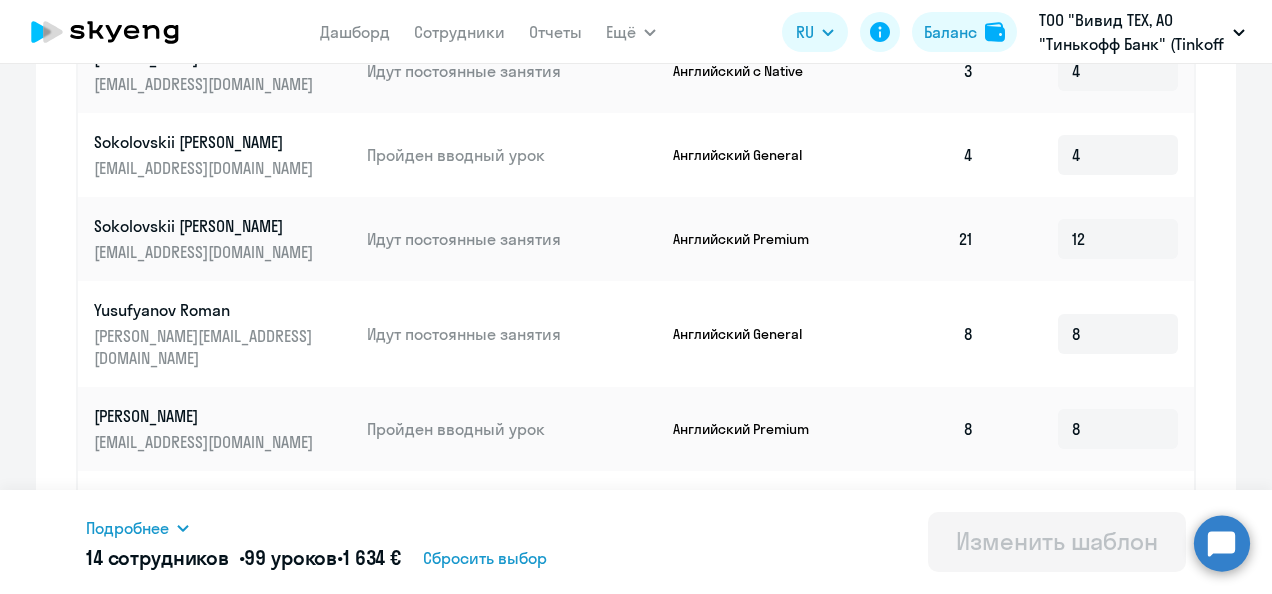scroll, scrollTop: 912, scrollLeft: 0, axis: vertical 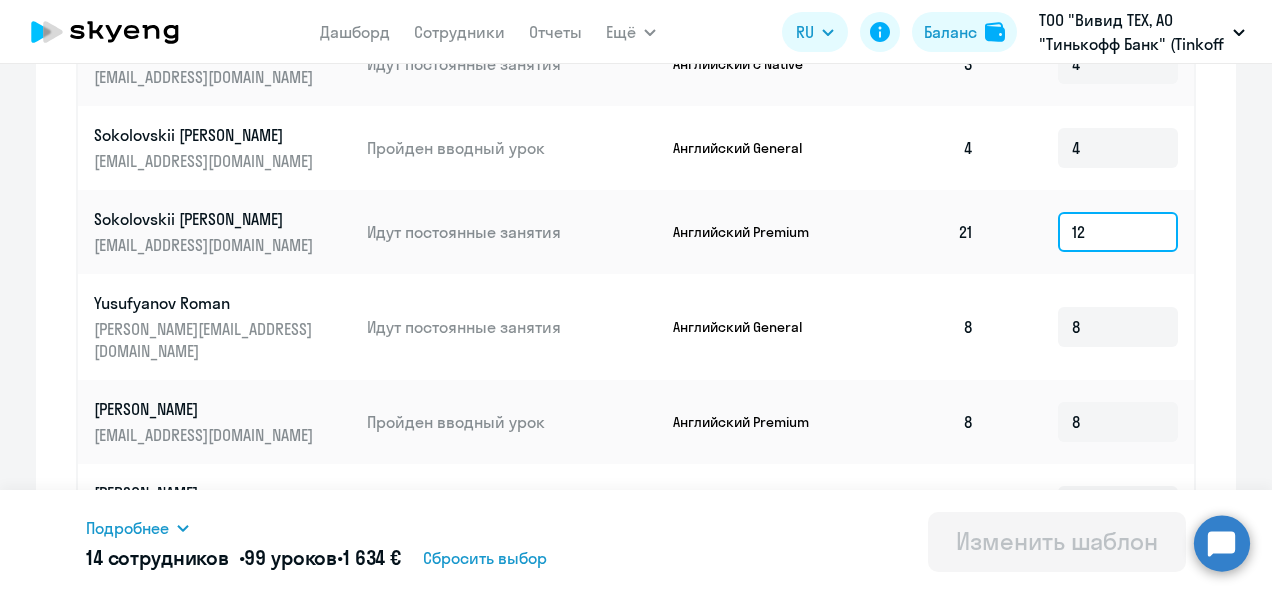 click on "12" 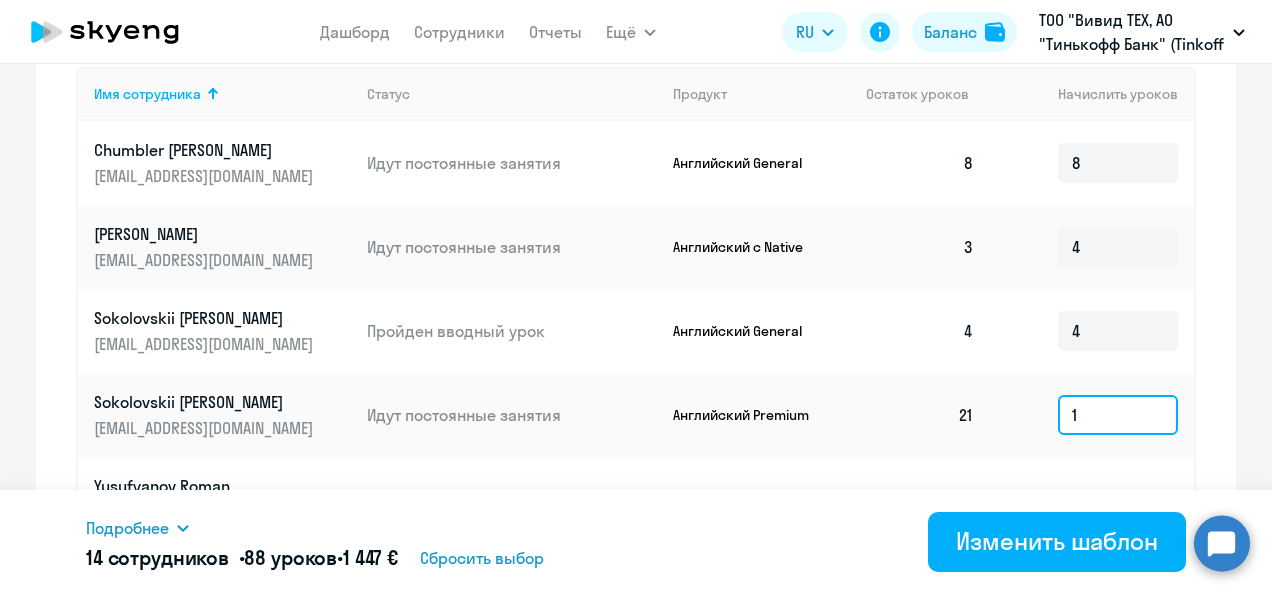 scroll, scrollTop: 724, scrollLeft: 0, axis: vertical 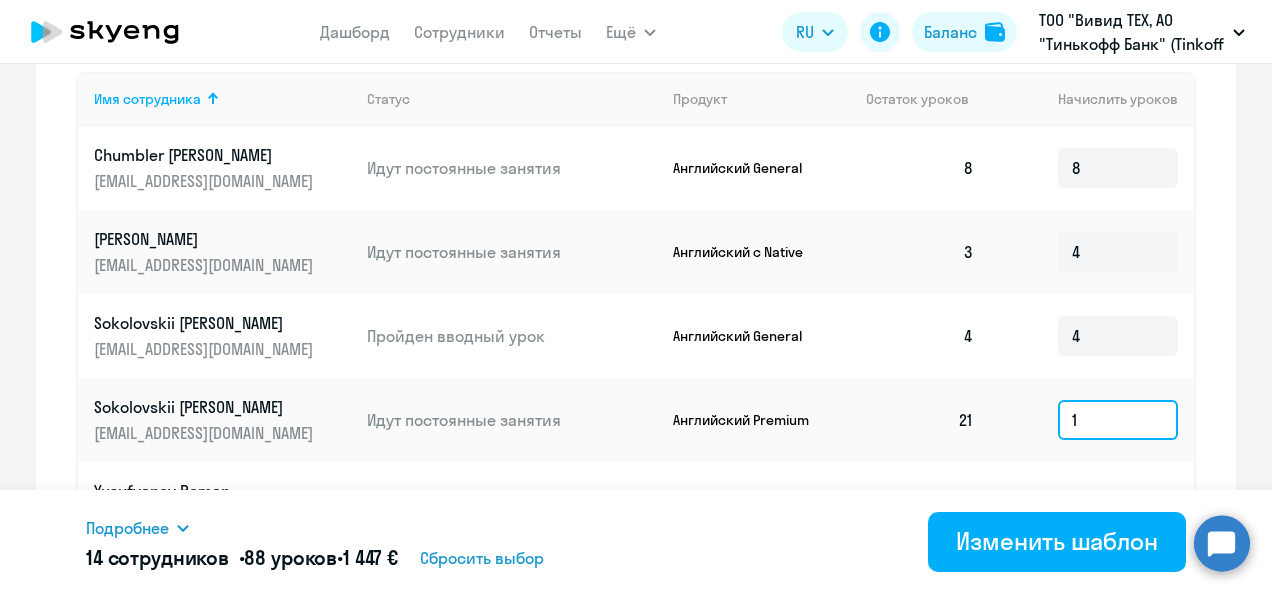 type on "1" 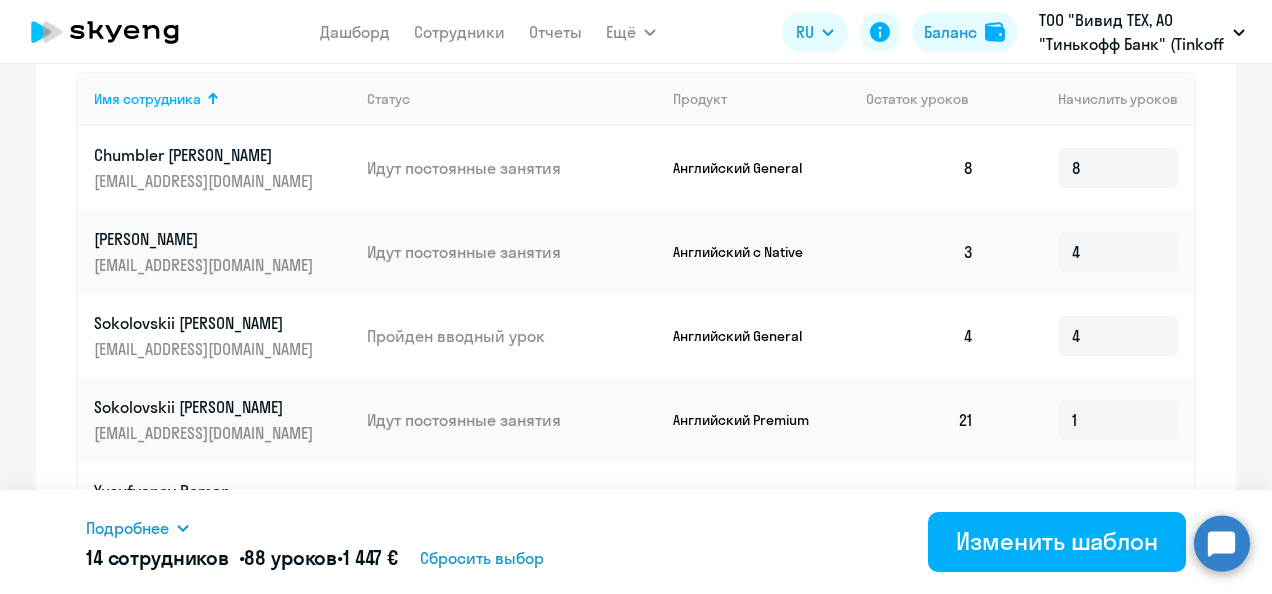 click on "21" 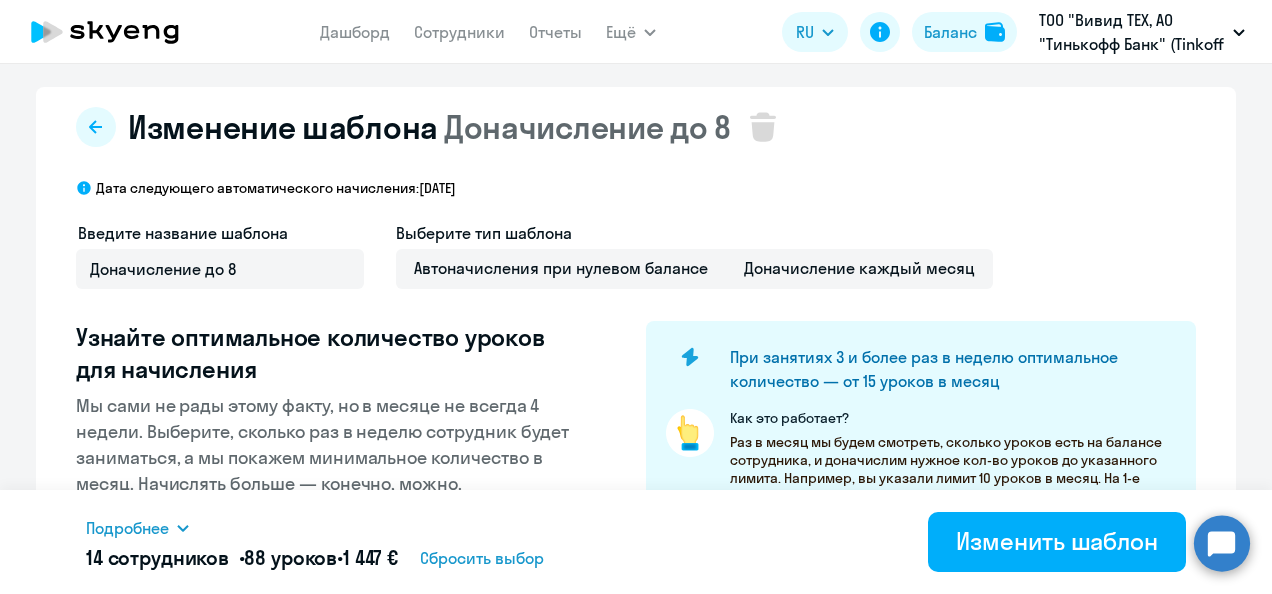 scroll, scrollTop: 0, scrollLeft: 0, axis: both 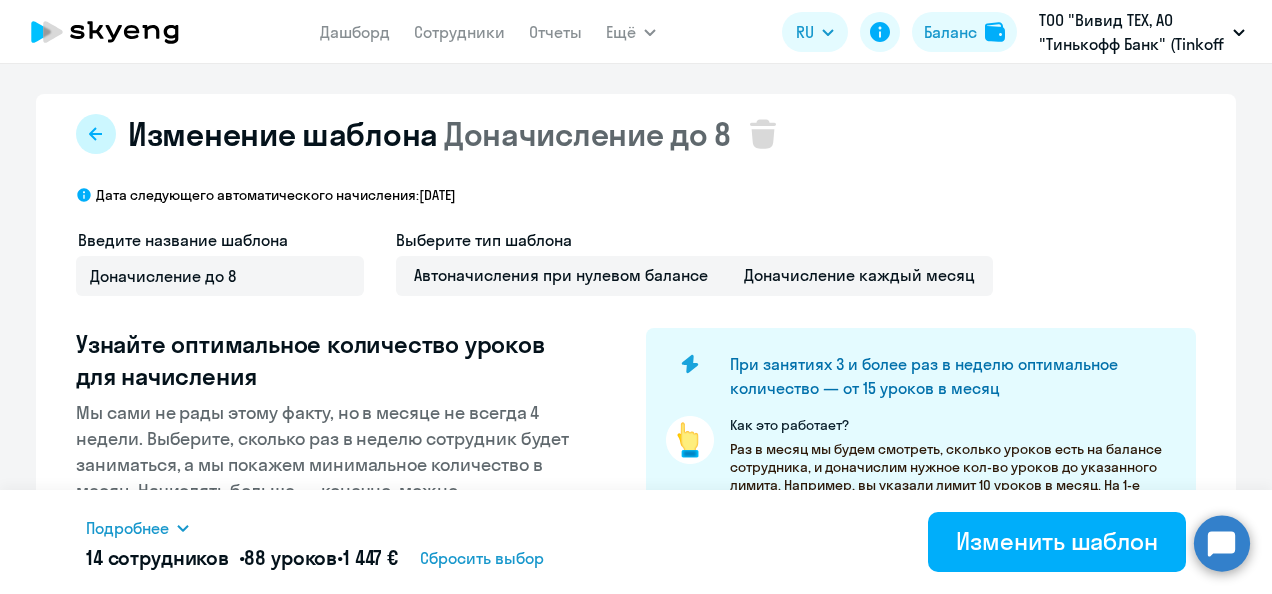 click 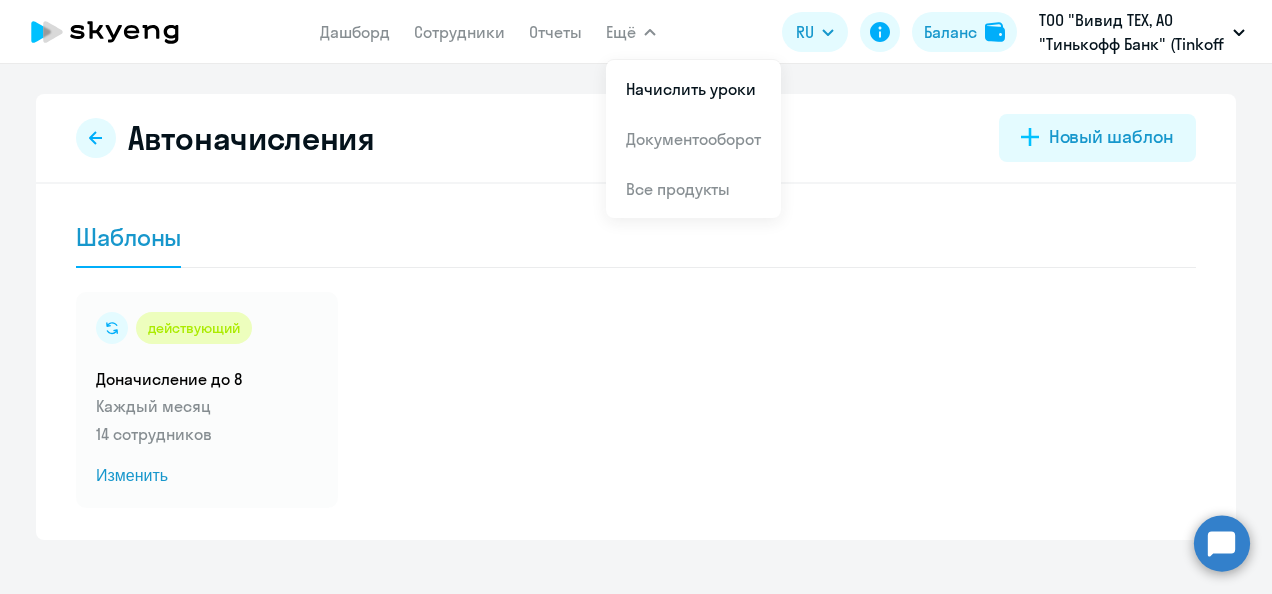 scroll, scrollTop: 26, scrollLeft: 0, axis: vertical 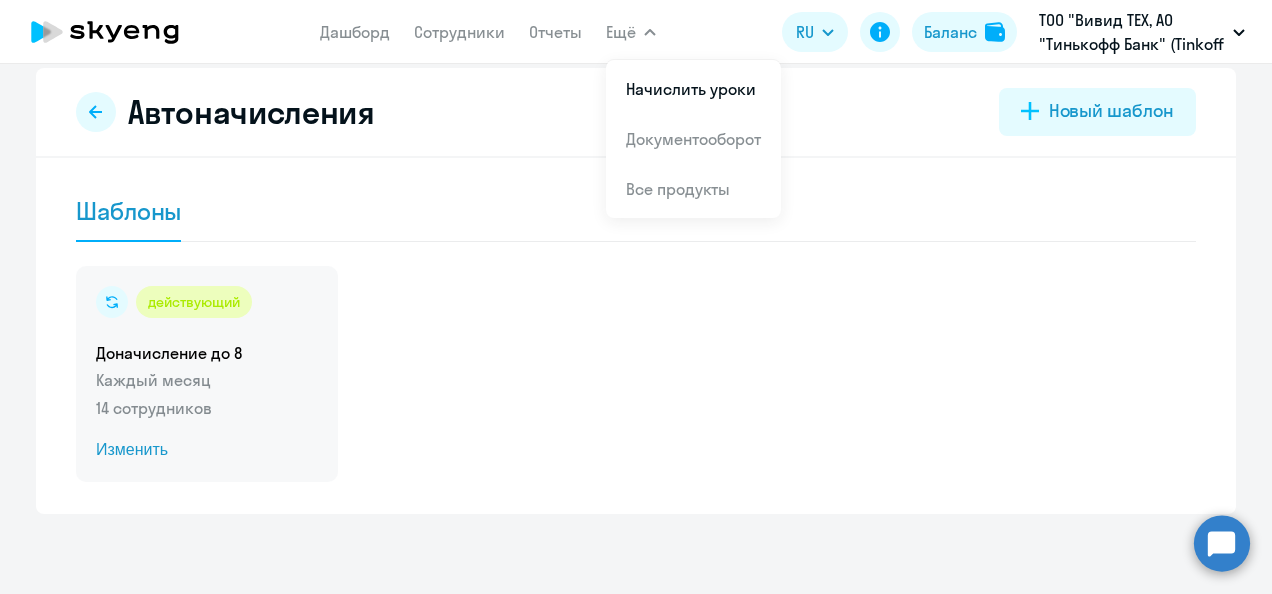 click on "Доначисление до 8" 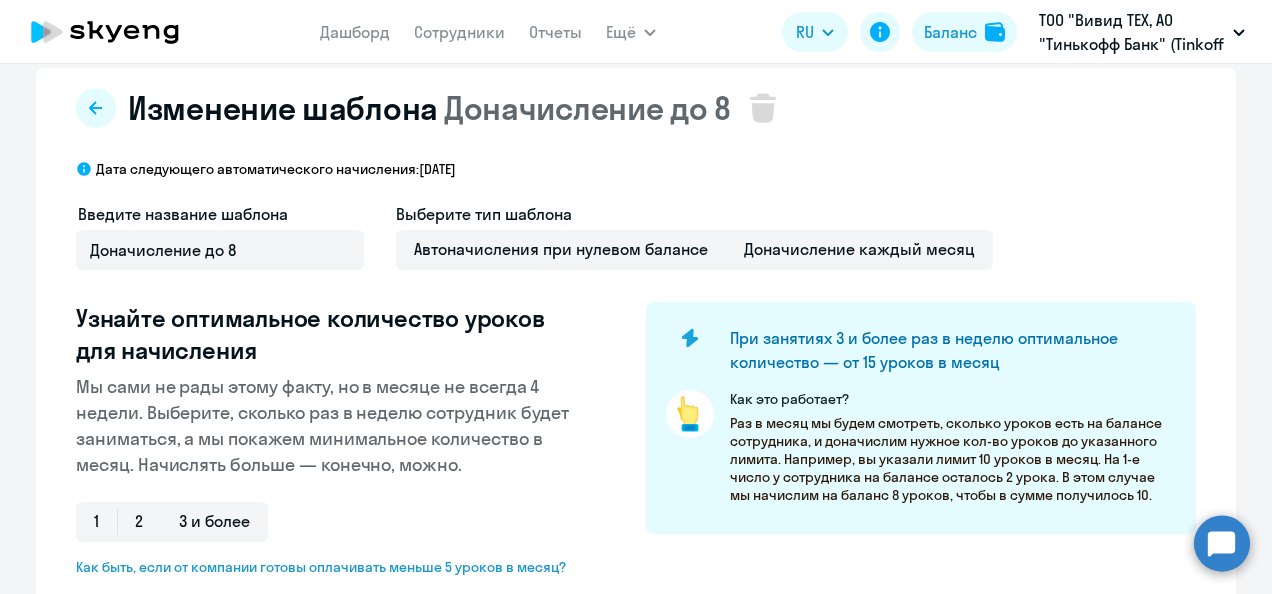 select on "10" 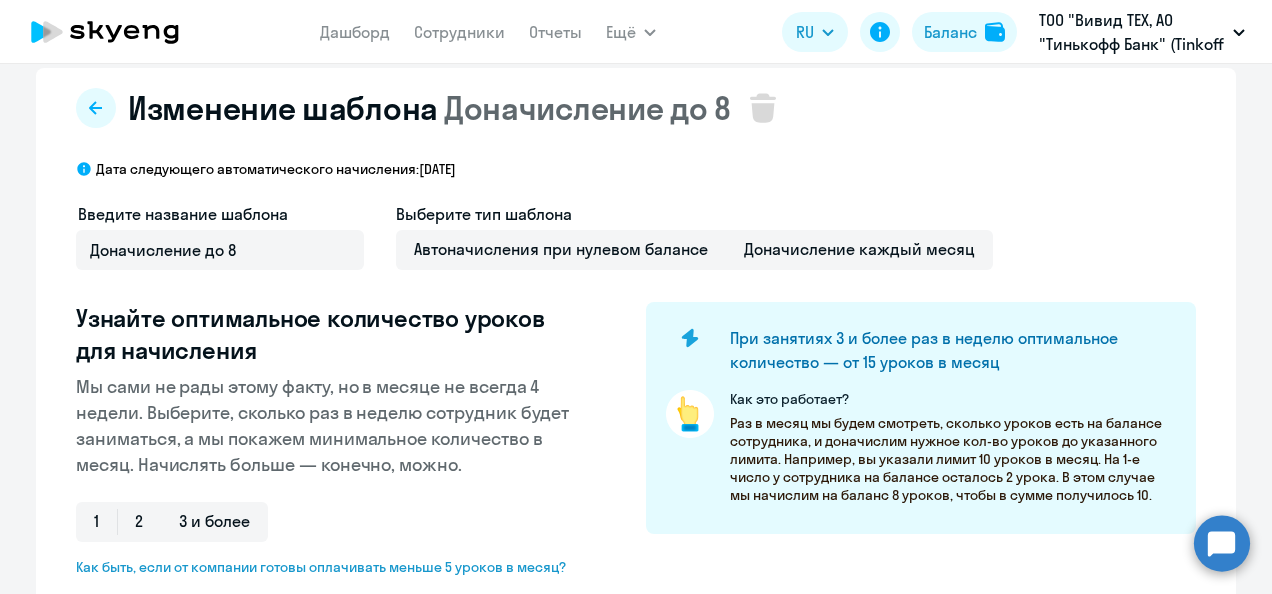 type on "8" 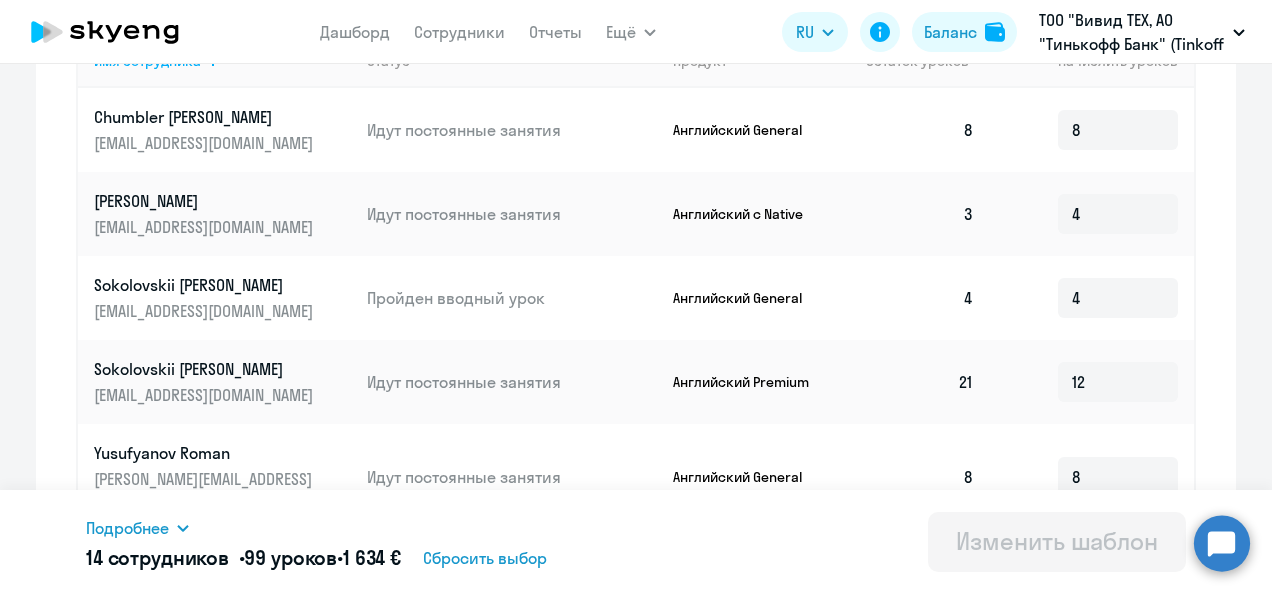 scroll, scrollTop: 767, scrollLeft: 0, axis: vertical 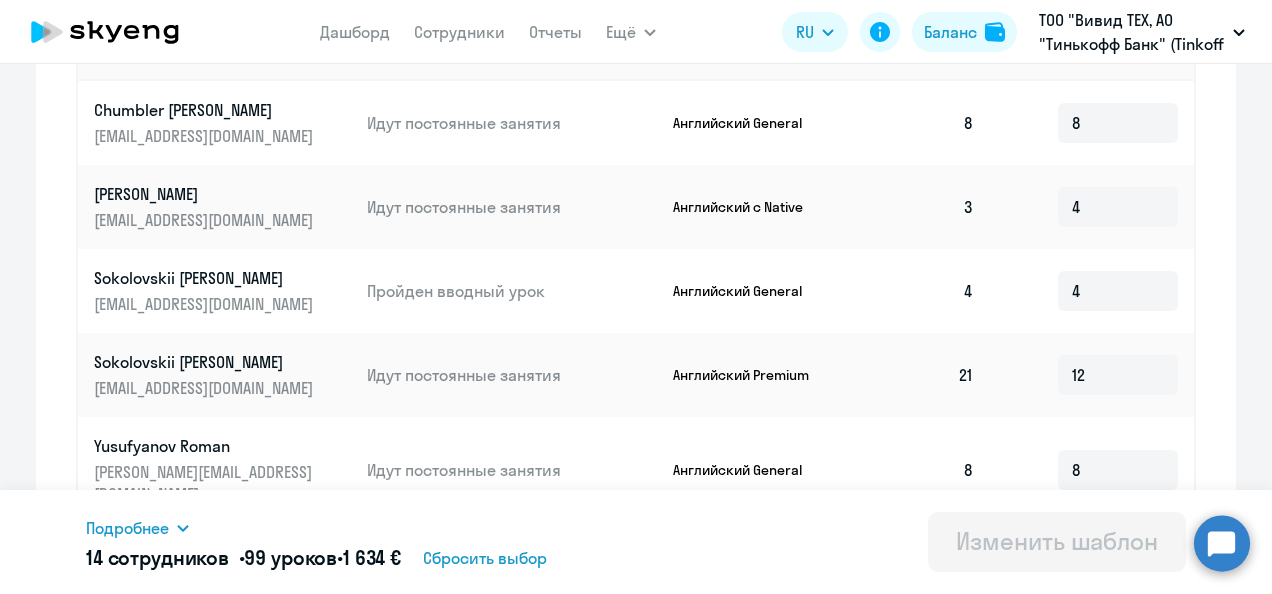 click on "12" 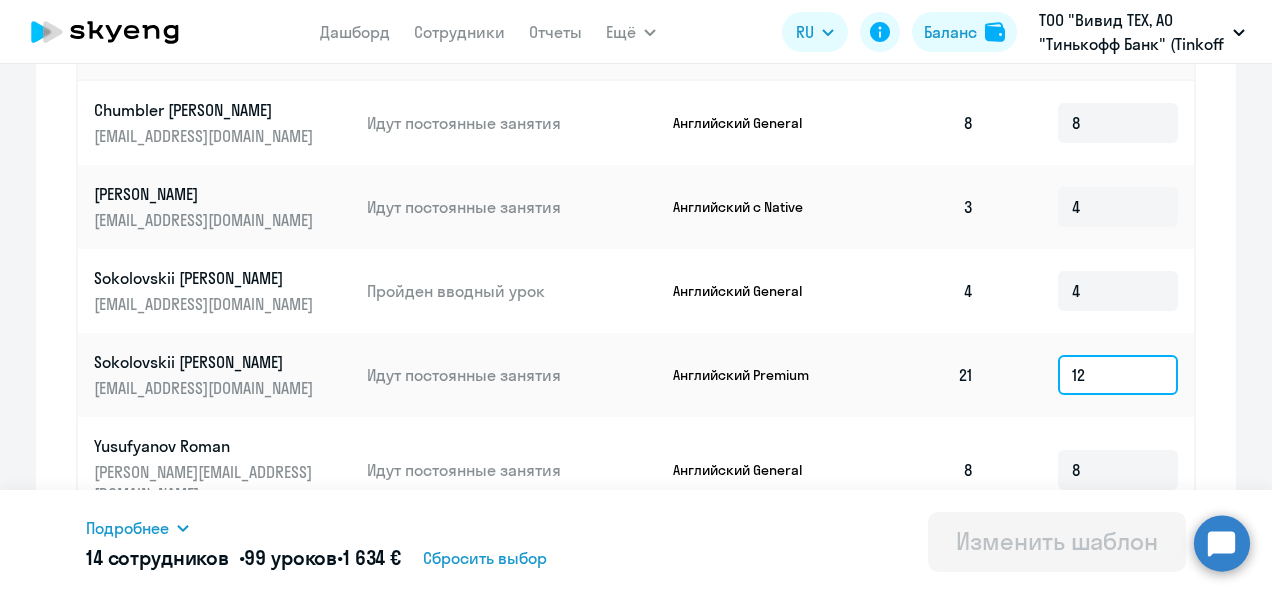 click on "12" 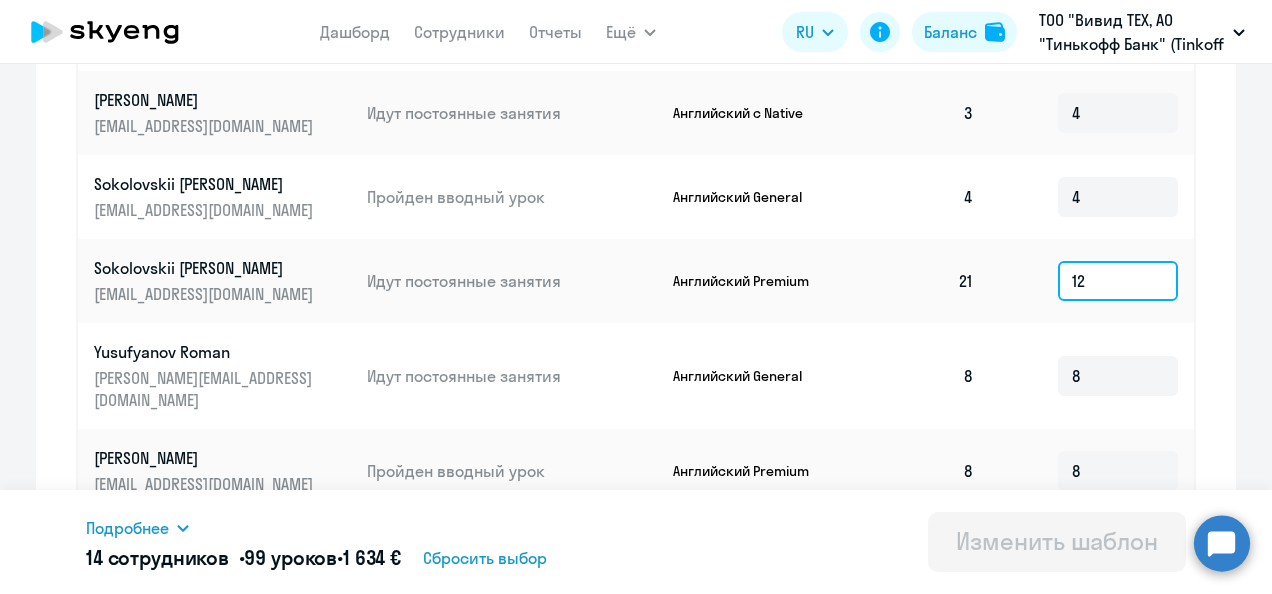 scroll, scrollTop: 868, scrollLeft: 0, axis: vertical 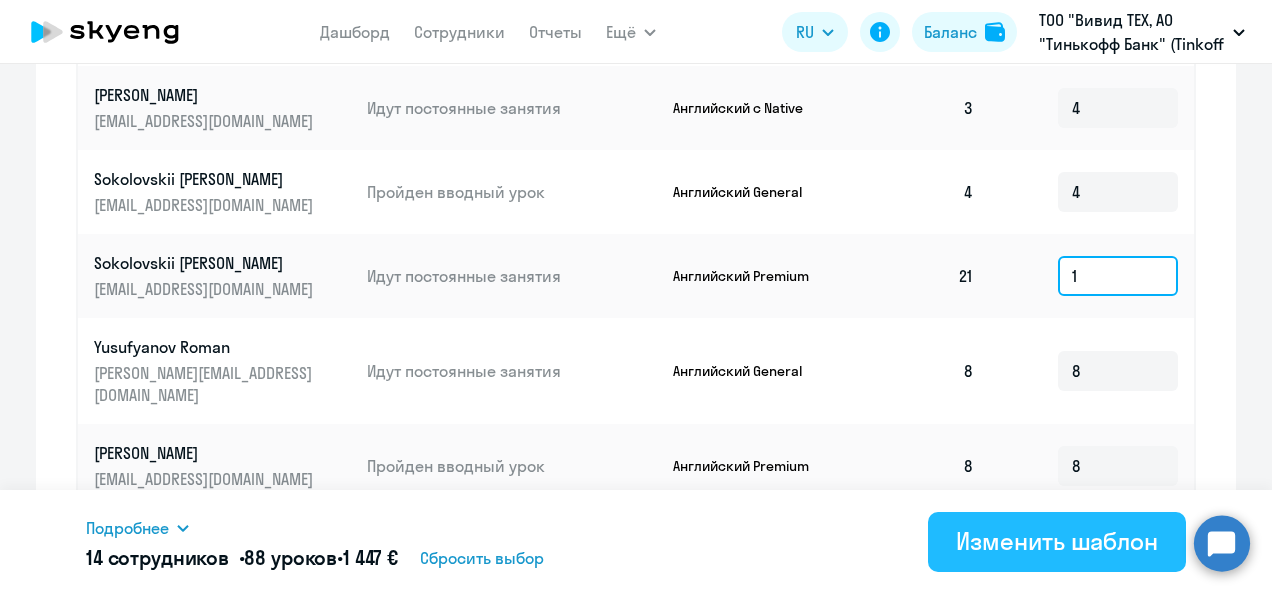 type on "1" 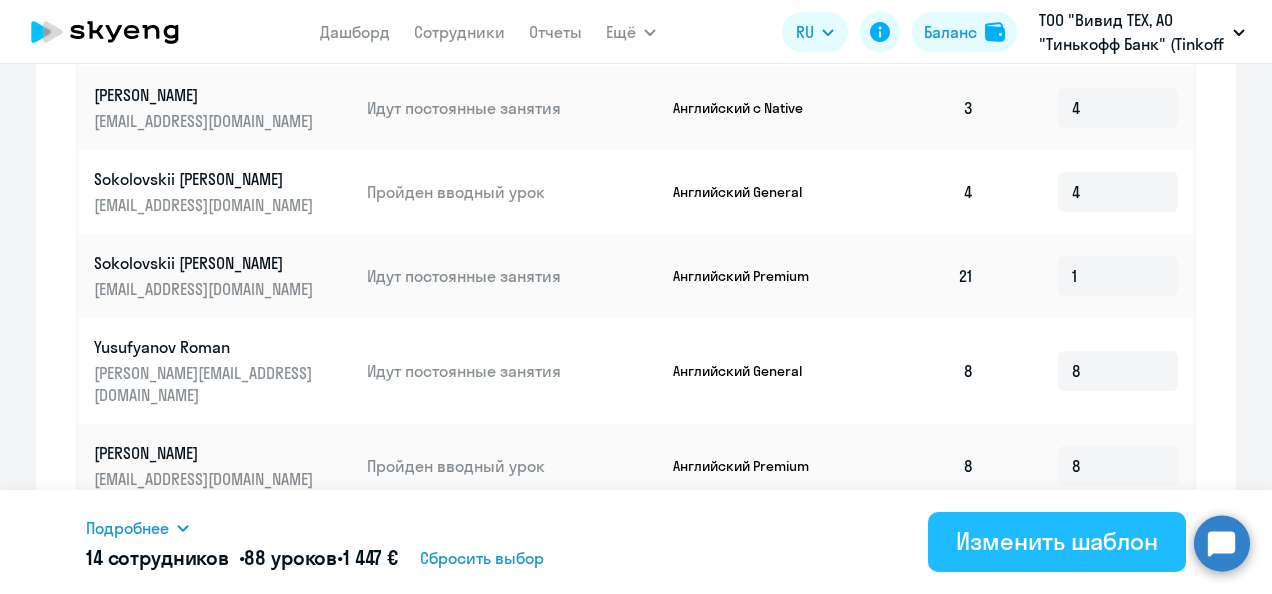 click on "Изменить шаблон" at bounding box center (1057, 541) 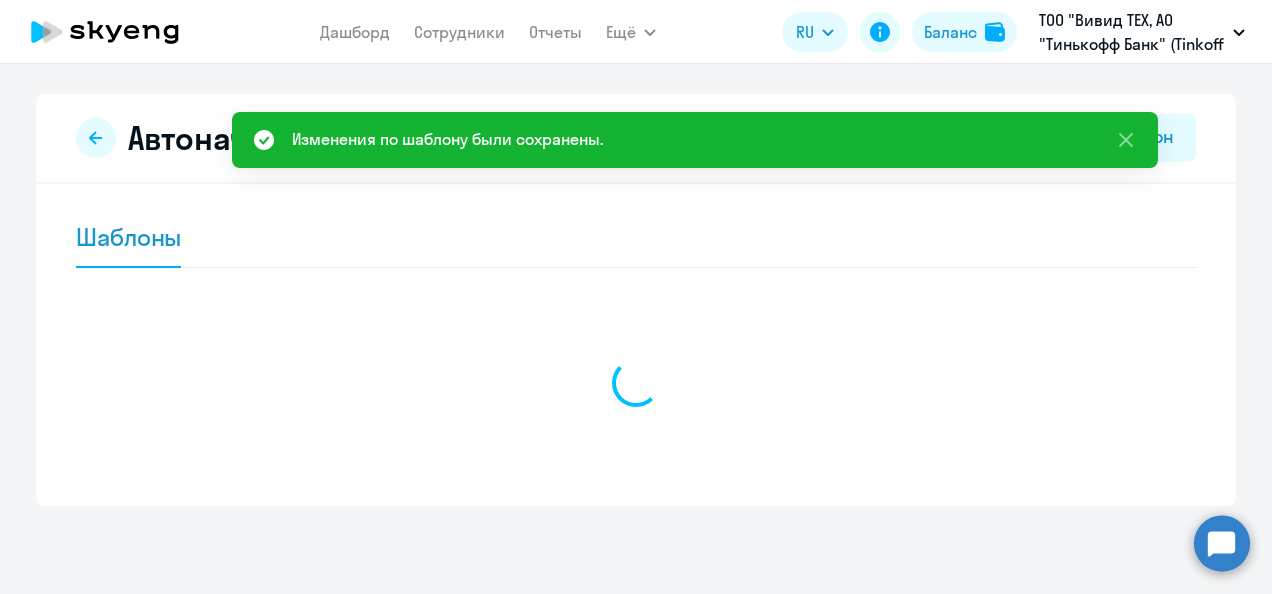 scroll, scrollTop: 0, scrollLeft: 0, axis: both 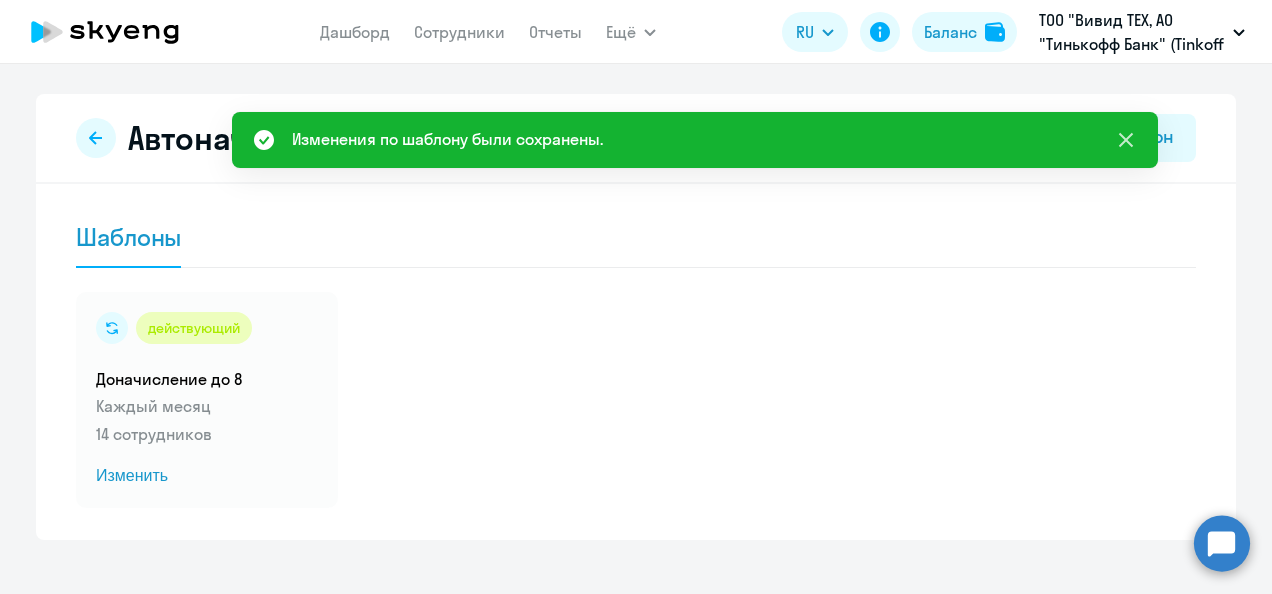 click 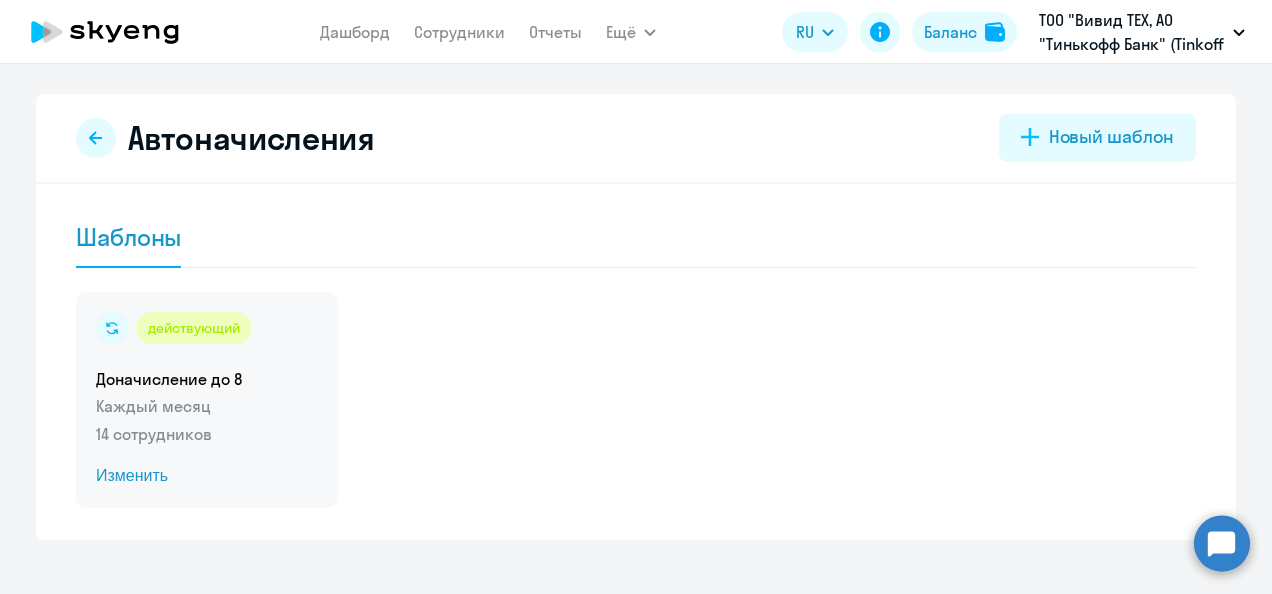 click on "Доначисление до 8" 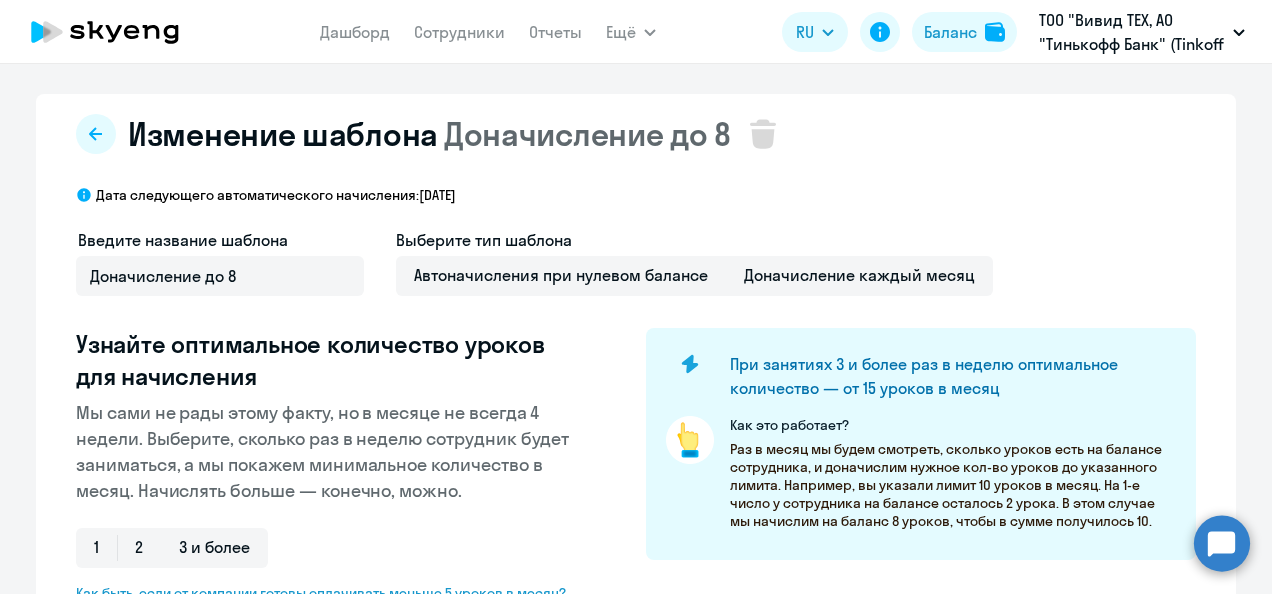 select on "10" 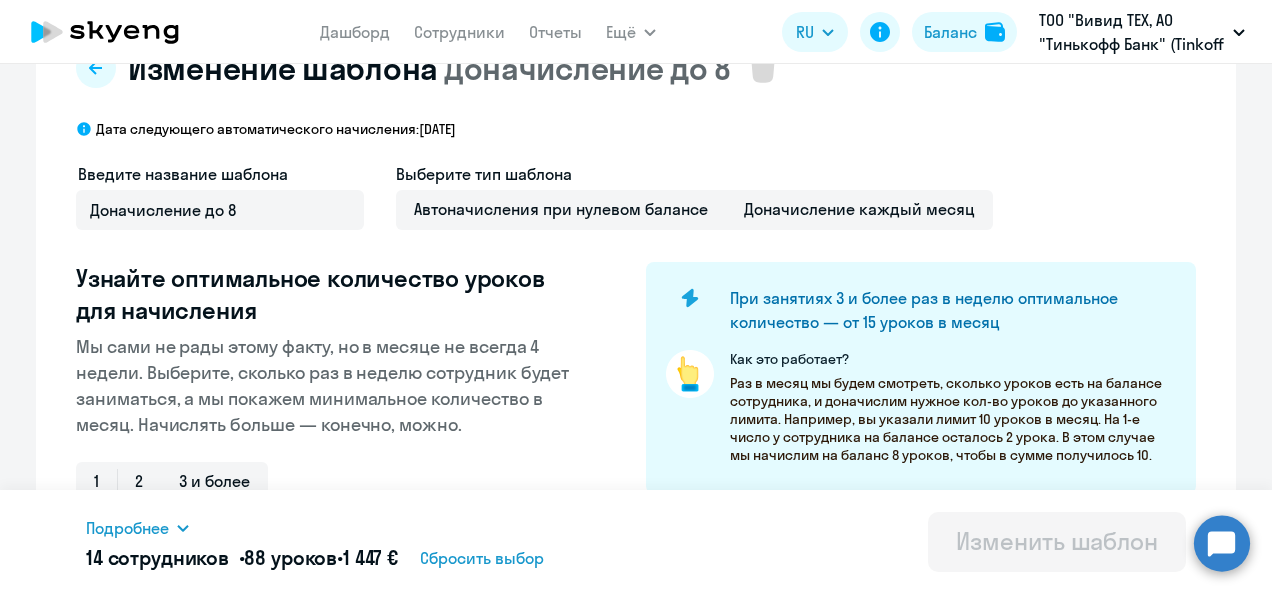scroll, scrollTop: 0, scrollLeft: 0, axis: both 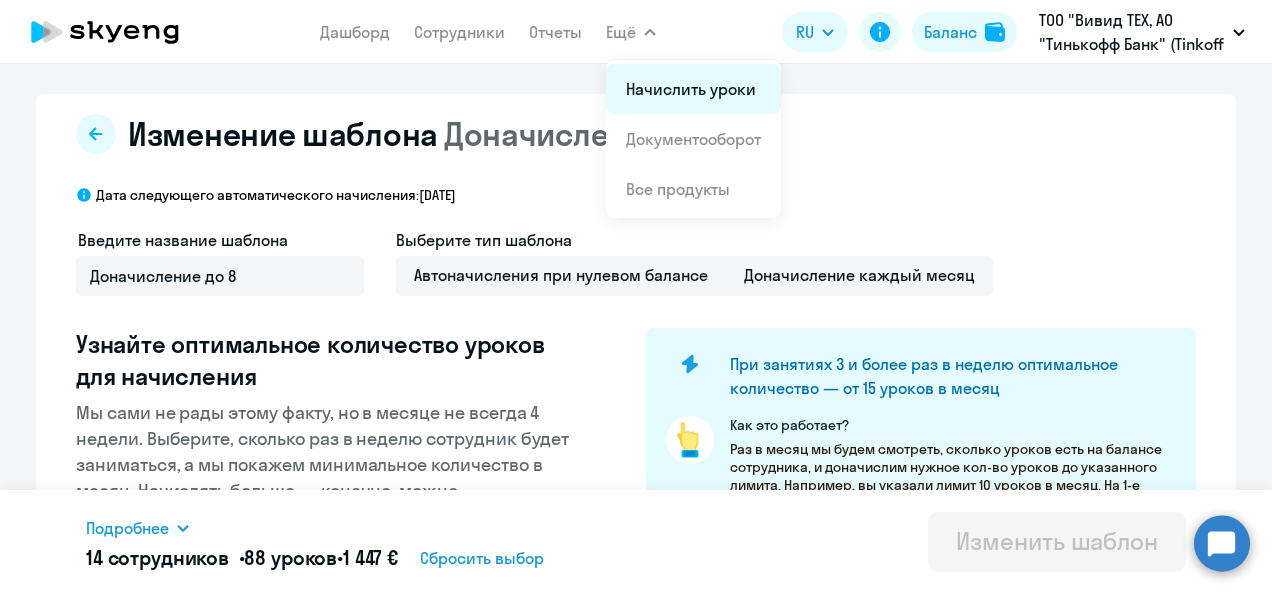 click on "Начислить уроки" at bounding box center [691, 89] 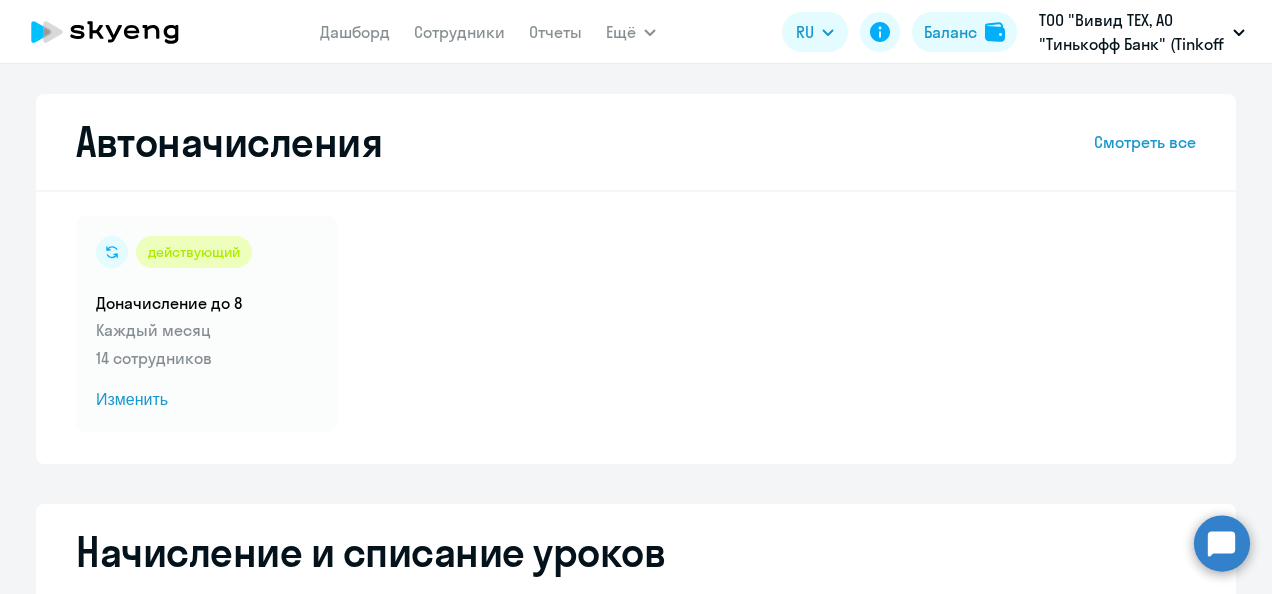 select on "10" 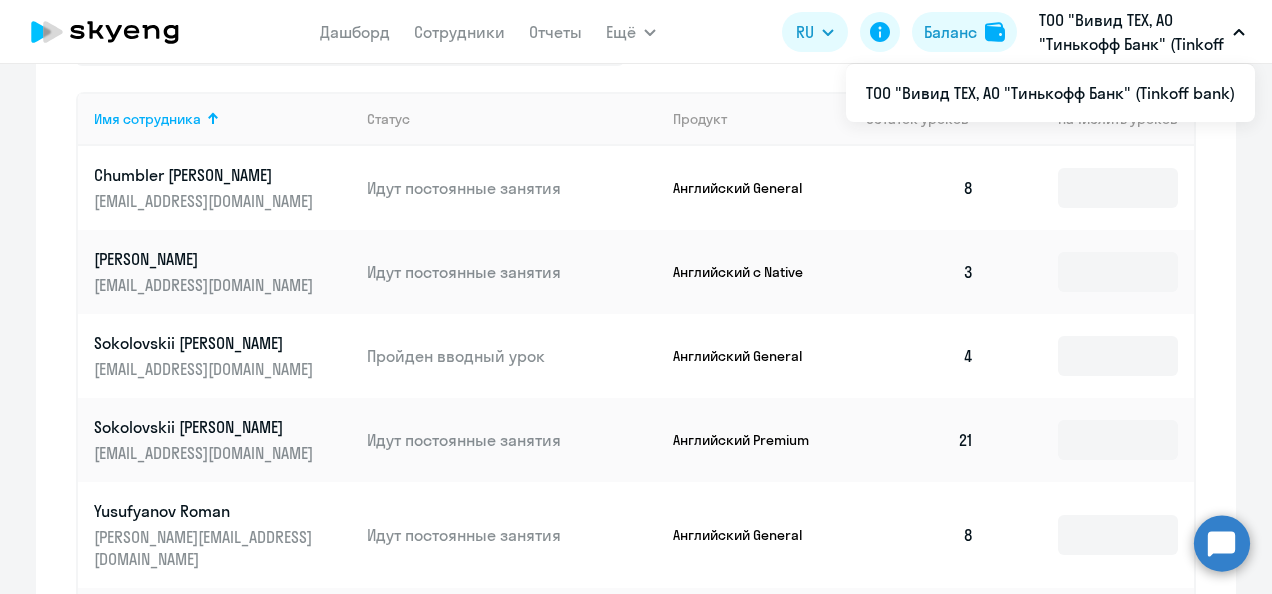 scroll, scrollTop: 298, scrollLeft: 0, axis: vertical 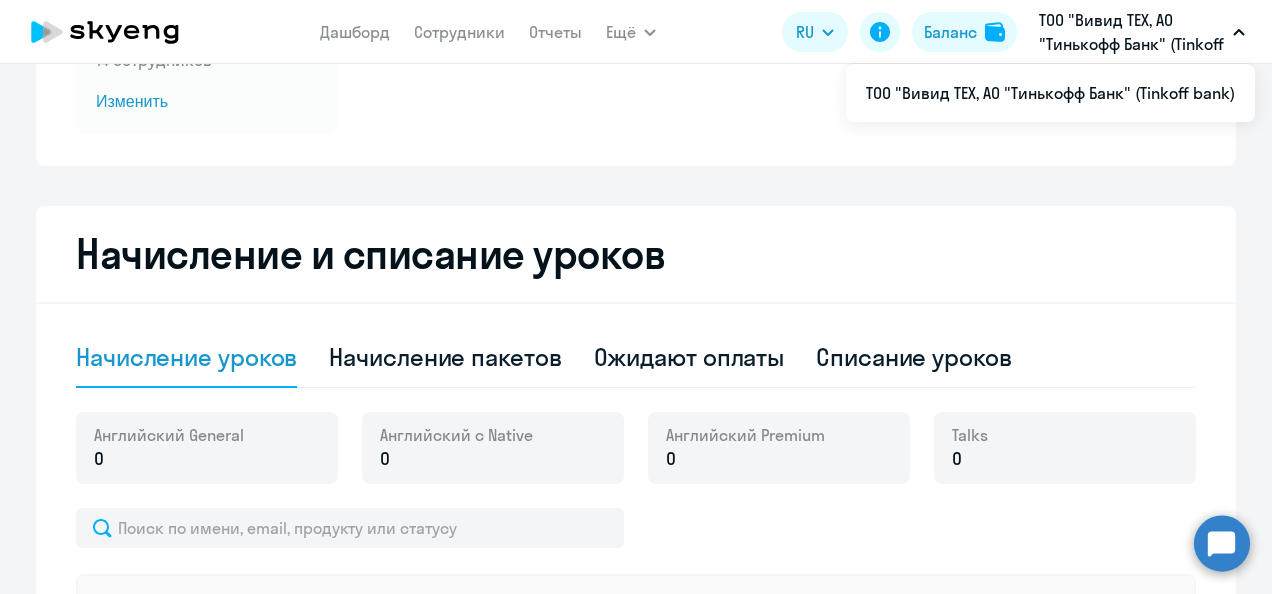 click 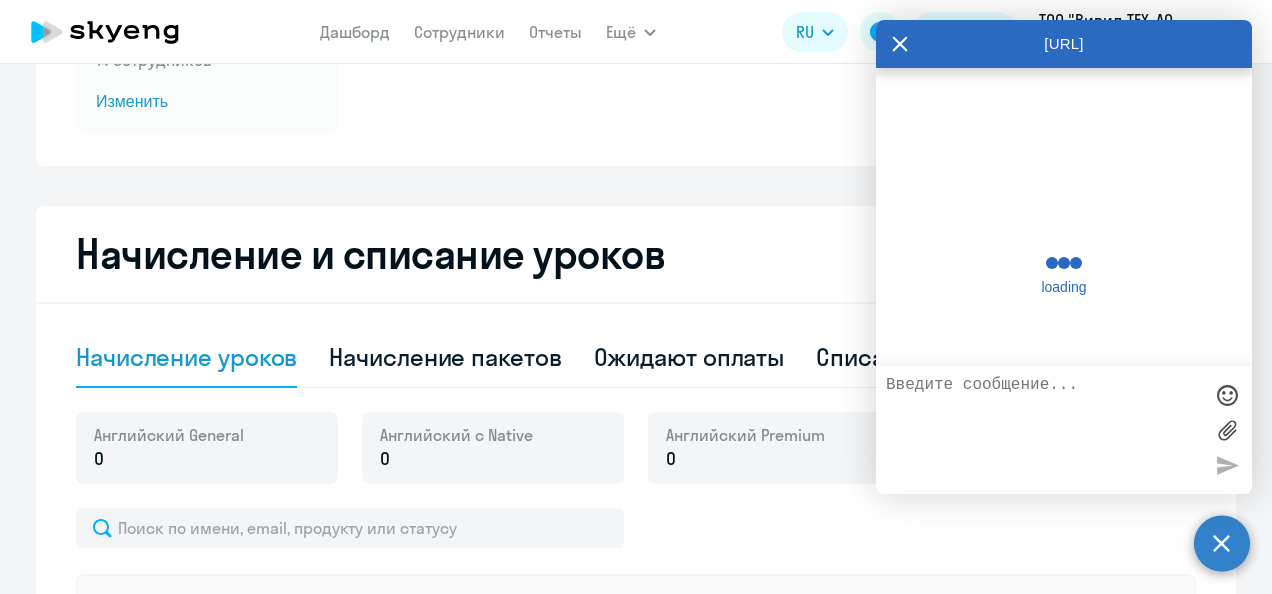 scroll, scrollTop: 298, scrollLeft: 0, axis: vertical 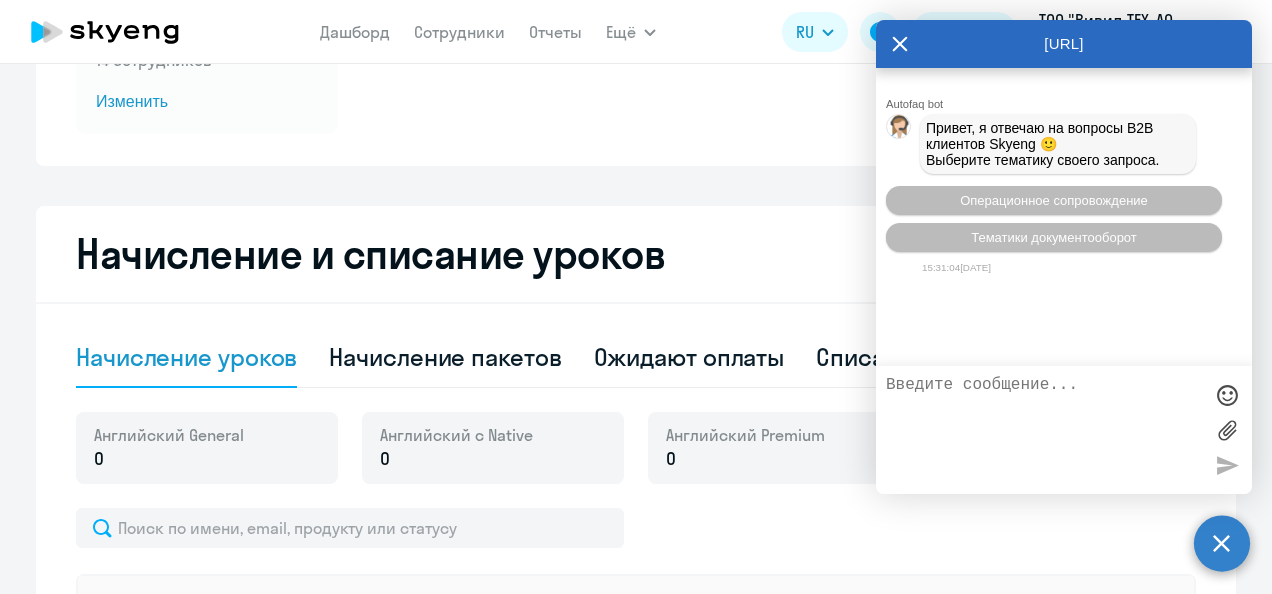 click at bounding box center [1044, 430] 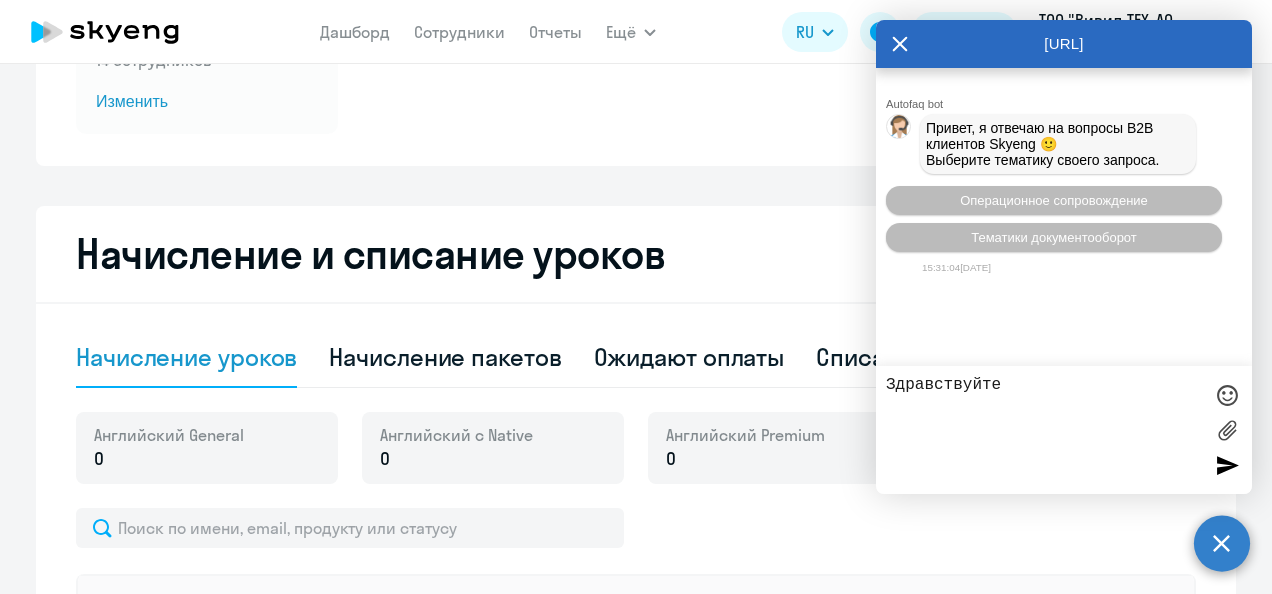 type on "Здравствуйте" 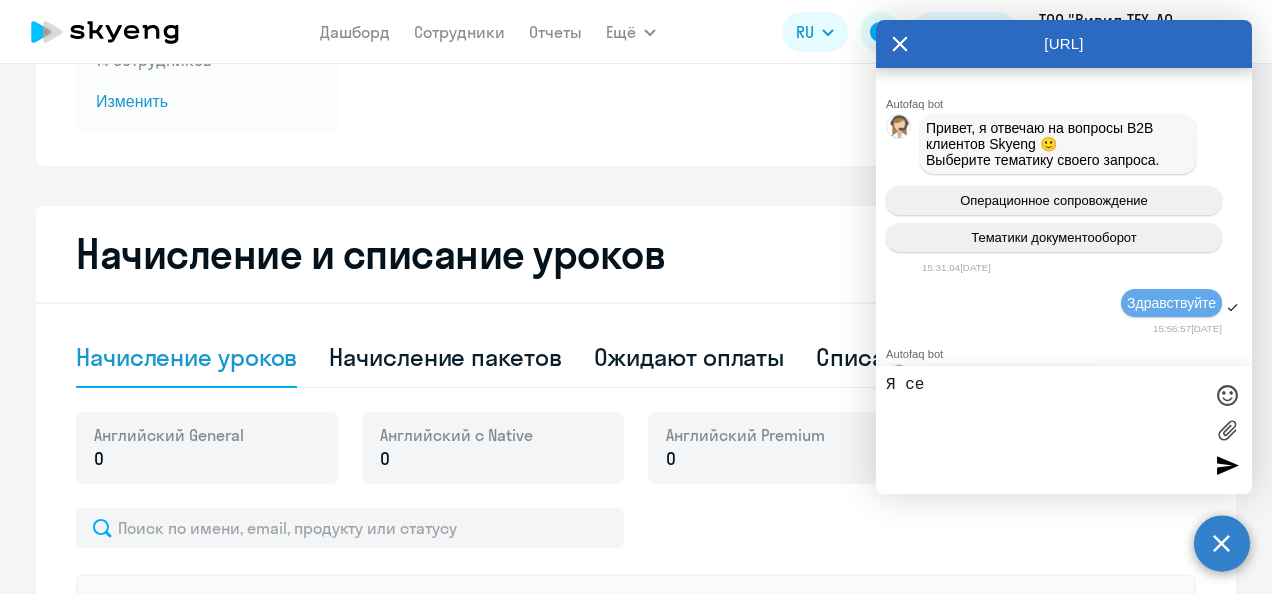 scroll, scrollTop: 142, scrollLeft: 0, axis: vertical 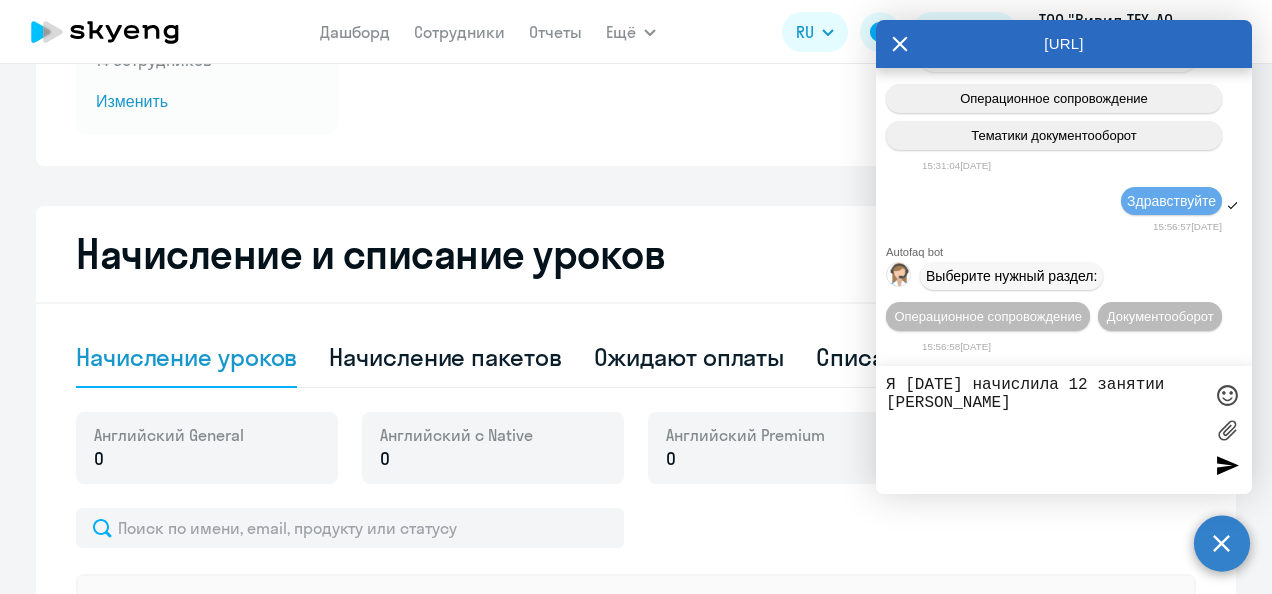 type on "Я [DATE] начислила 12 занятии [PERSON_NAME]" 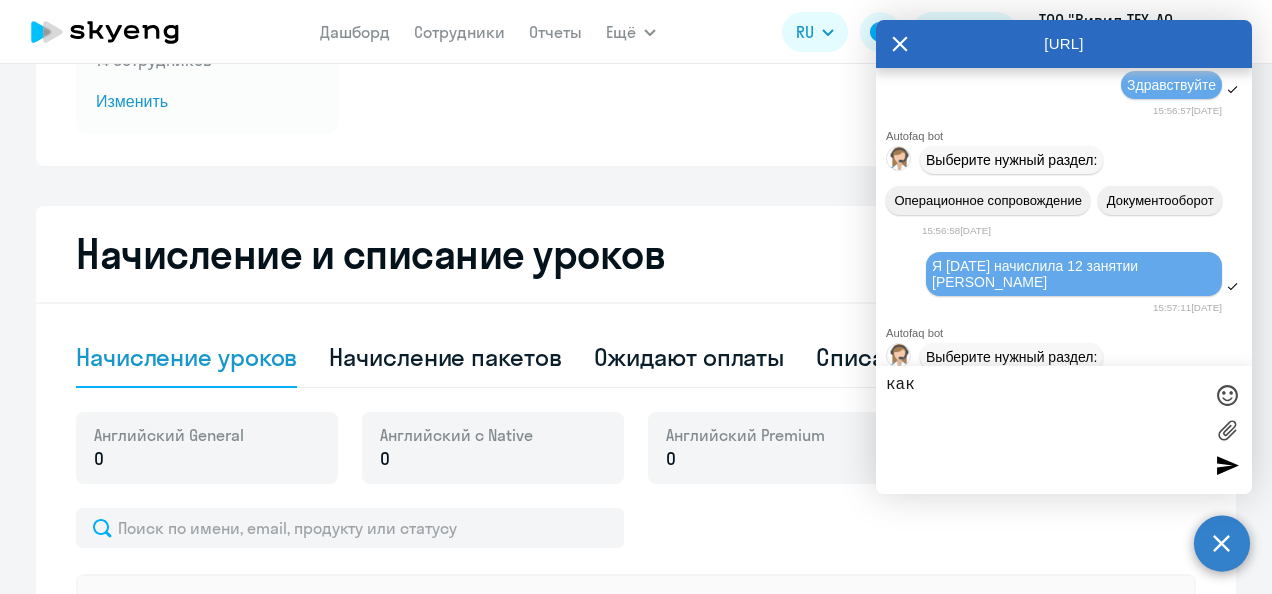scroll, scrollTop: 376, scrollLeft: 0, axis: vertical 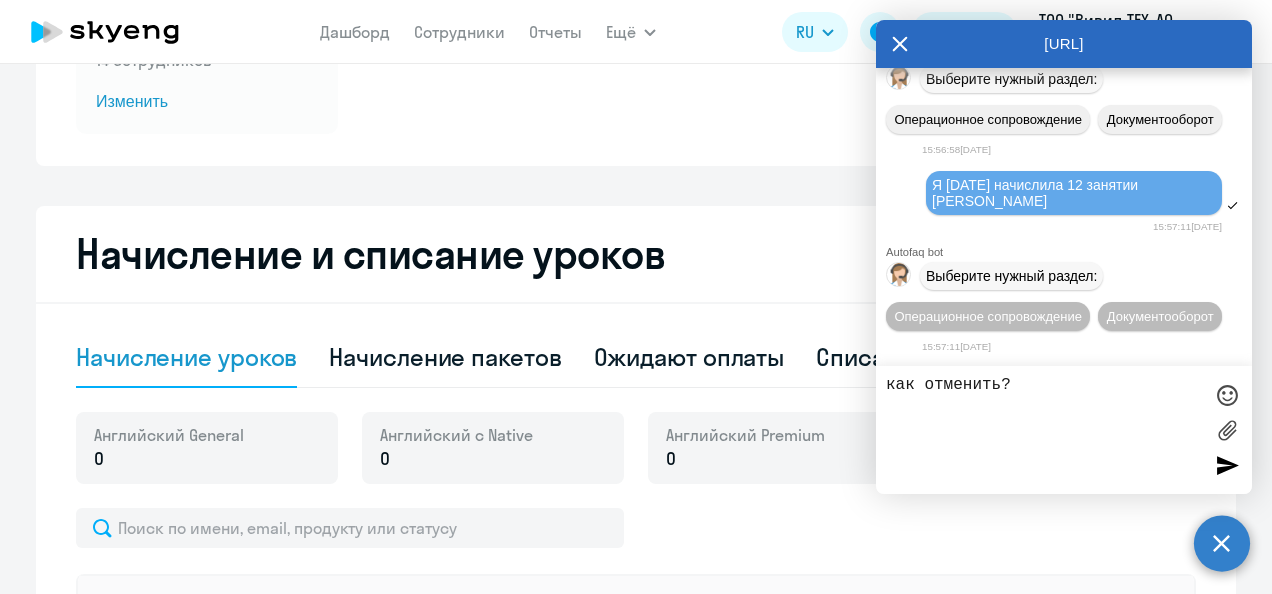 type on "как отменить?" 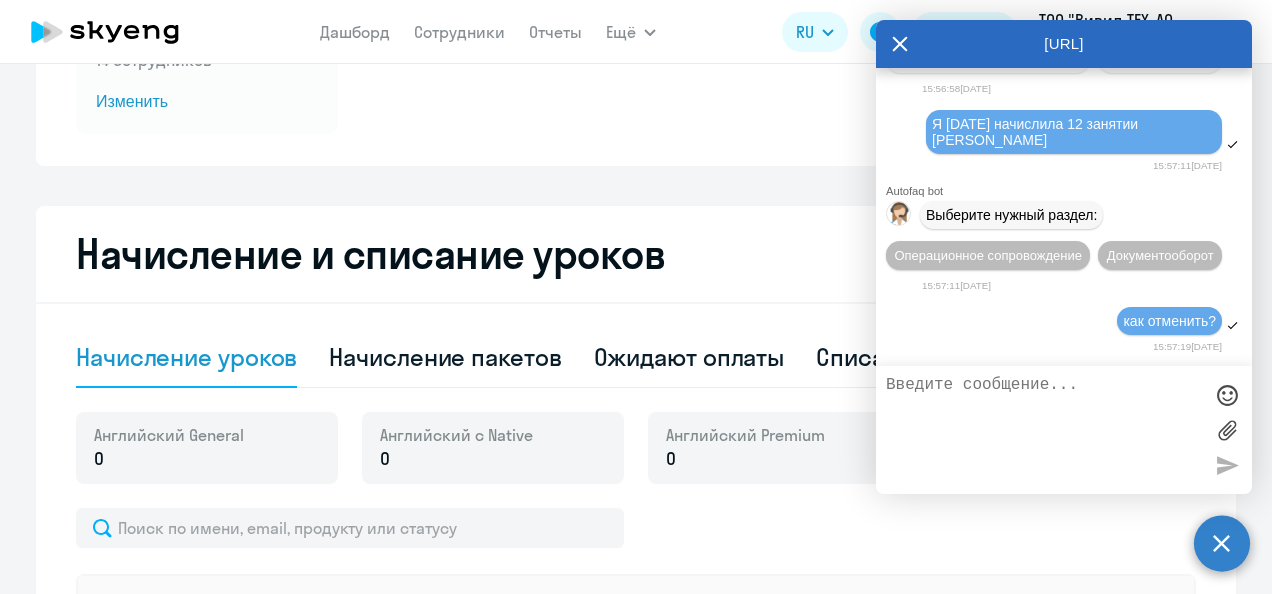 scroll, scrollTop: 594, scrollLeft: 0, axis: vertical 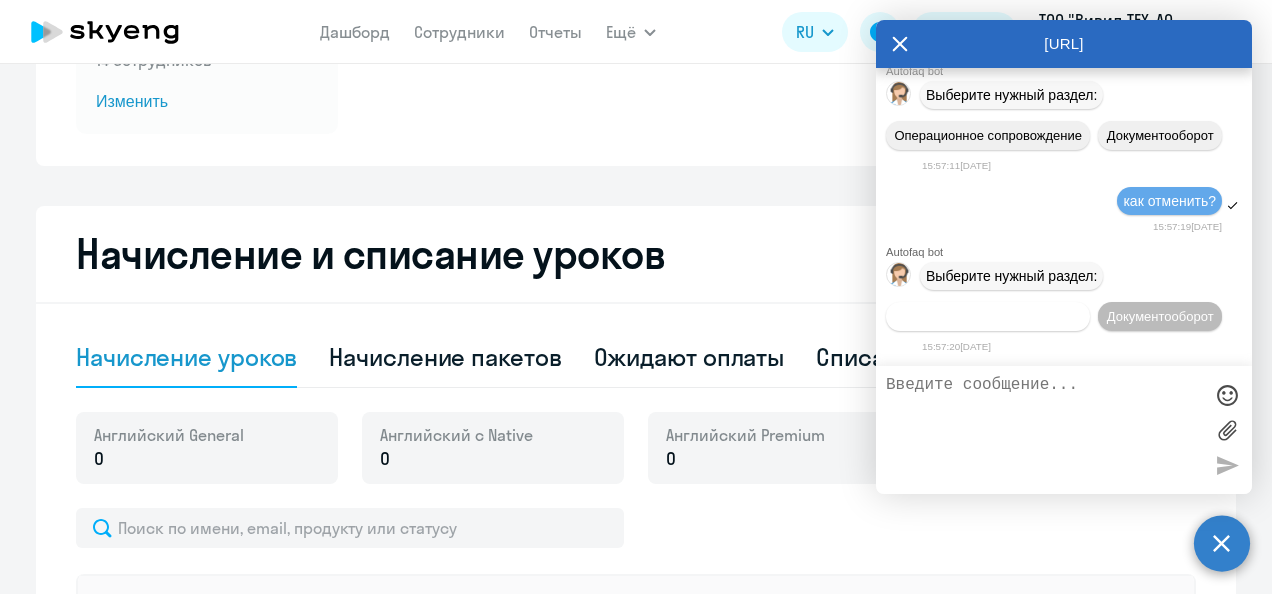 click on "Операционное сопровождение" at bounding box center [988, 316] 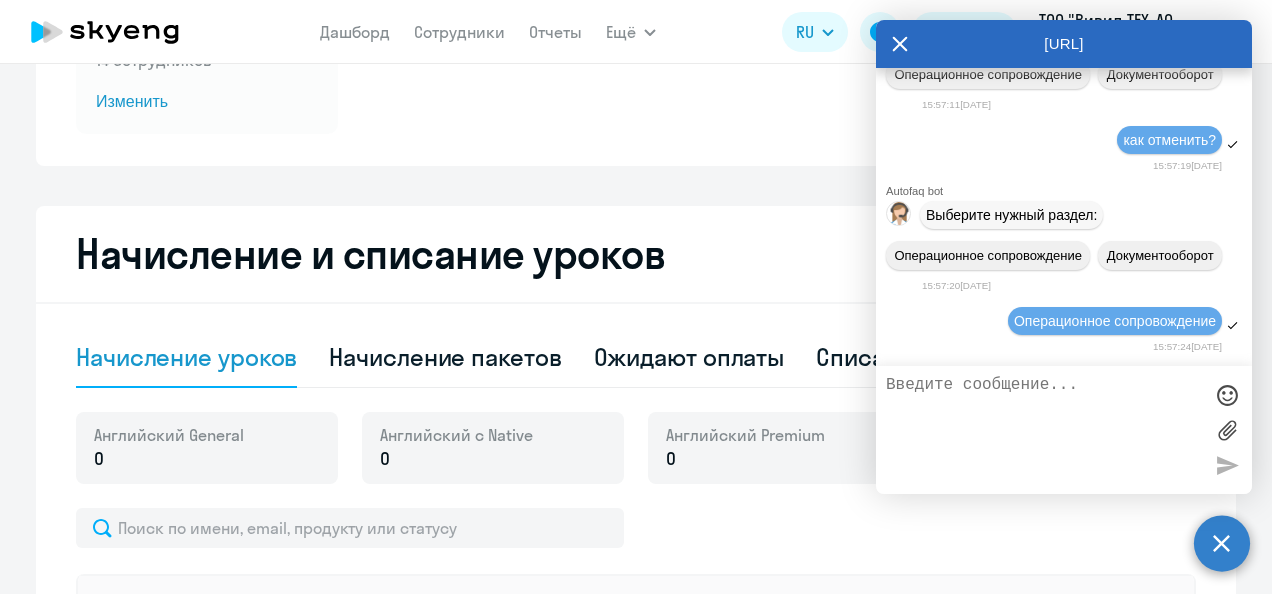 scroll, scrollTop: 775, scrollLeft: 0, axis: vertical 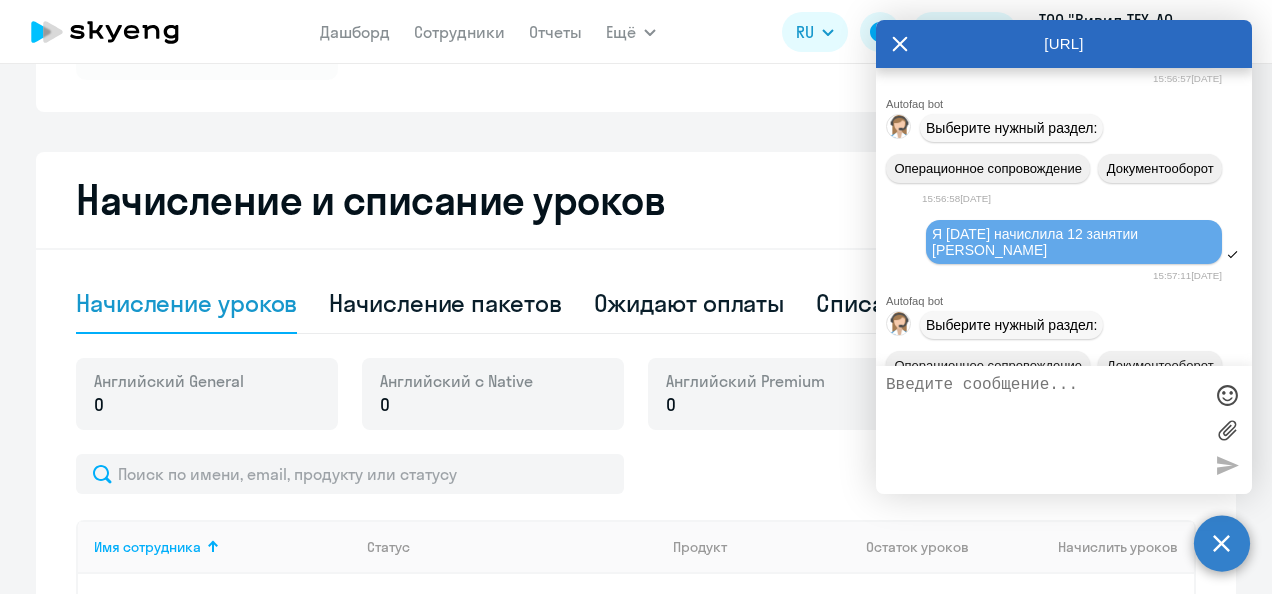 drag, startPoint x: 932, startPoint y: 270, endPoint x: 1100, endPoint y: 298, distance: 170.31735 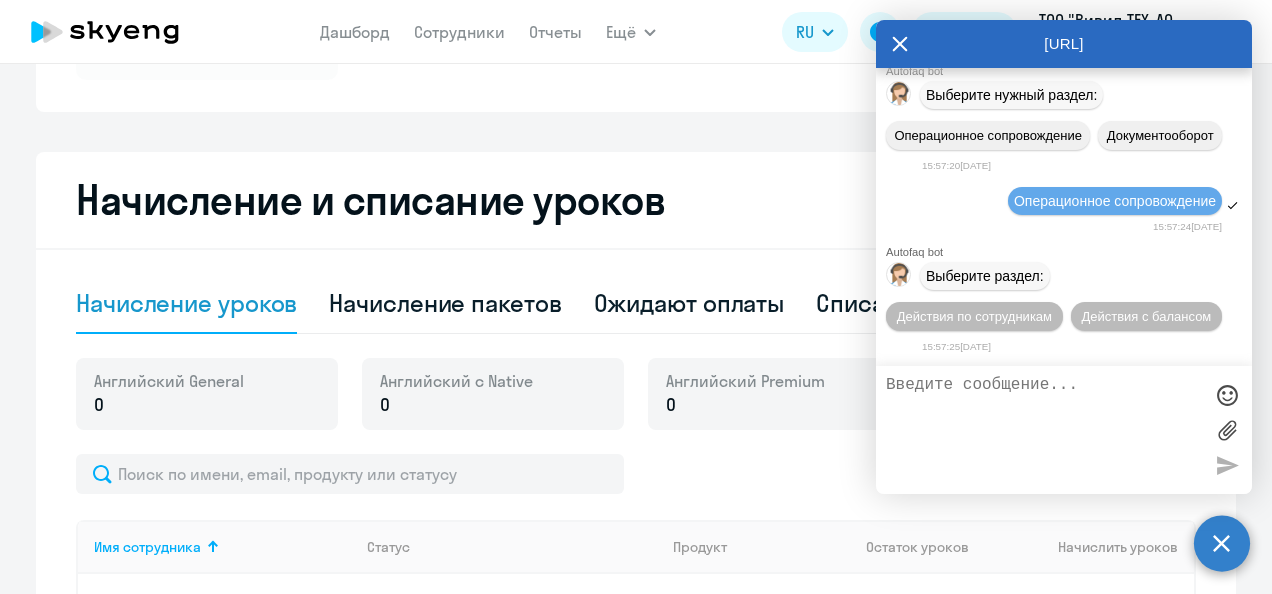 scroll, scrollTop: 775, scrollLeft: 0, axis: vertical 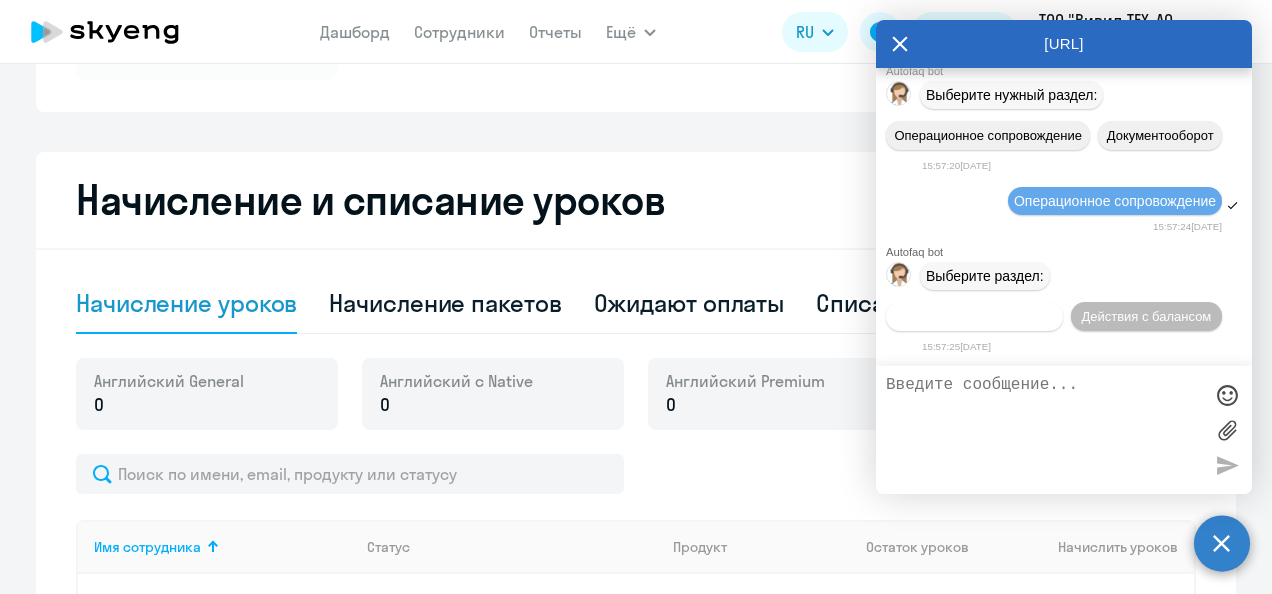 click on "Действия по сотрудникам" at bounding box center (974, 316) 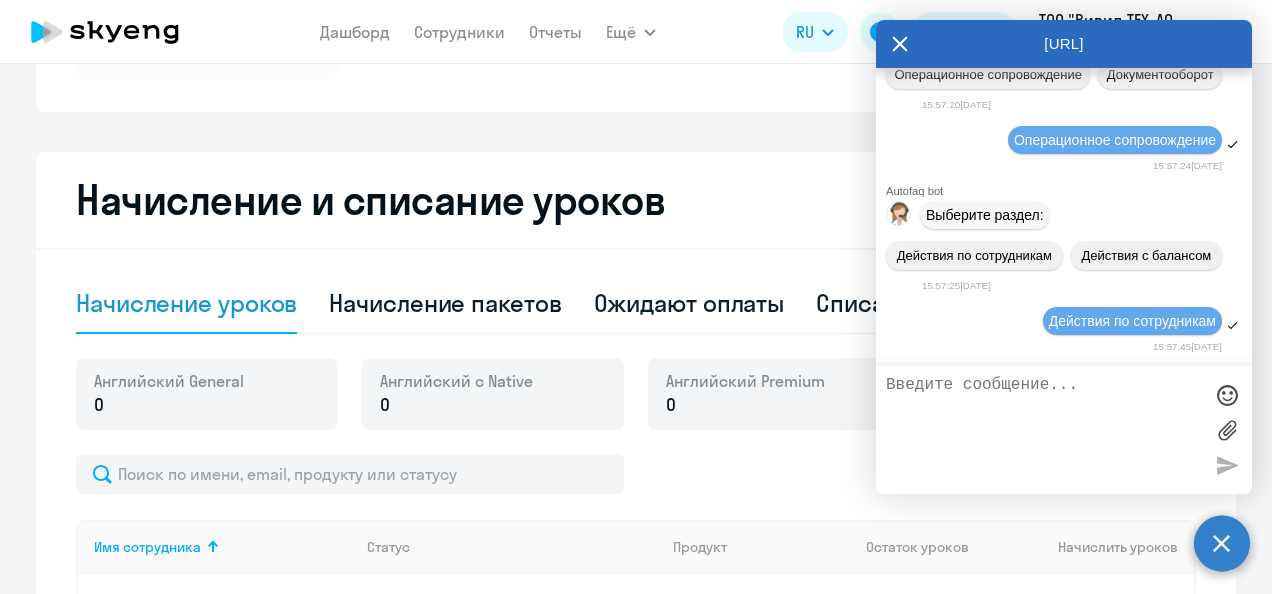 scroll, scrollTop: 1070, scrollLeft: 0, axis: vertical 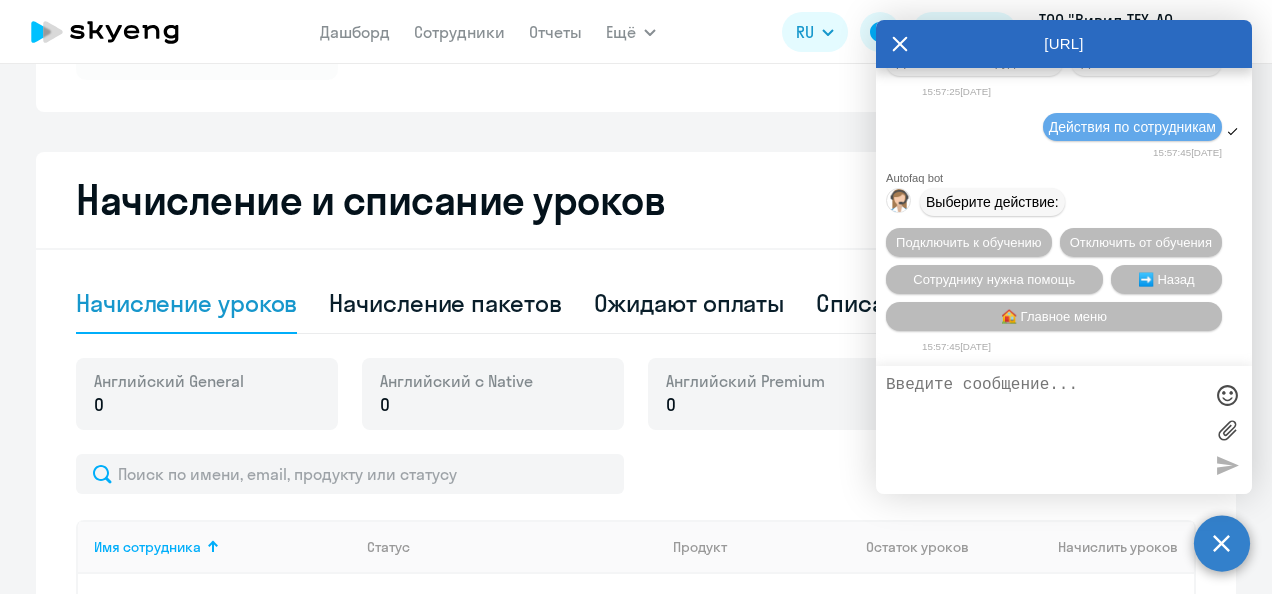click at bounding box center (1044, 430) 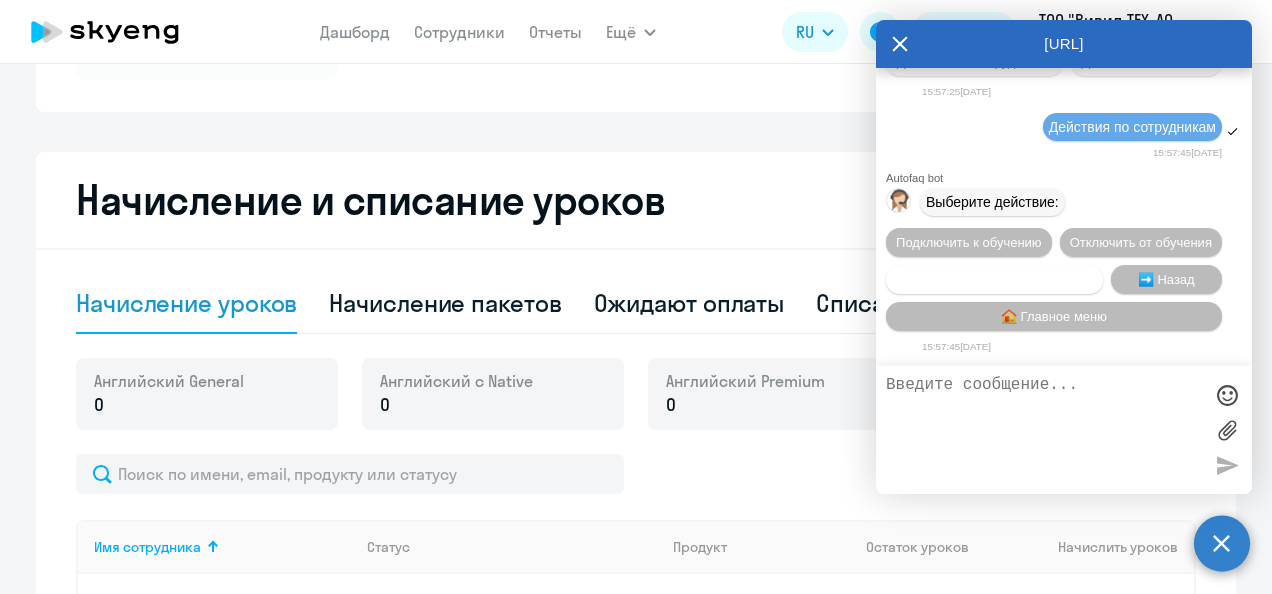 click on "Сотруднику нужна помощь" at bounding box center [994, 279] 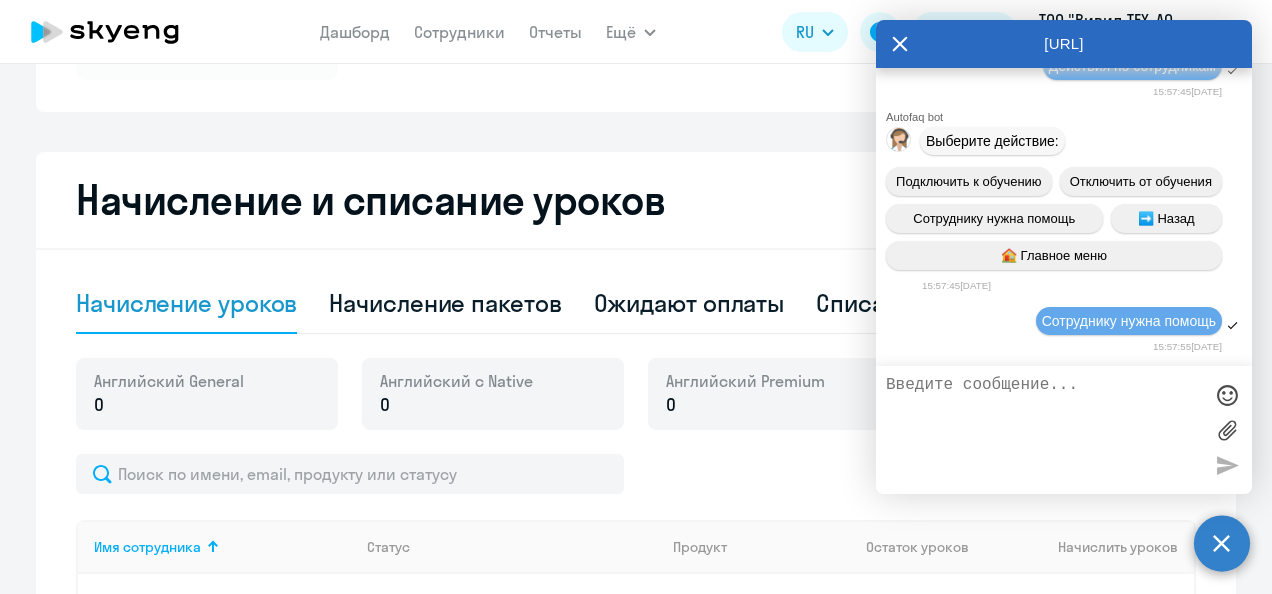scroll, scrollTop: 1762, scrollLeft: 0, axis: vertical 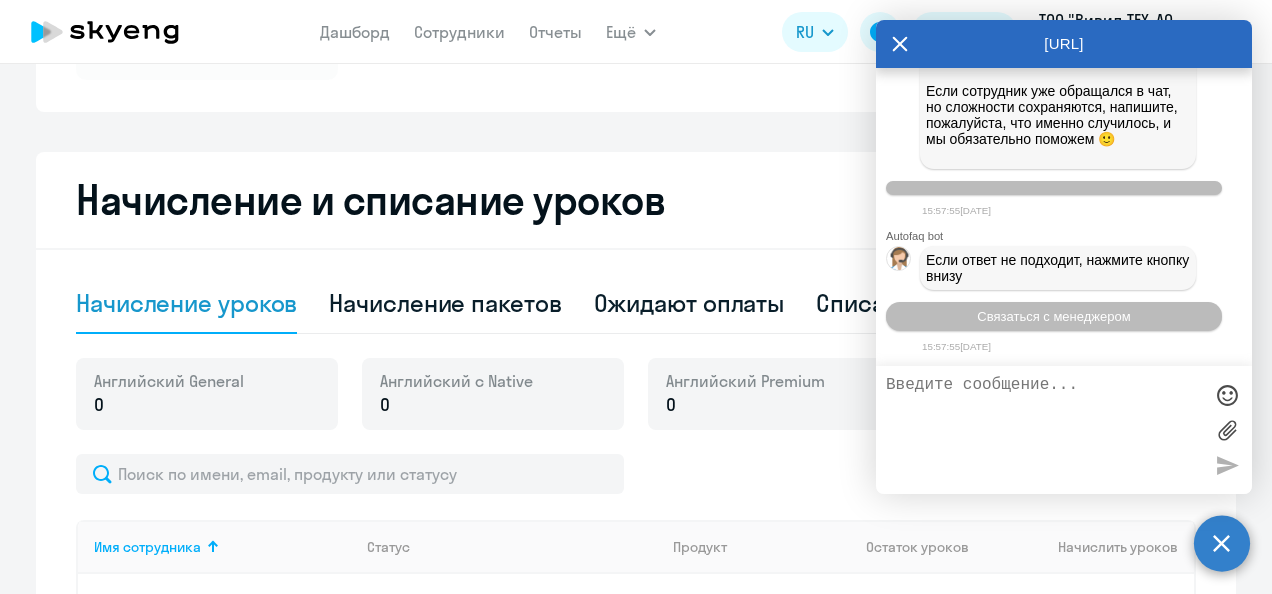 click at bounding box center [1044, 430] 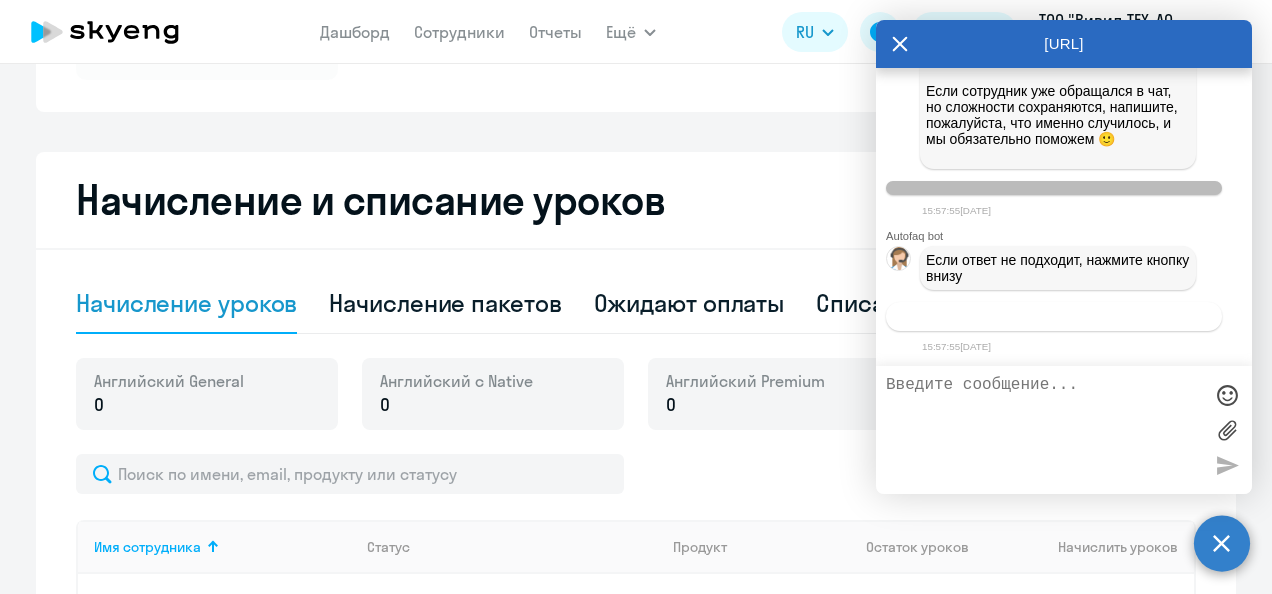 click on "Связаться с менеджером" at bounding box center [1054, 316] 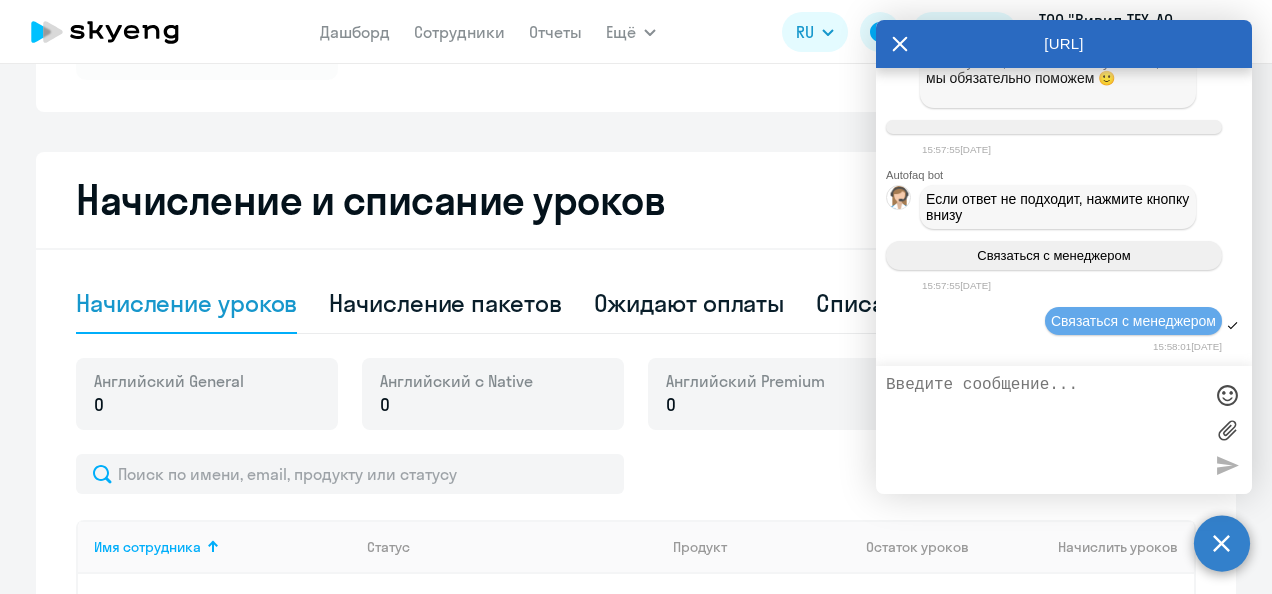 scroll, scrollTop: 1823, scrollLeft: 0, axis: vertical 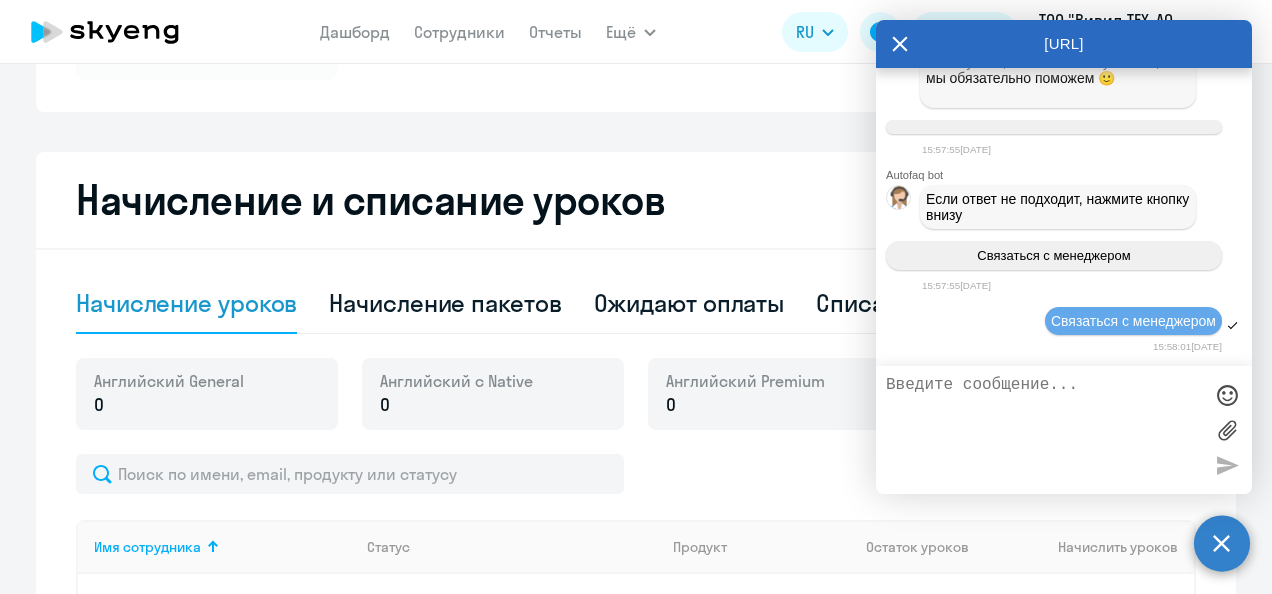 click at bounding box center (1044, 430) 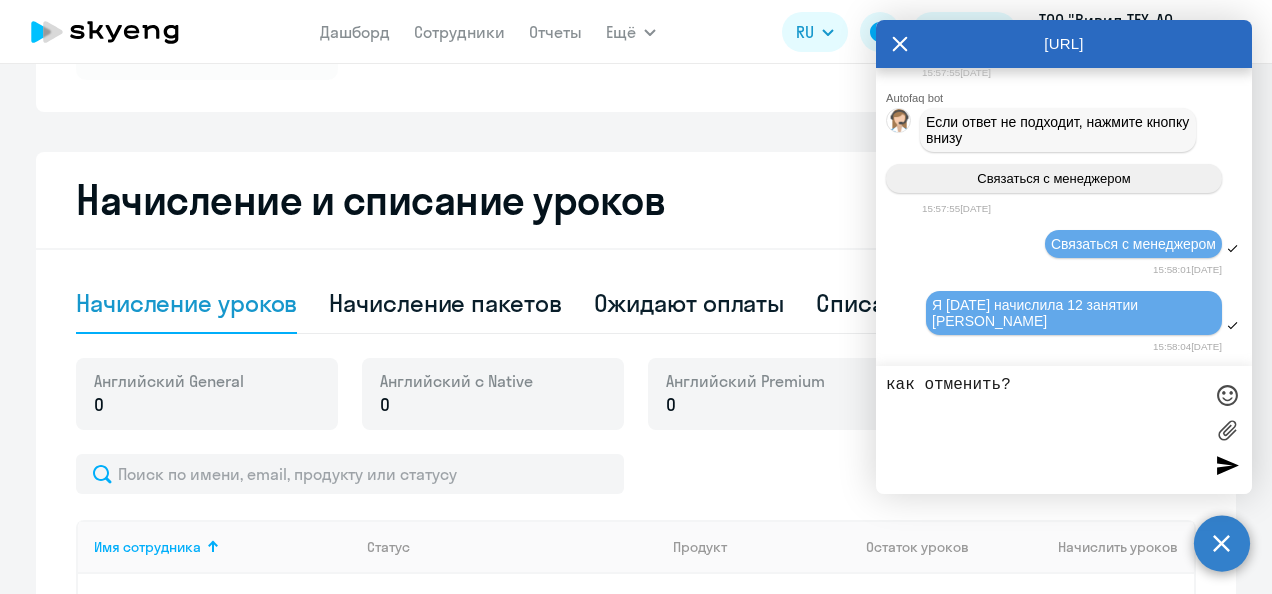 type on "как отменить?" 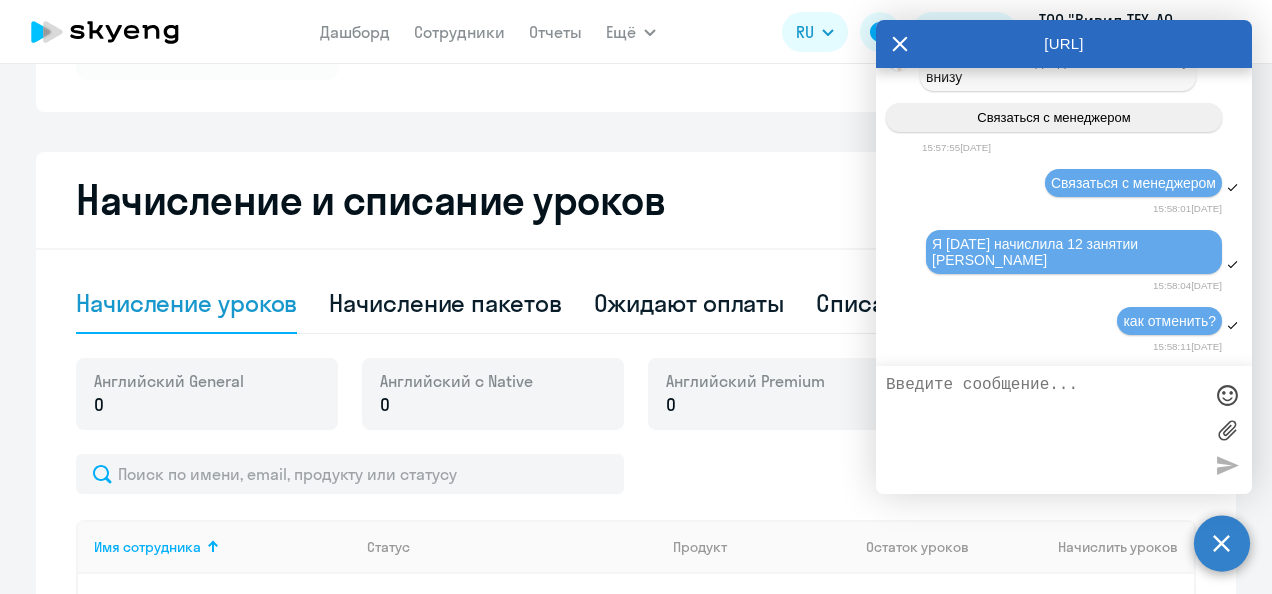 scroll, scrollTop: 1960, scrollLeft: 0, axis: vertical 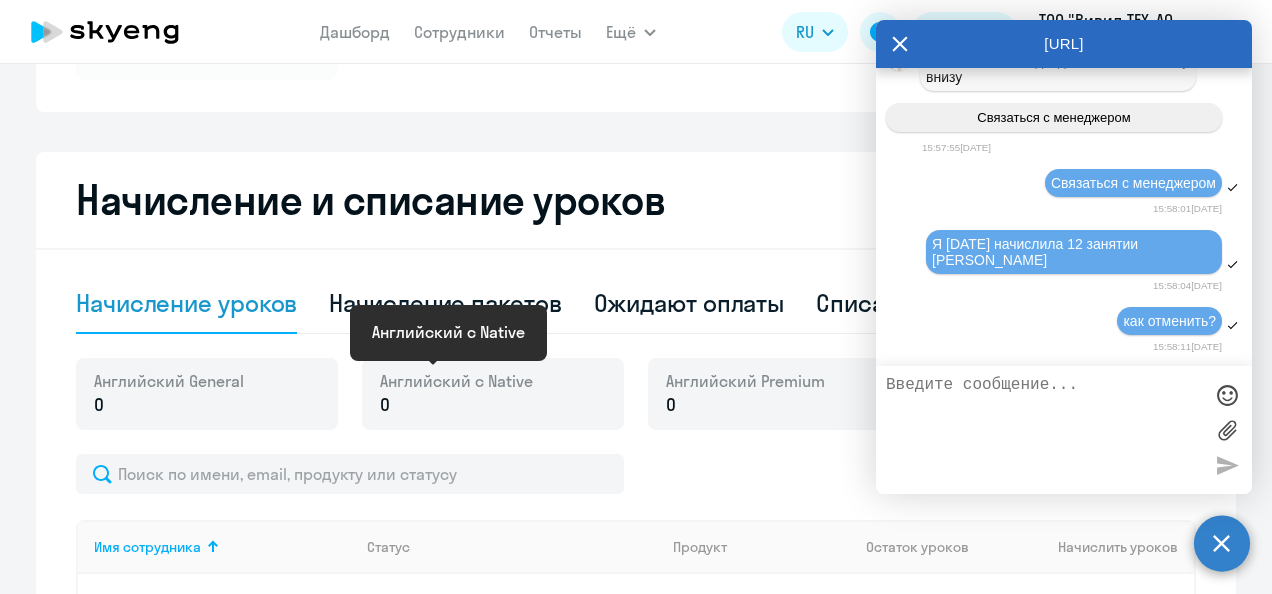 click on "Английский с Native" 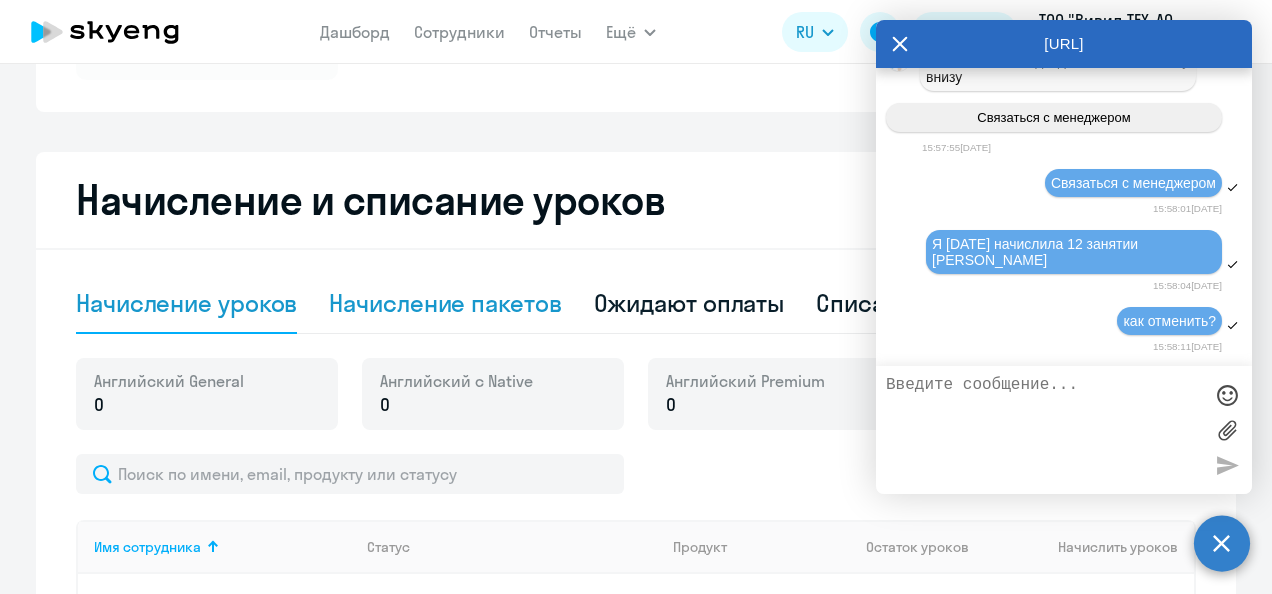 click on "Начисление пакетов" 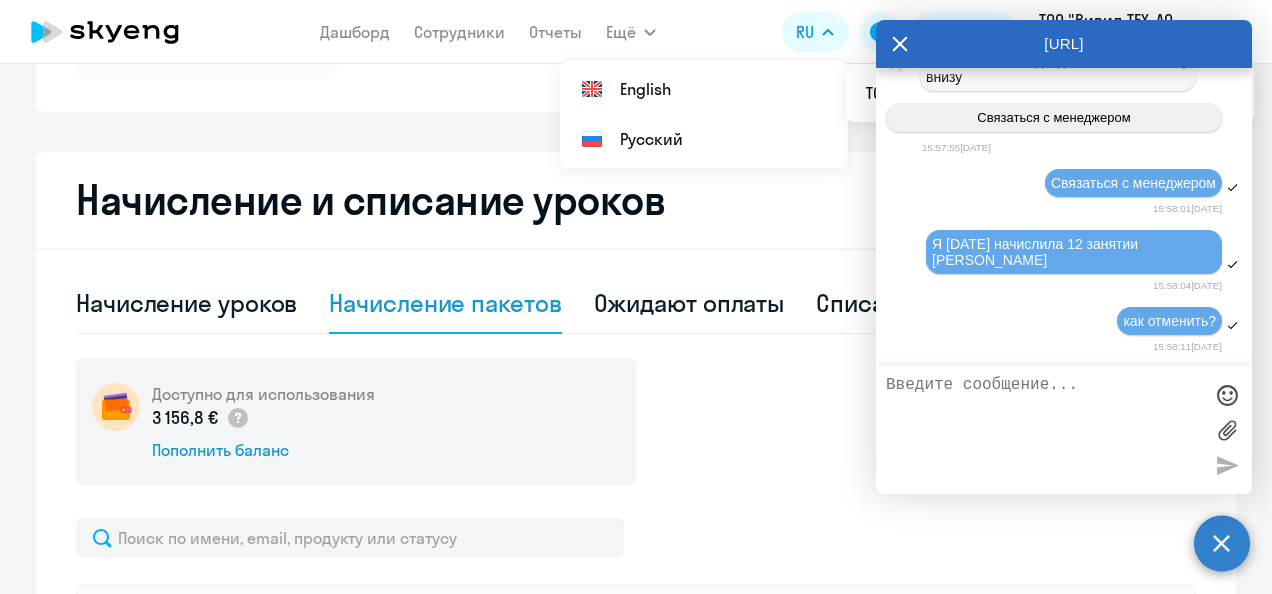 click 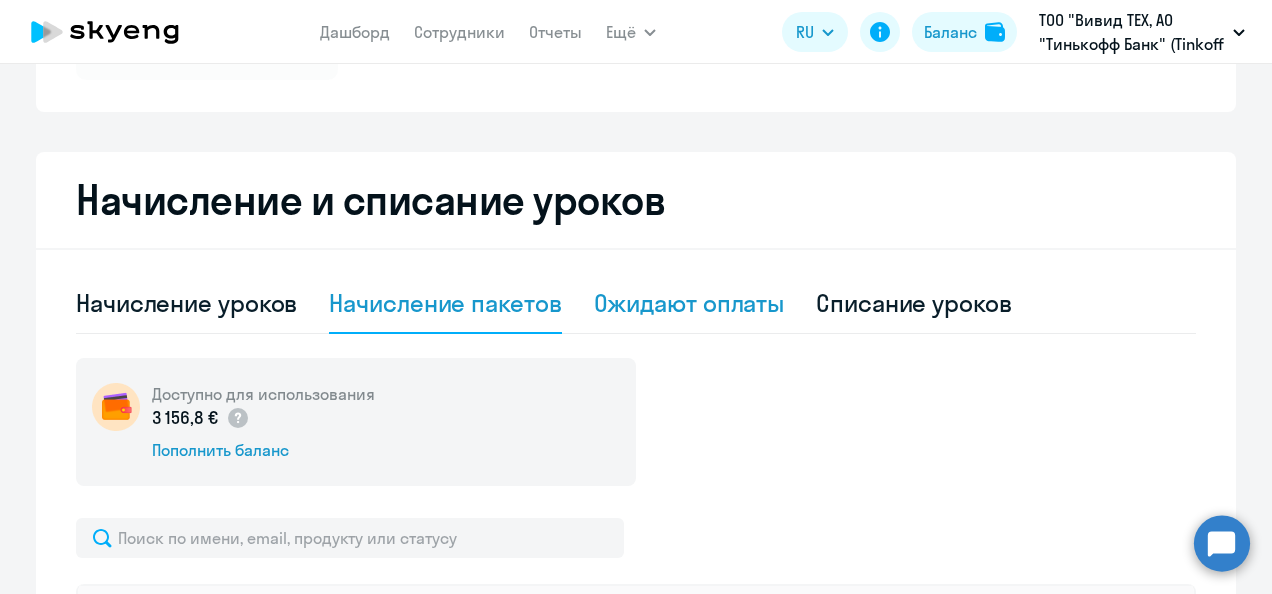click on "Ожидают оплаты" 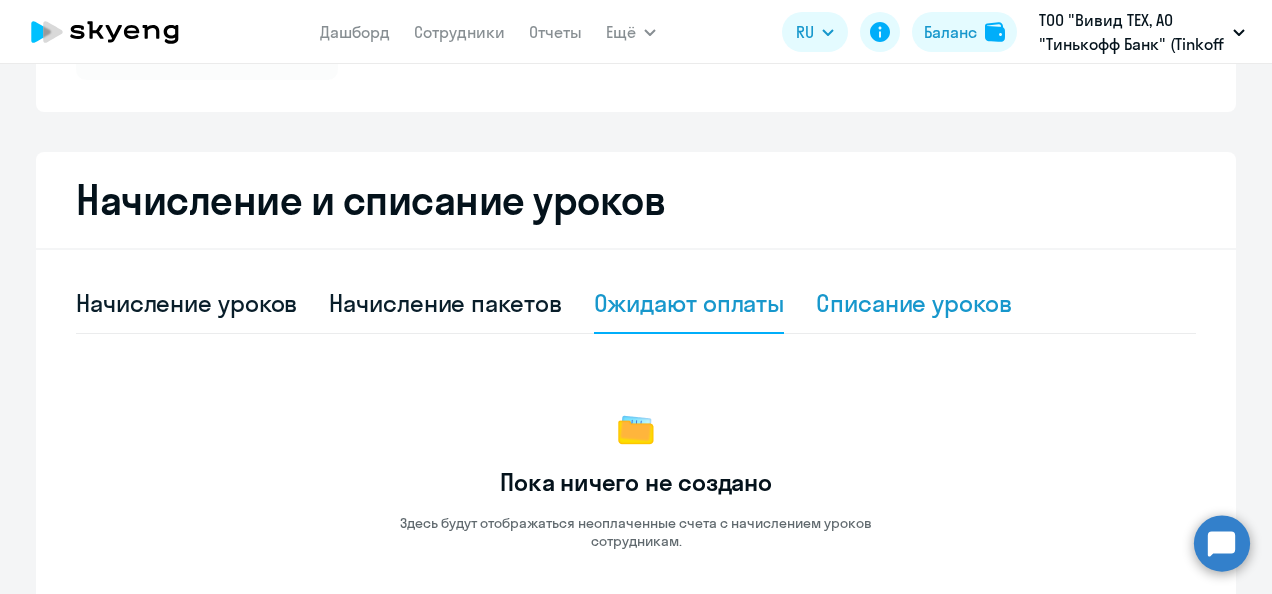 click on "Списание уроков" 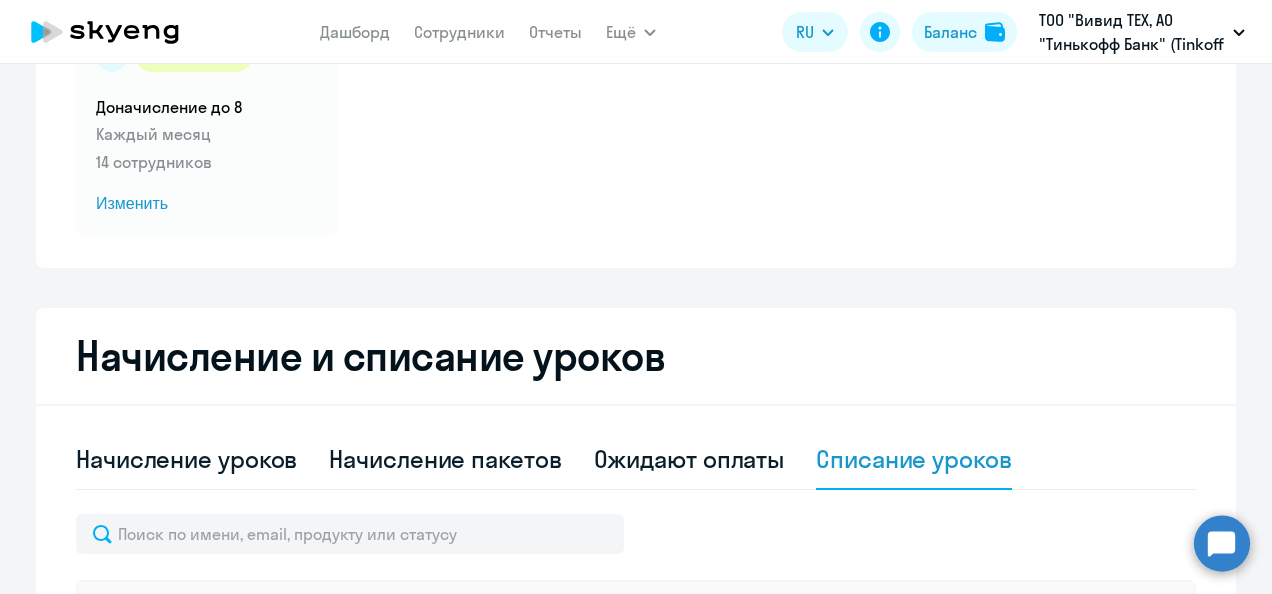 scroll, scrollTop: 184, scrollLeft: 0, axis: vertical 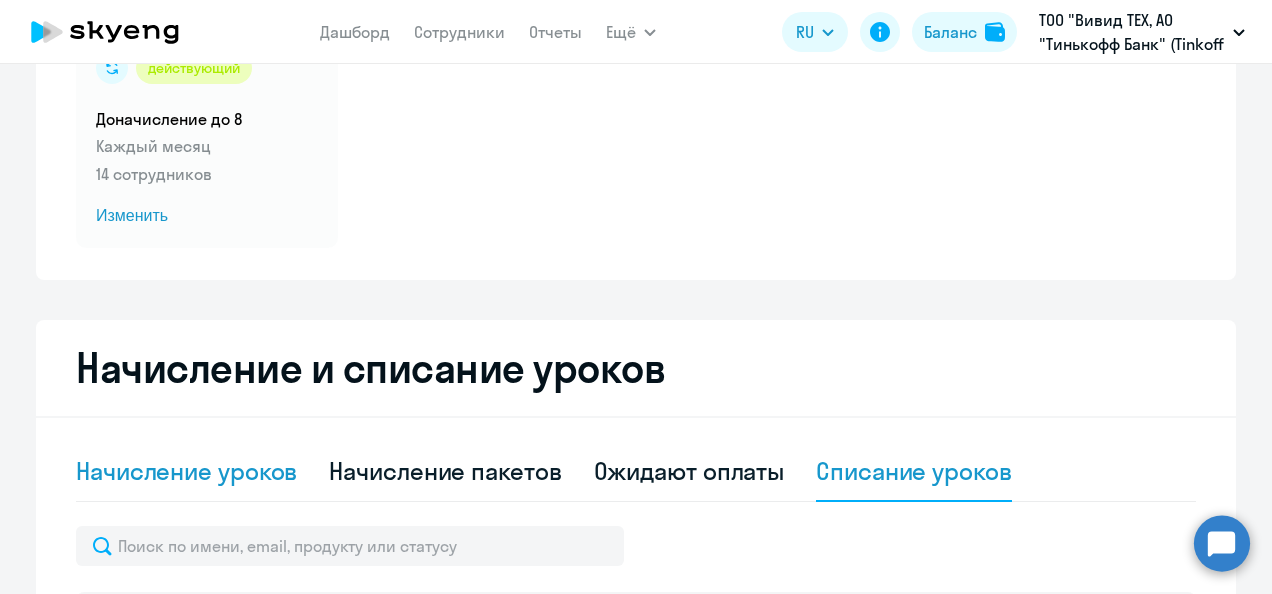 click on "Начисление уроков" 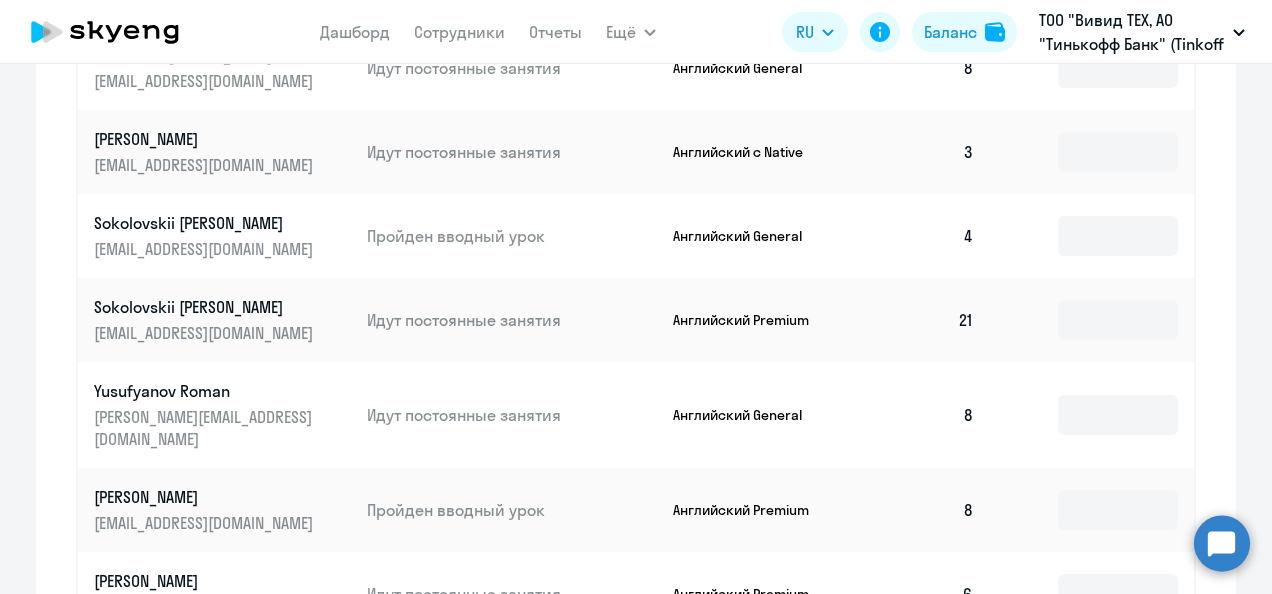 scroll, scrollTop: 905, scrollLeft: 0, axis: vertical 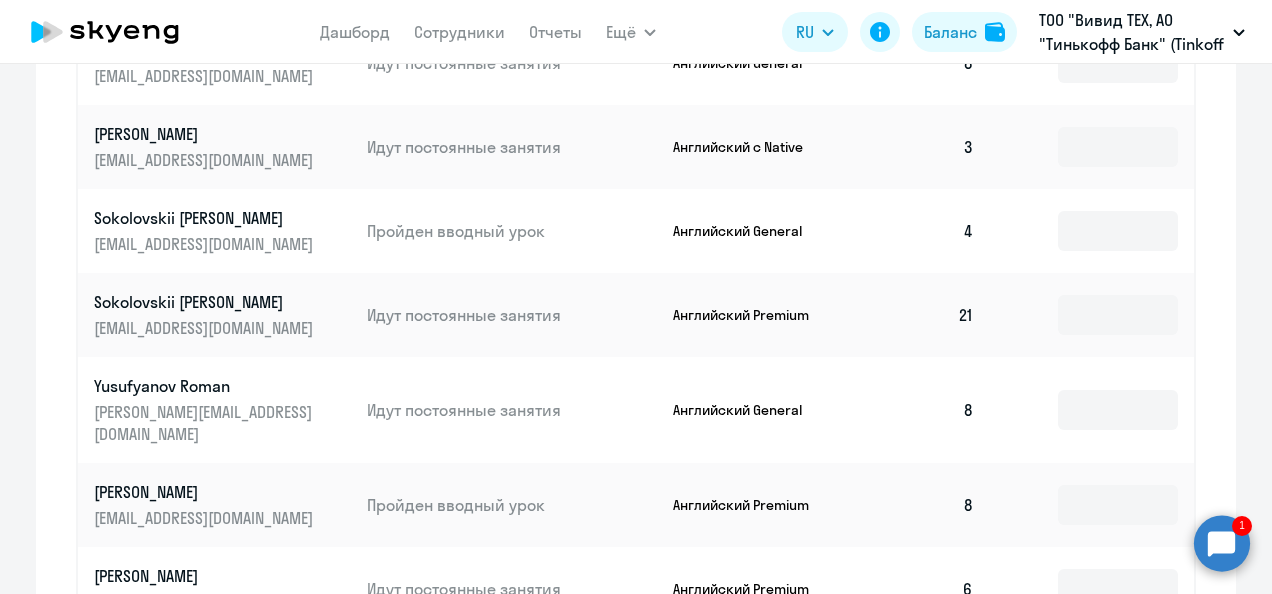 click 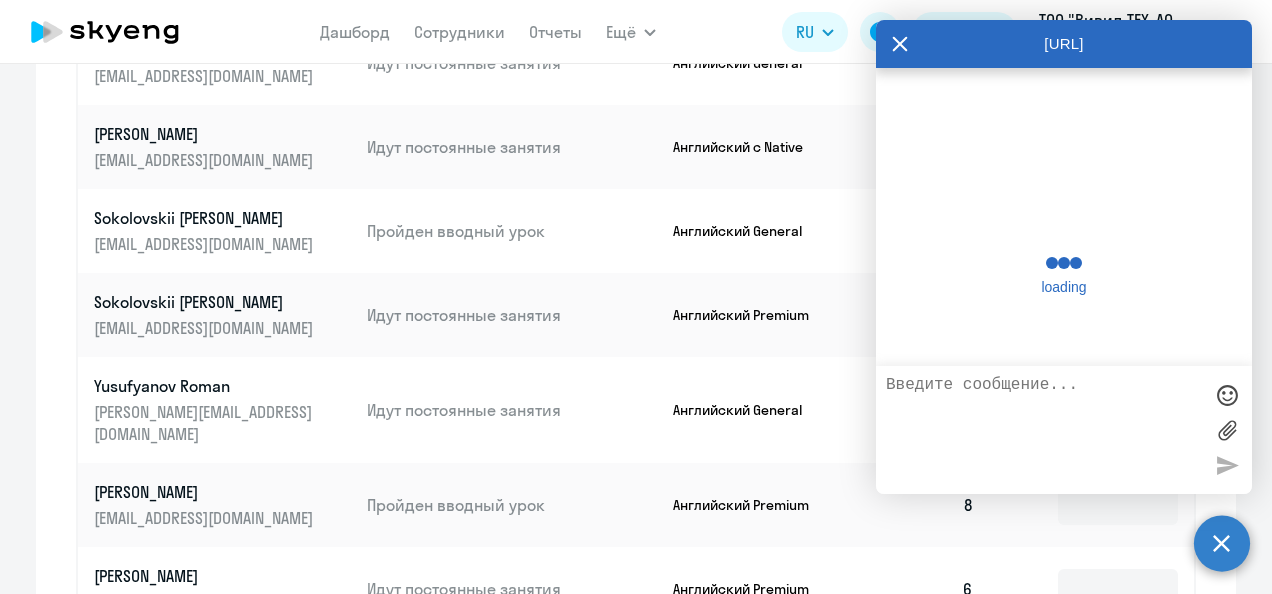 scroll, scrollTop: 298, scrollLeft: 0, axis: vertical 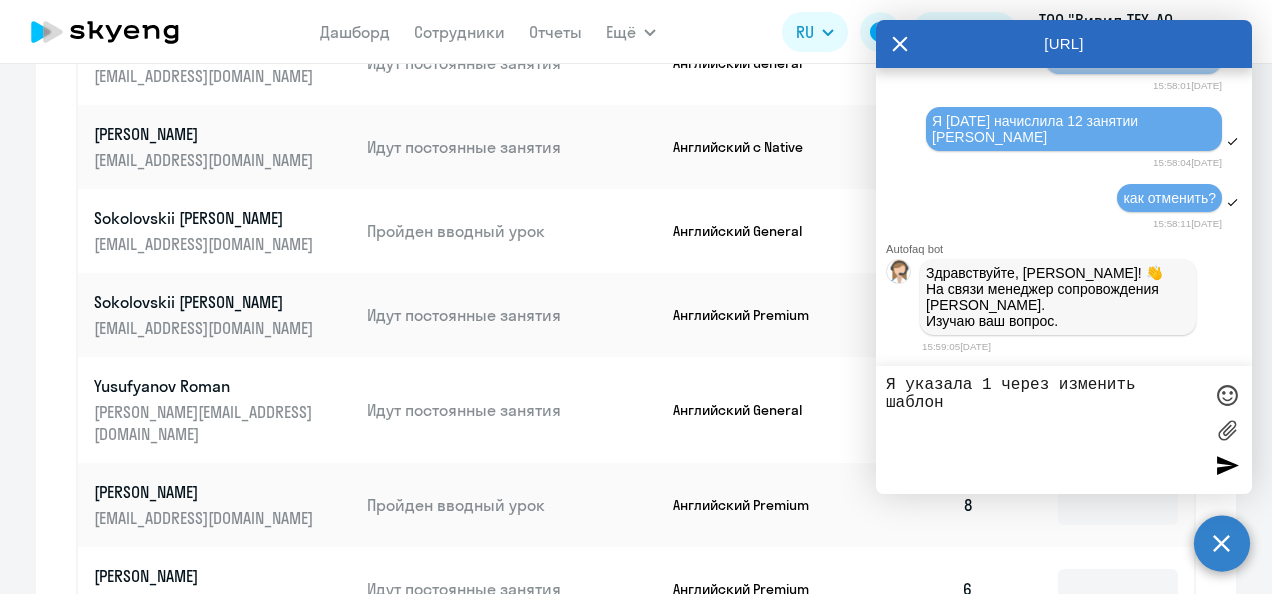 type on "Я указала 1 через изменить шаблон" 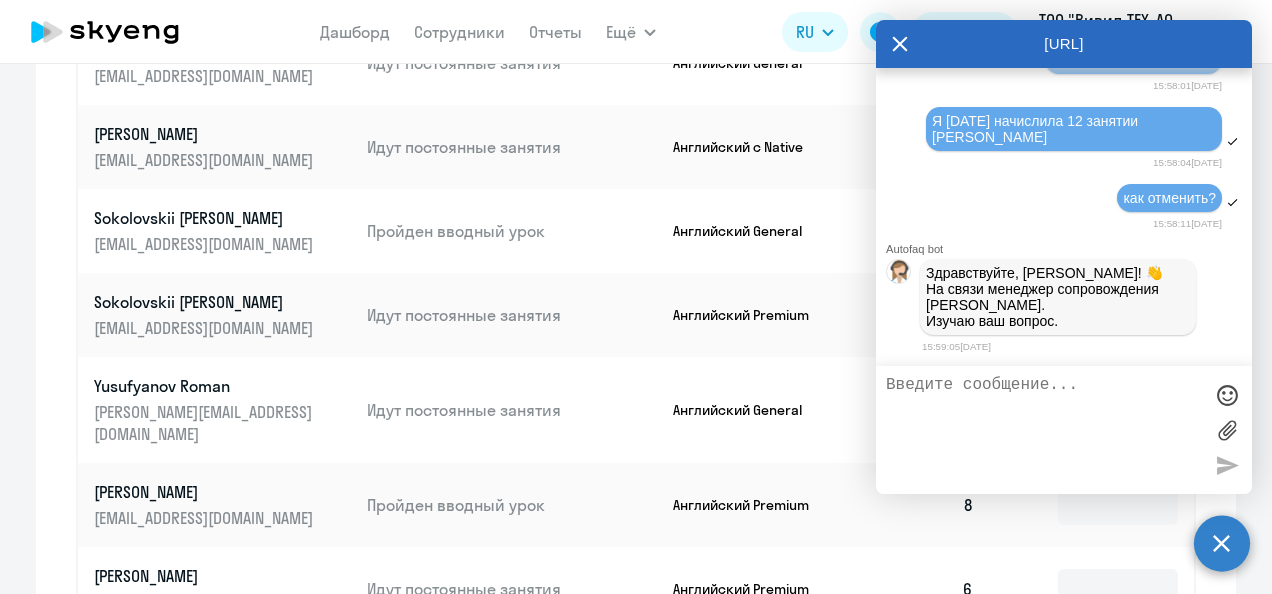 scroll, scrollTop: 2148, scrollLeft: 0, axis: vertical 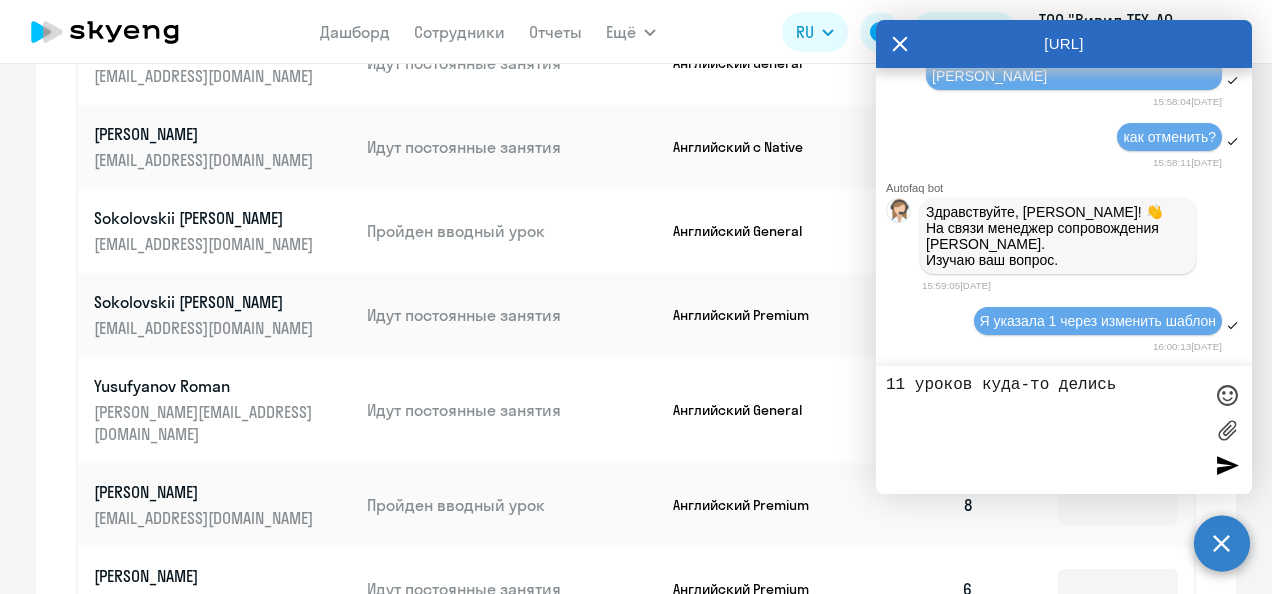type on "11 уроков куда-то делись" 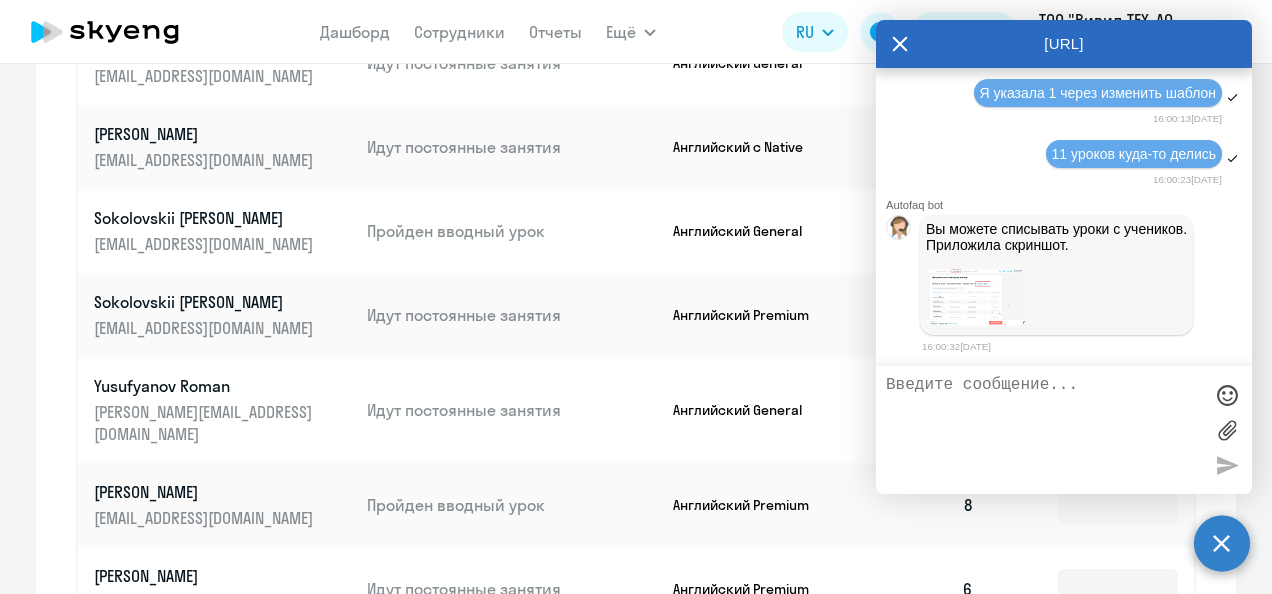 scroll, scrollTop: 2612, scrollLeft: 0, axis: vertical 